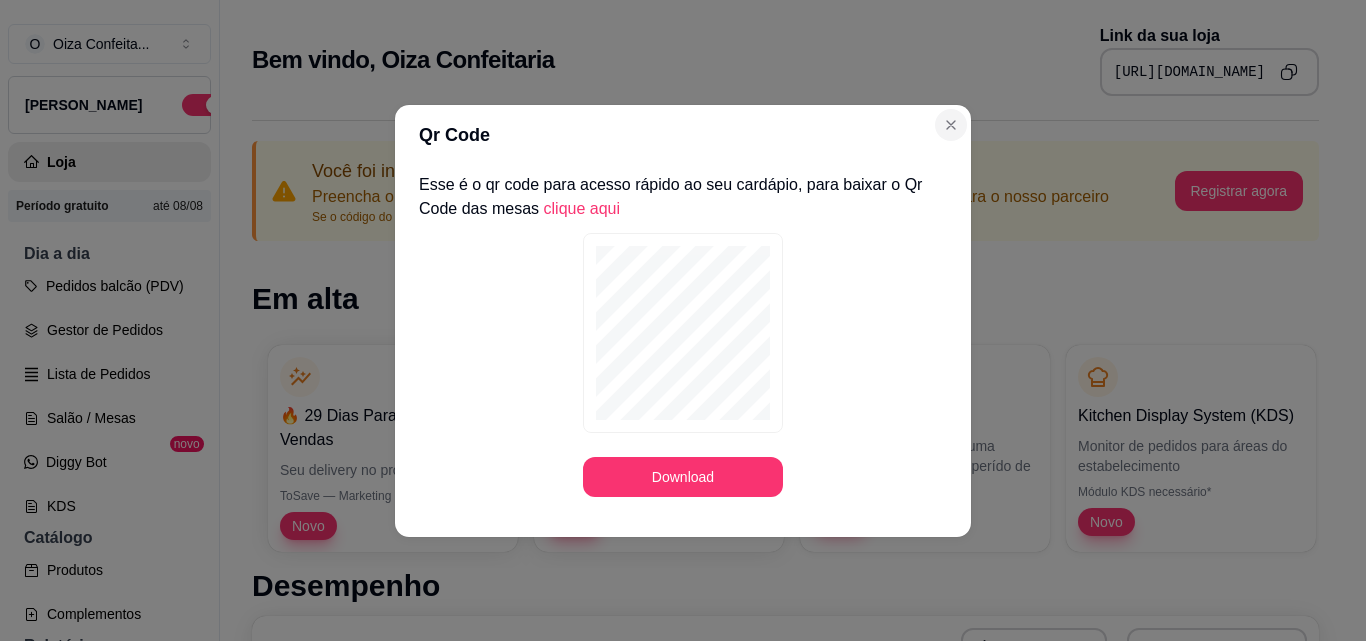 scroll, scrollTop: 0, scrollLeft: 0, axis: both 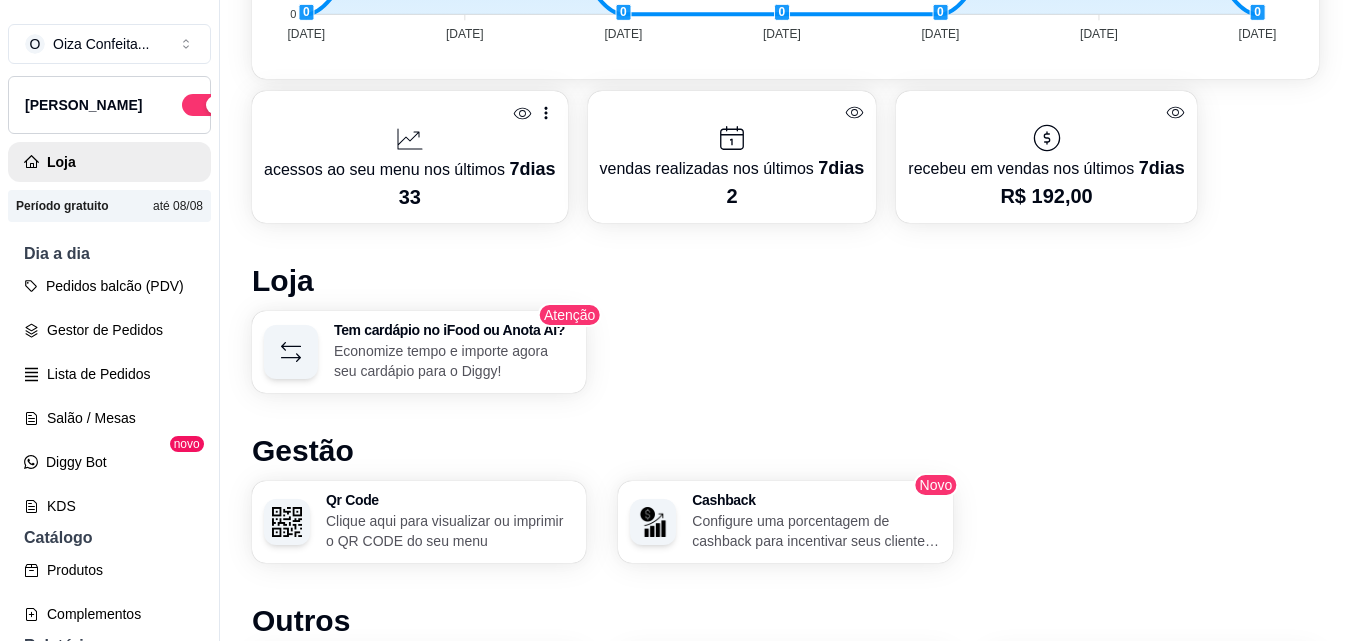 click at bounding box center (410, 139) 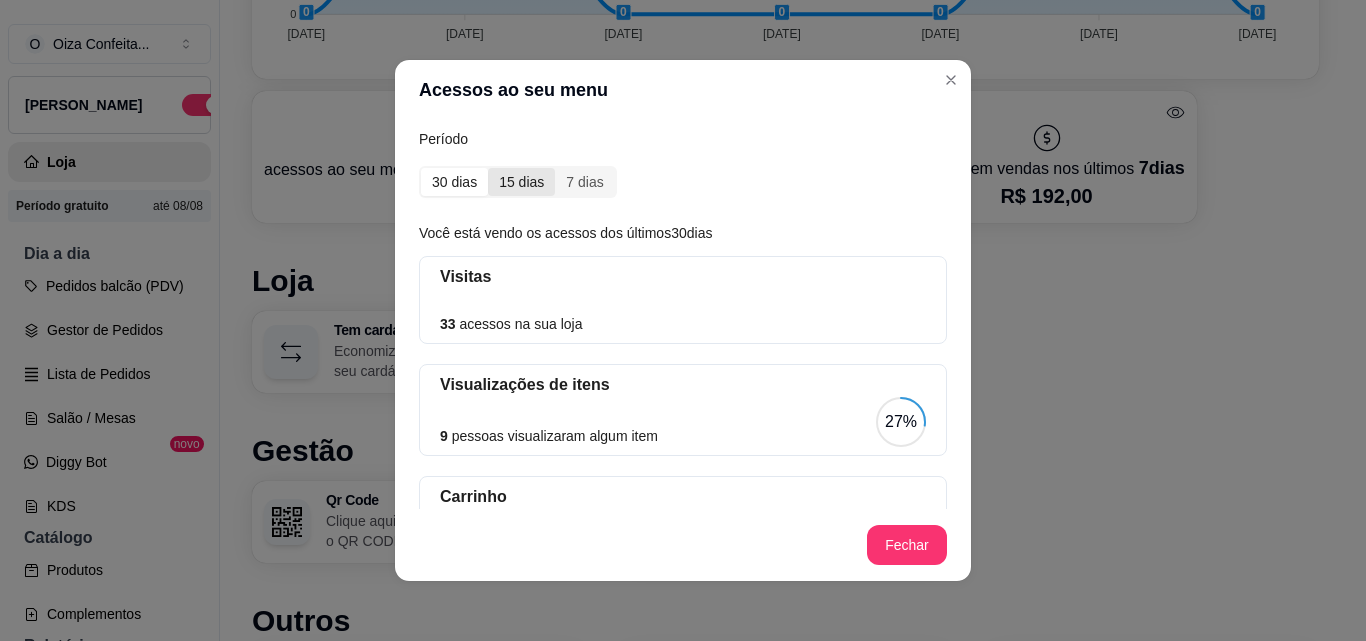 click on "15 dias" at bounding box center (521, 182) 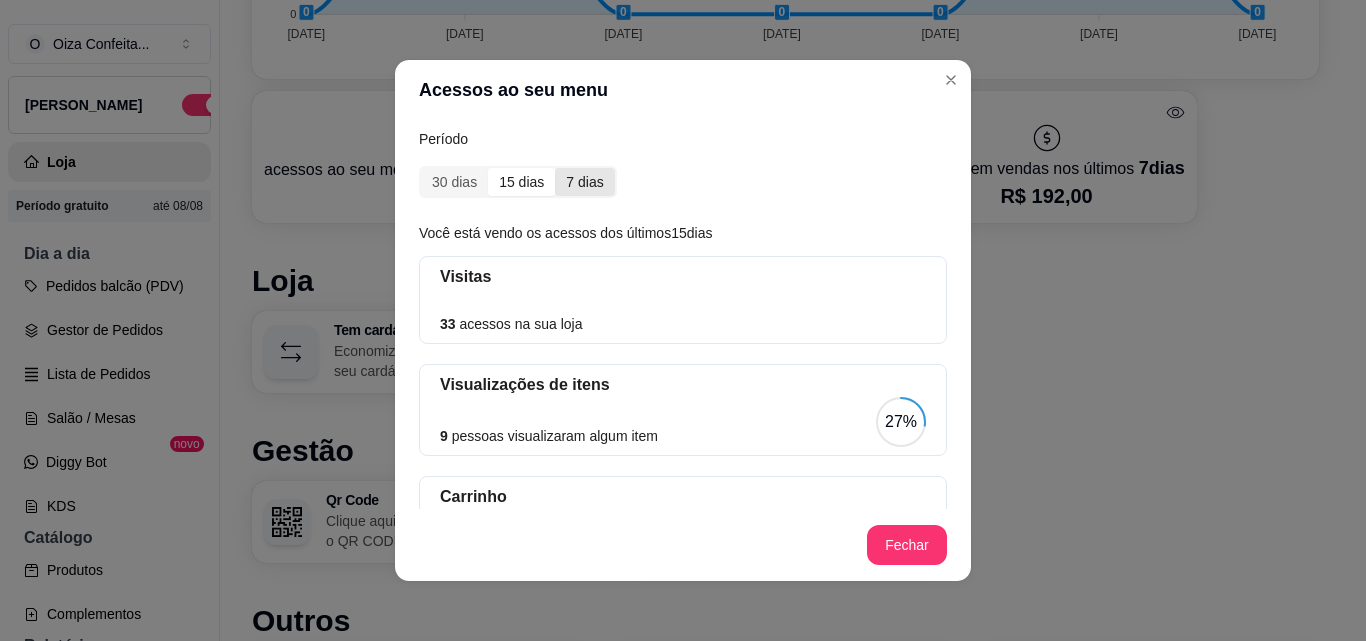 click on "7 dias" at bounding box center (584, 182) 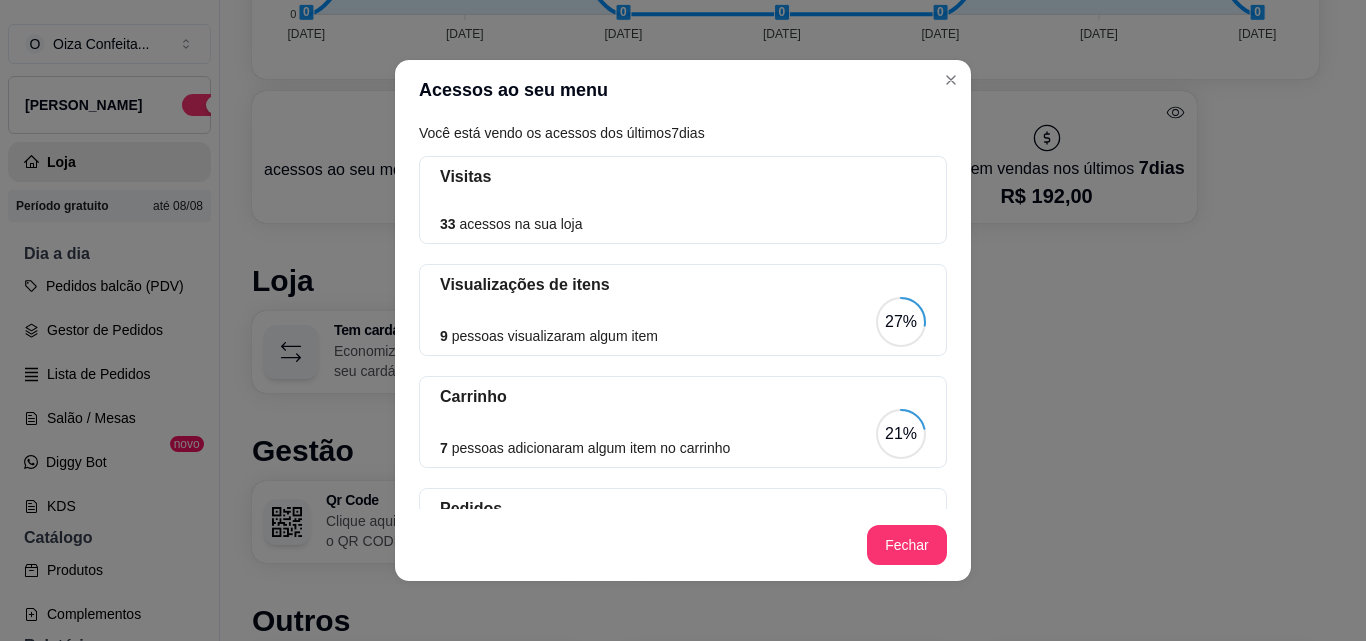 scroll, scrollTop: 199, scrollLeft: 0, axis: vertical 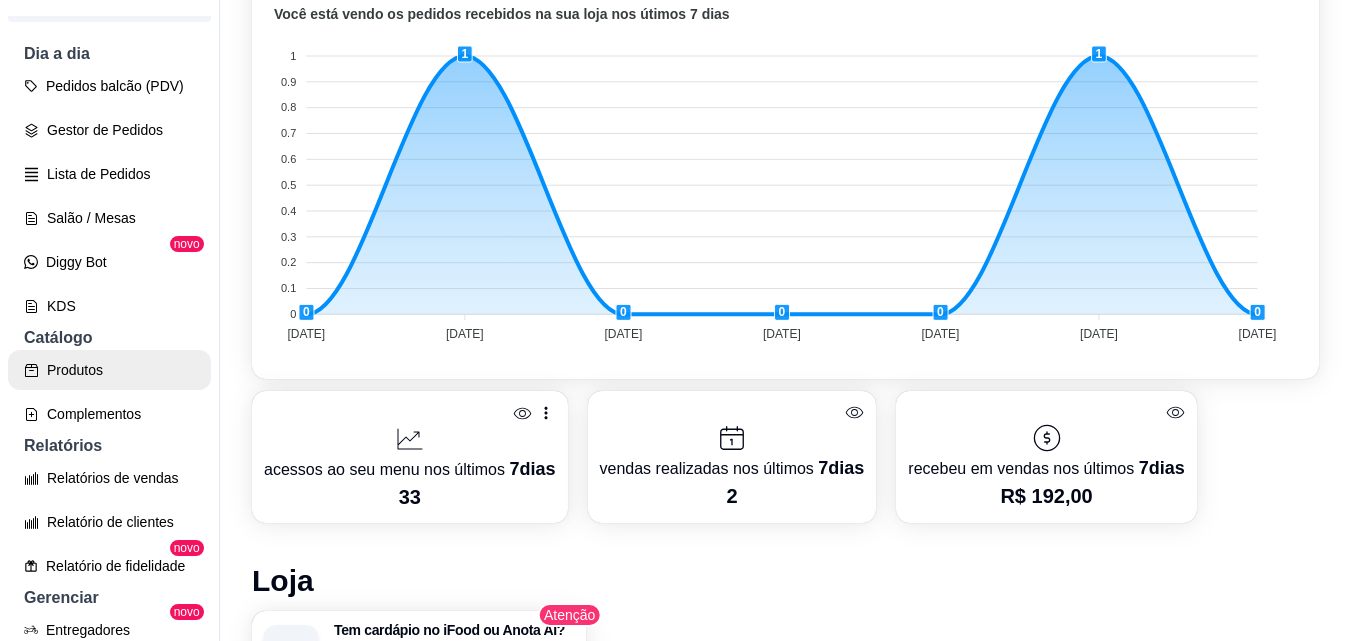 click on "Produtos" at bounding box center [109, 370] 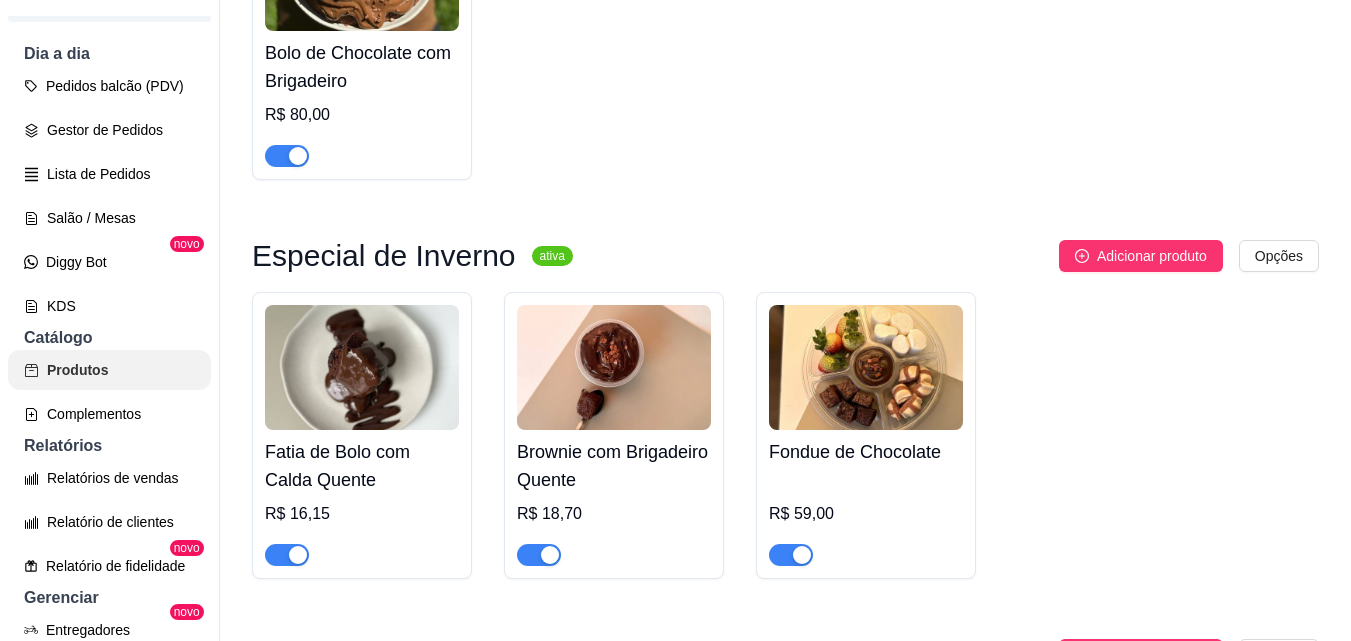 scroll, scrollTop: 0, scrollLeft: 0, axis: both 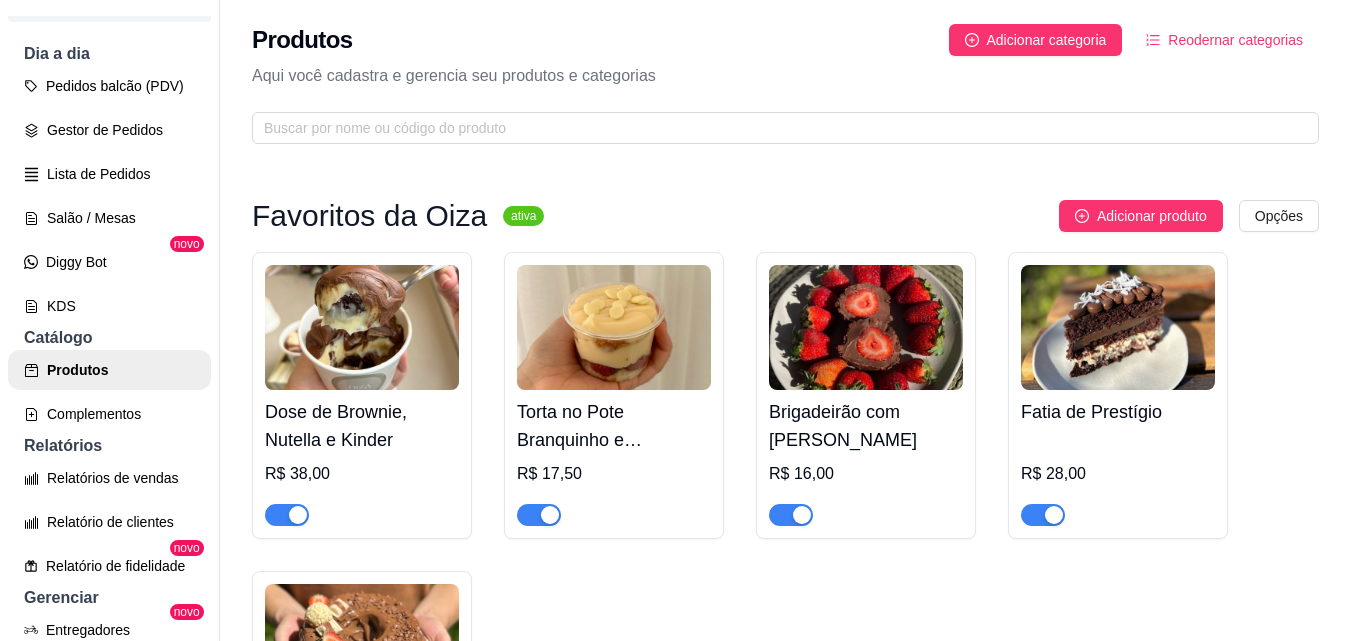 click at bounding box center [298, 515] 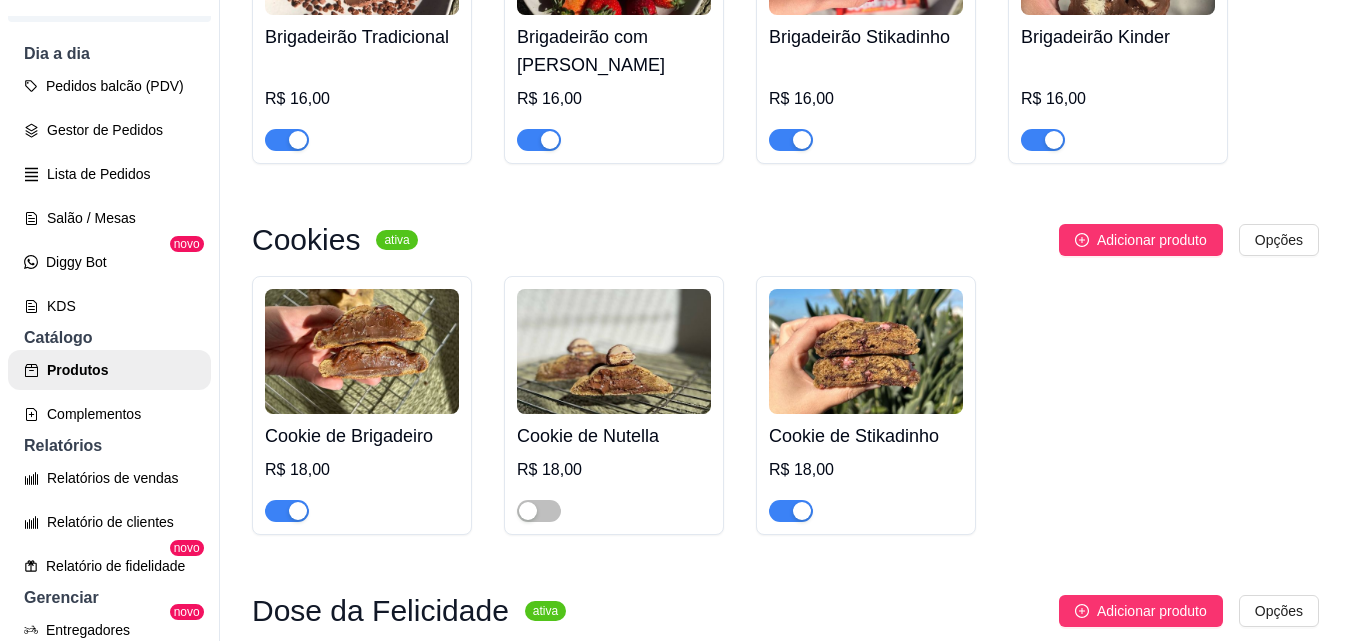 scroll, scrollTop: 3000, scrollLeft: 0, axis: vertical 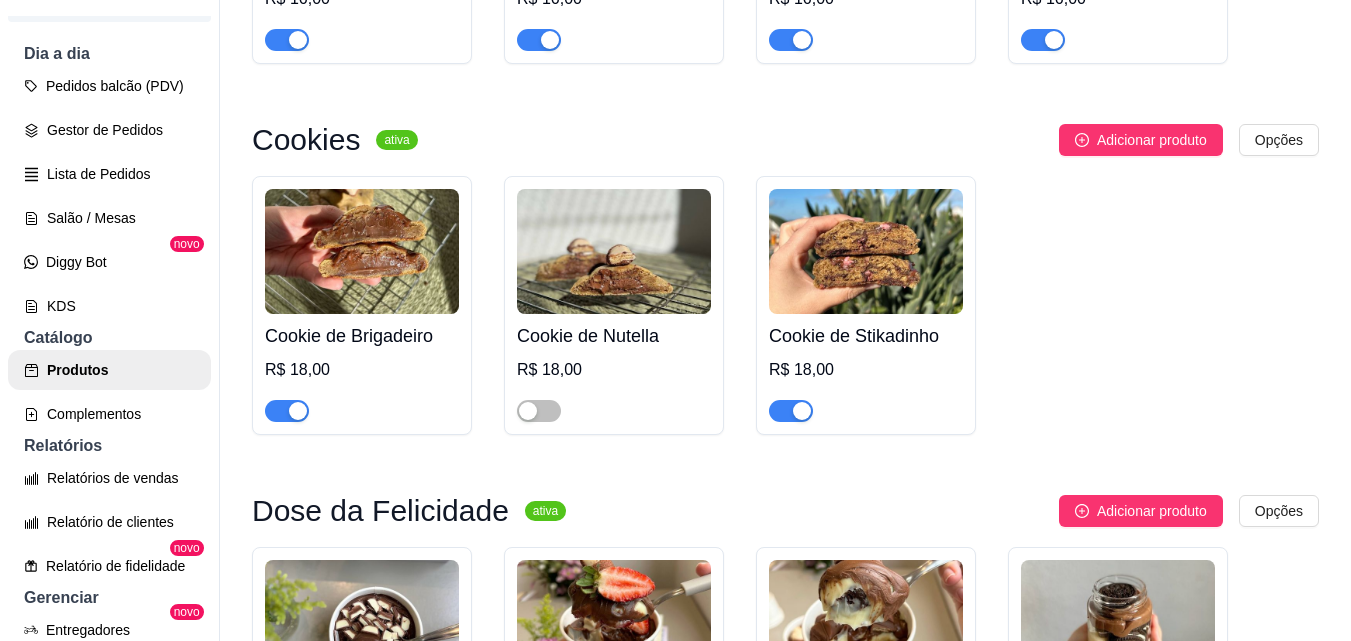 click at bounding box center (802, 411) 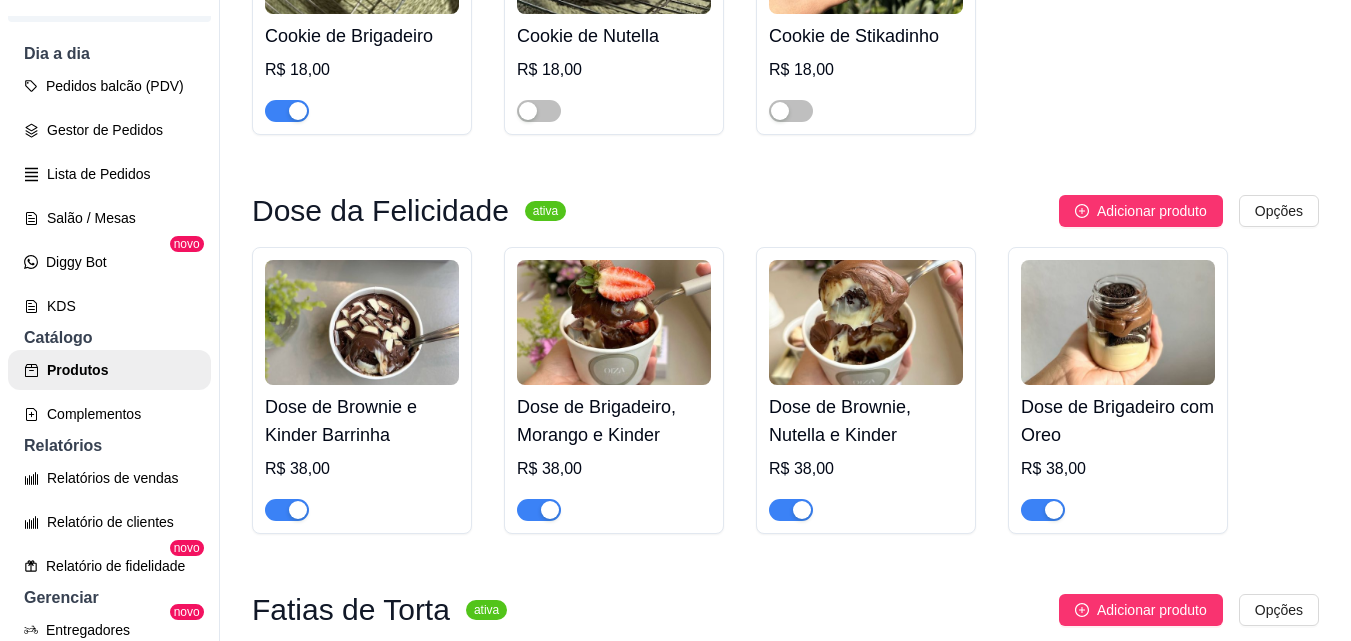 scroll, scrollTop: 3400, scrollLeft: 0, axis: vertical 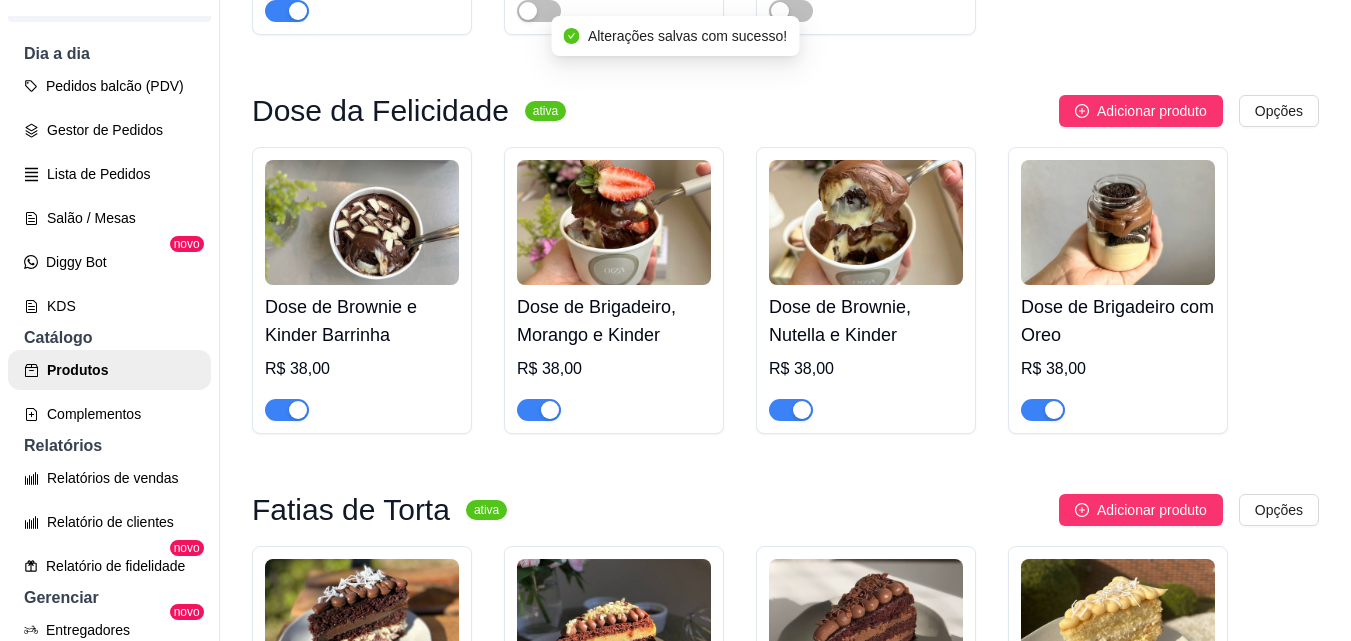 click at bounding box center (298, 410) 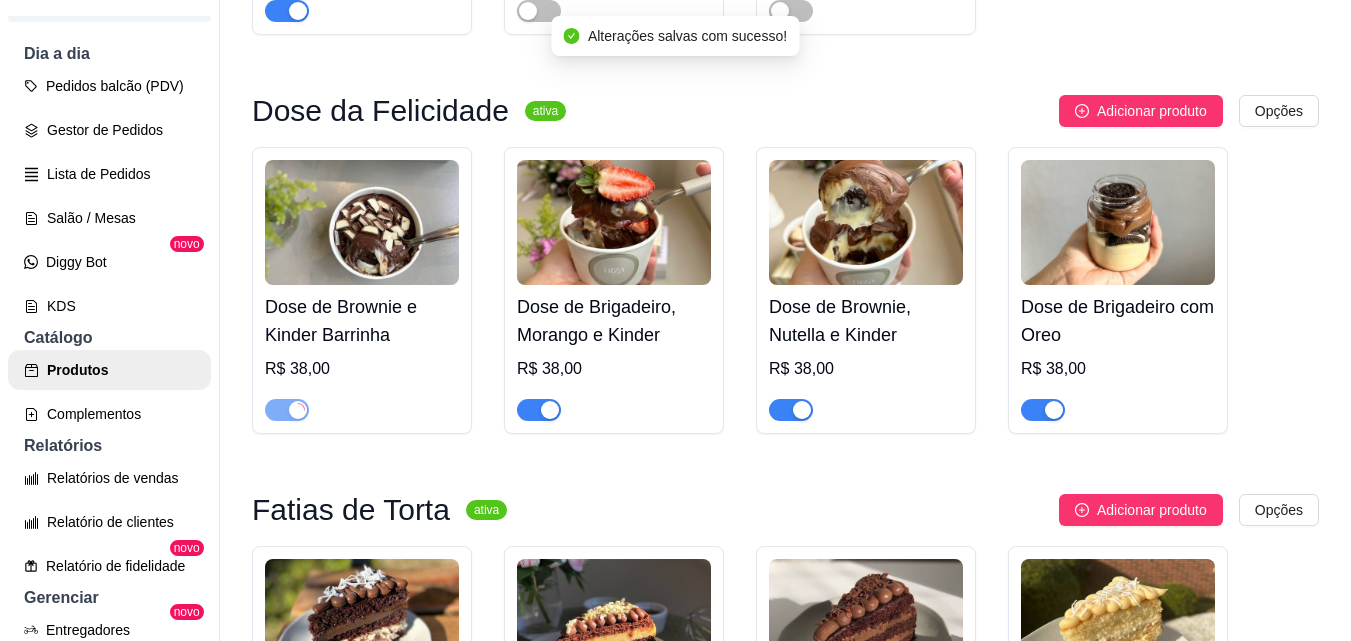 click at bounding box center (539, 410) 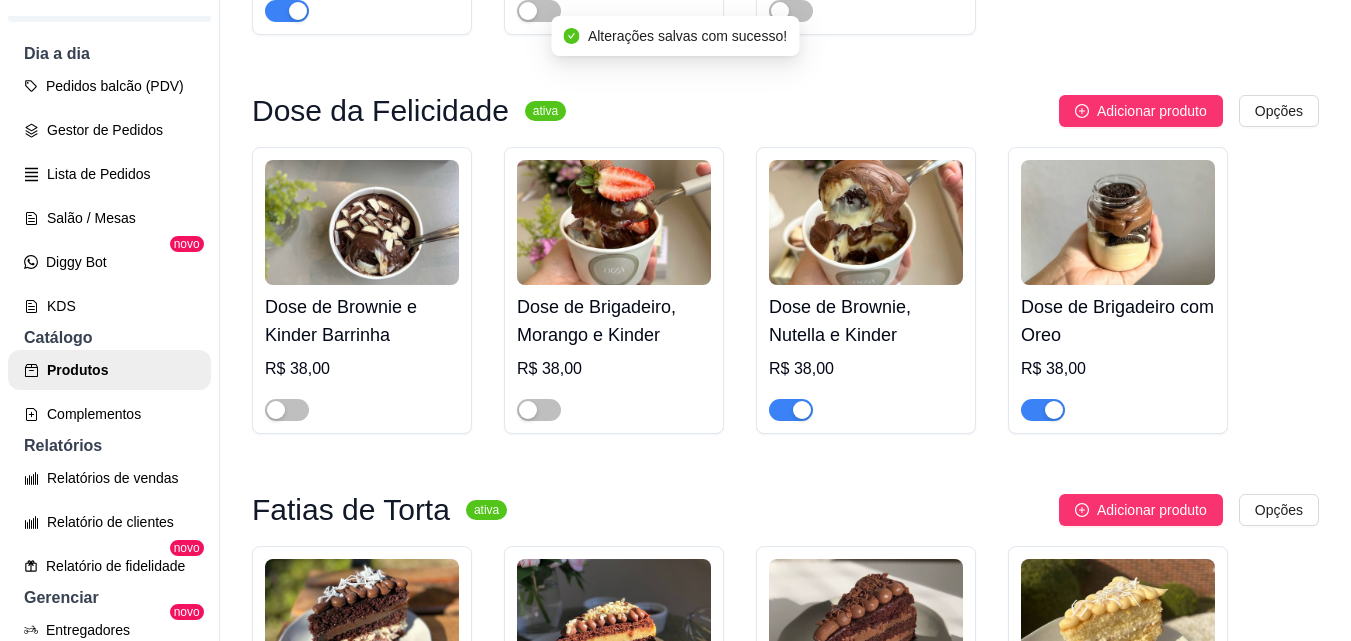 click at bounding box center [791, 410] 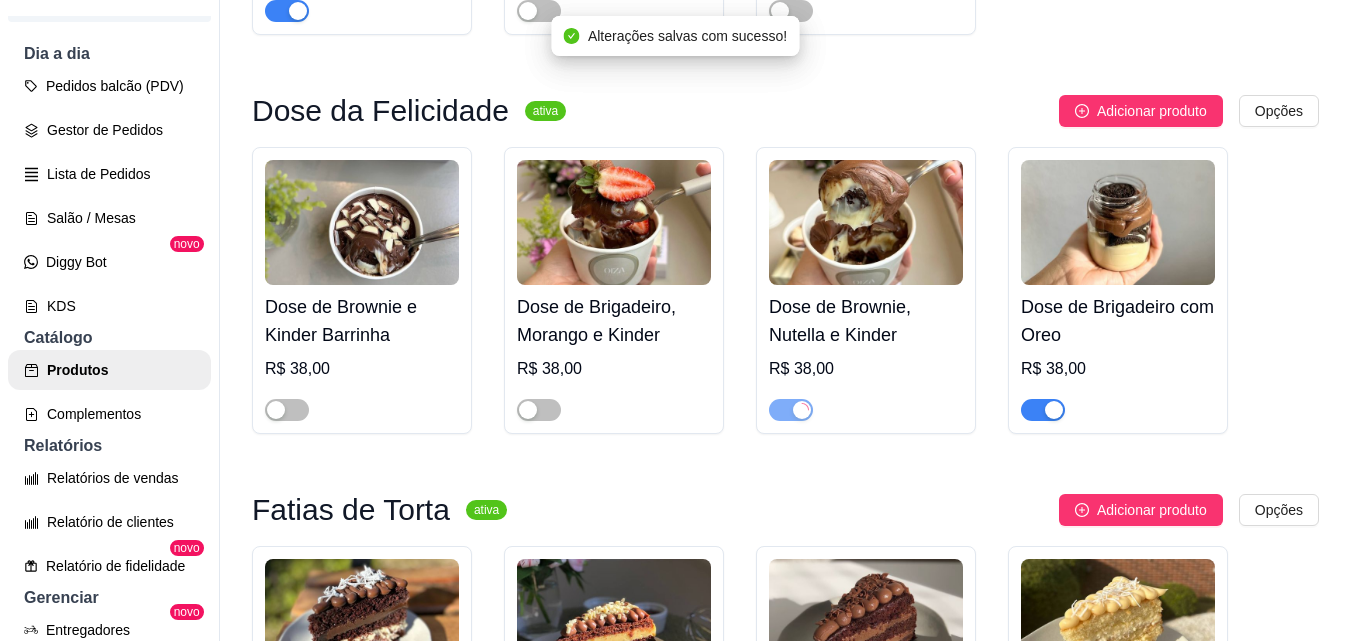 click at bounding box center [1054, 410] 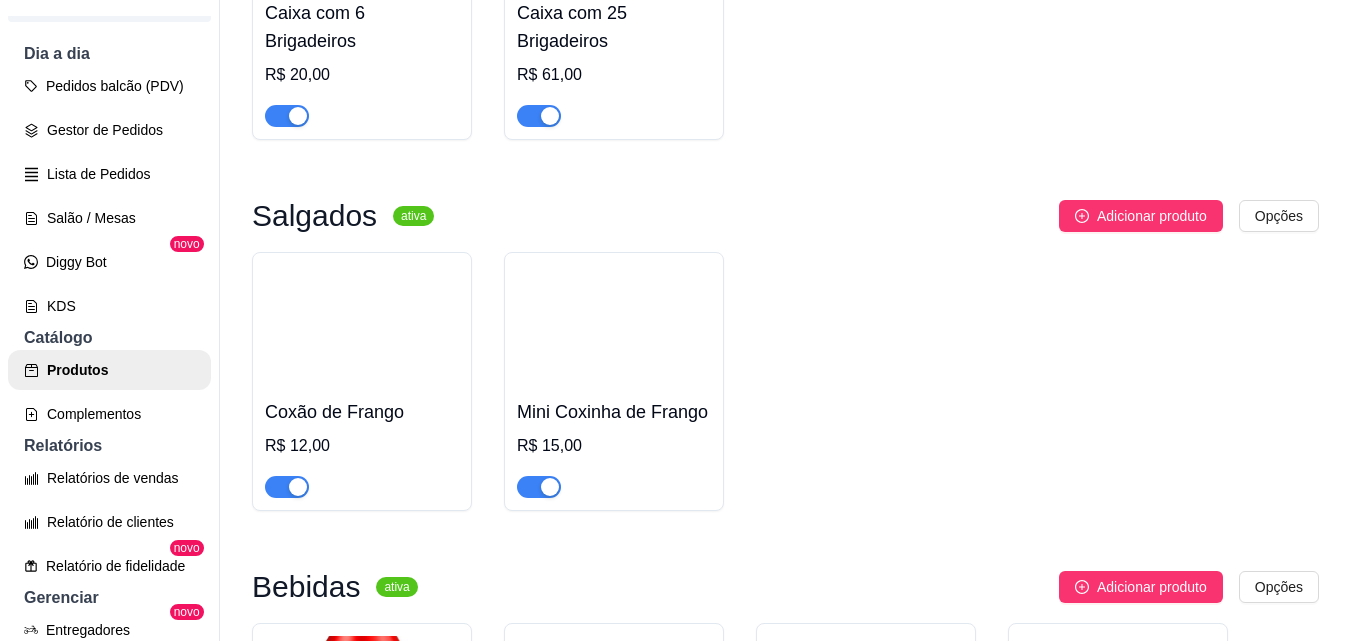 scroll, scrollTop: 6000, scrollLeft: 0, axis: vertical 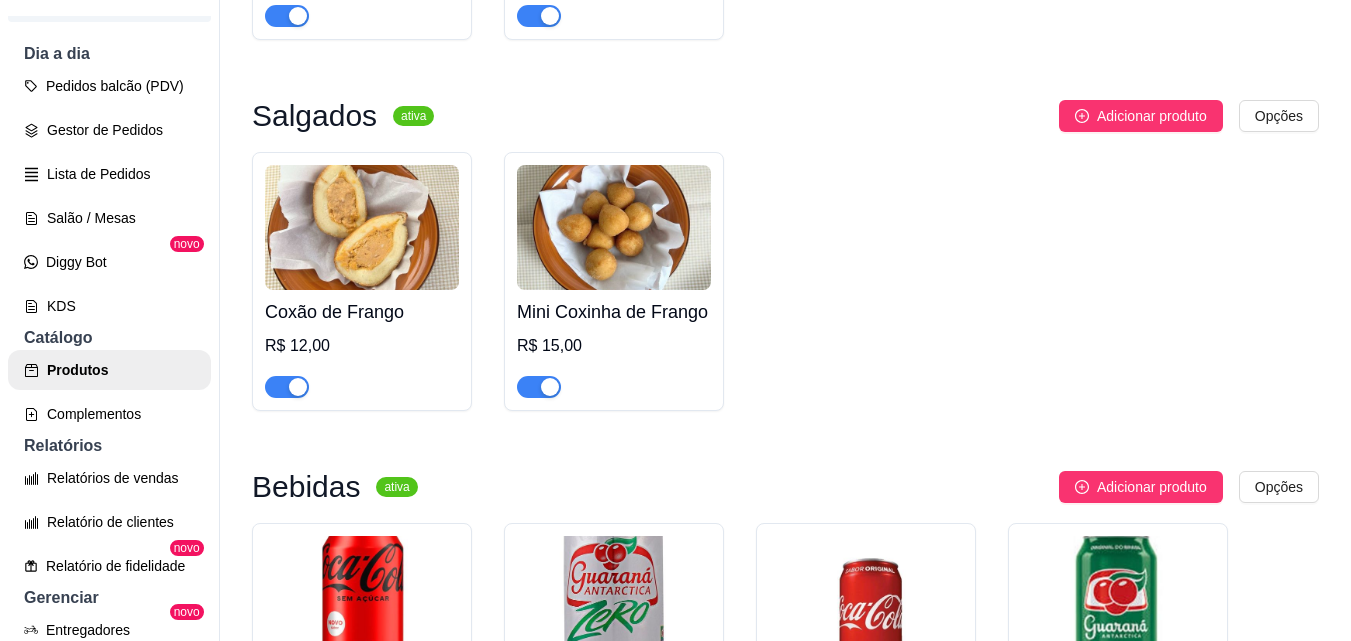 click at bounding box center [287, 387] 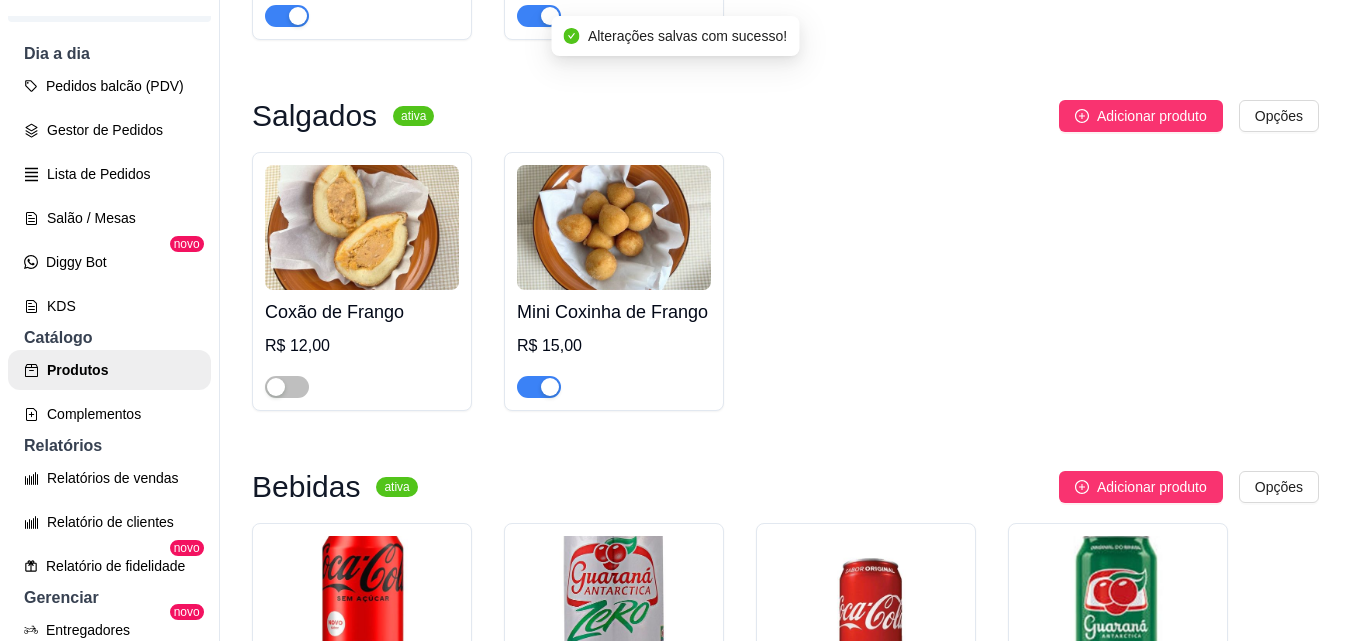 click at bounding box center (550, 387) 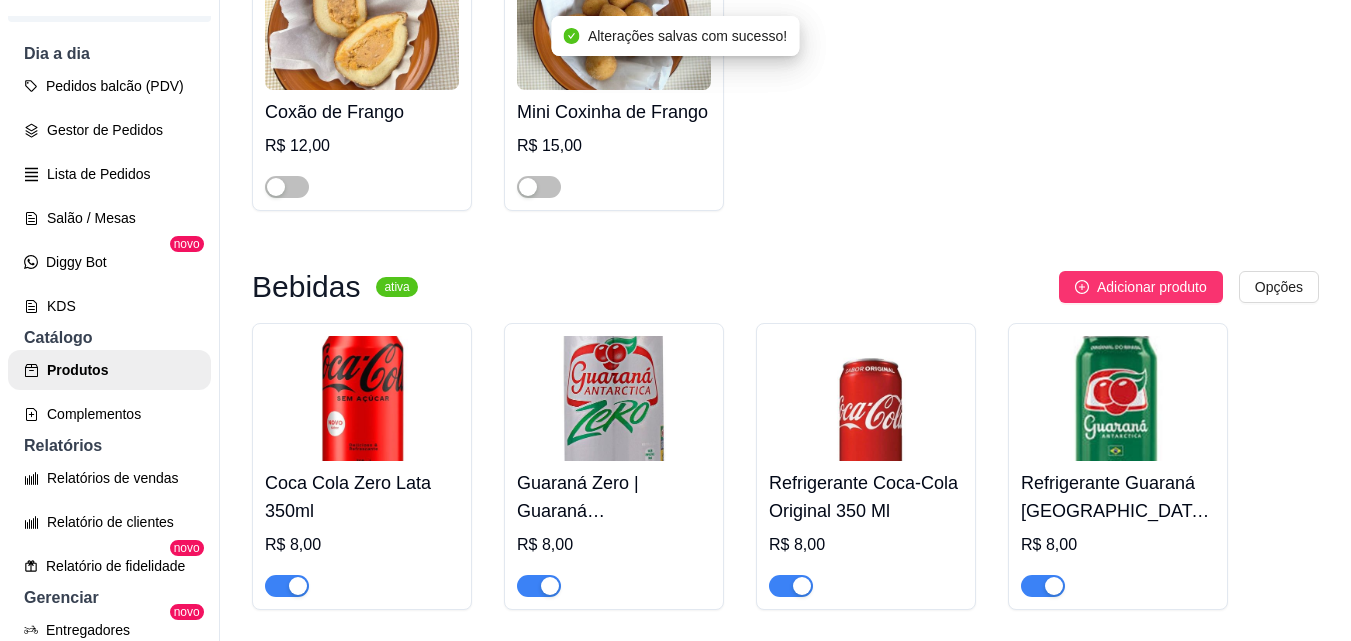 scroll, scrollTop: 6330, scrollLeft: 0, axis: vertical 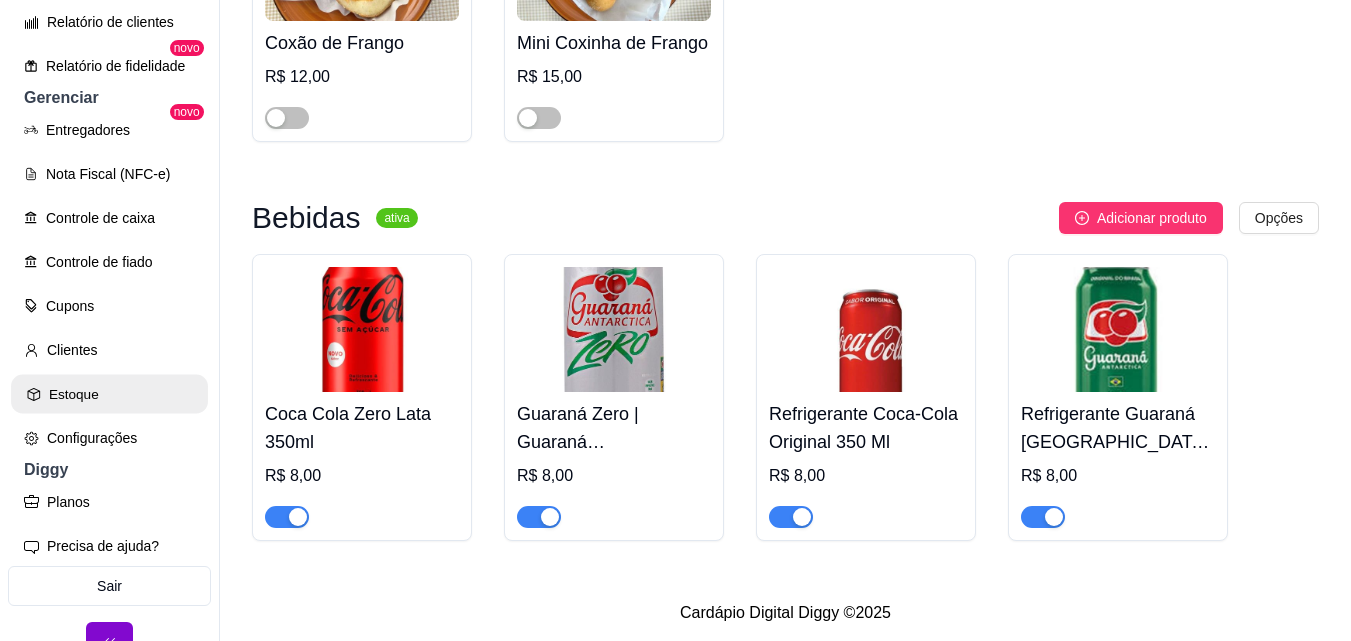 click on "Estoque" at bounding box center [109, 394] 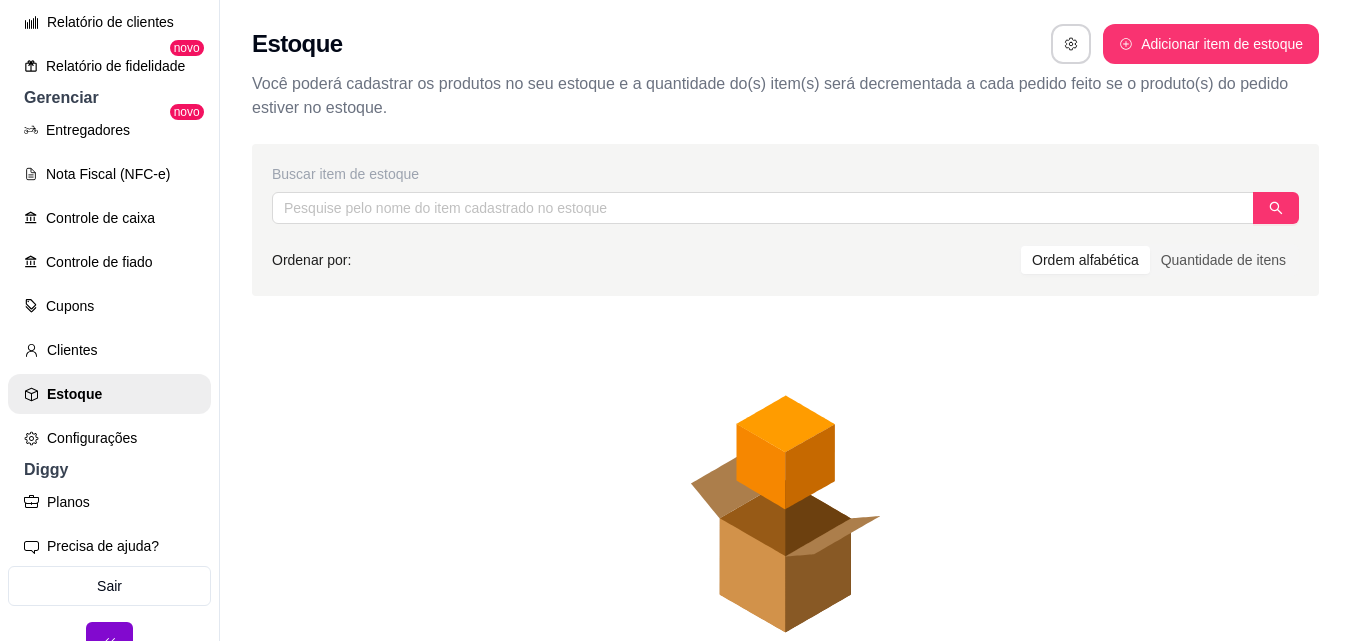 scroll, scrollTop: 160, scrollLeft: 0, axis: vertical 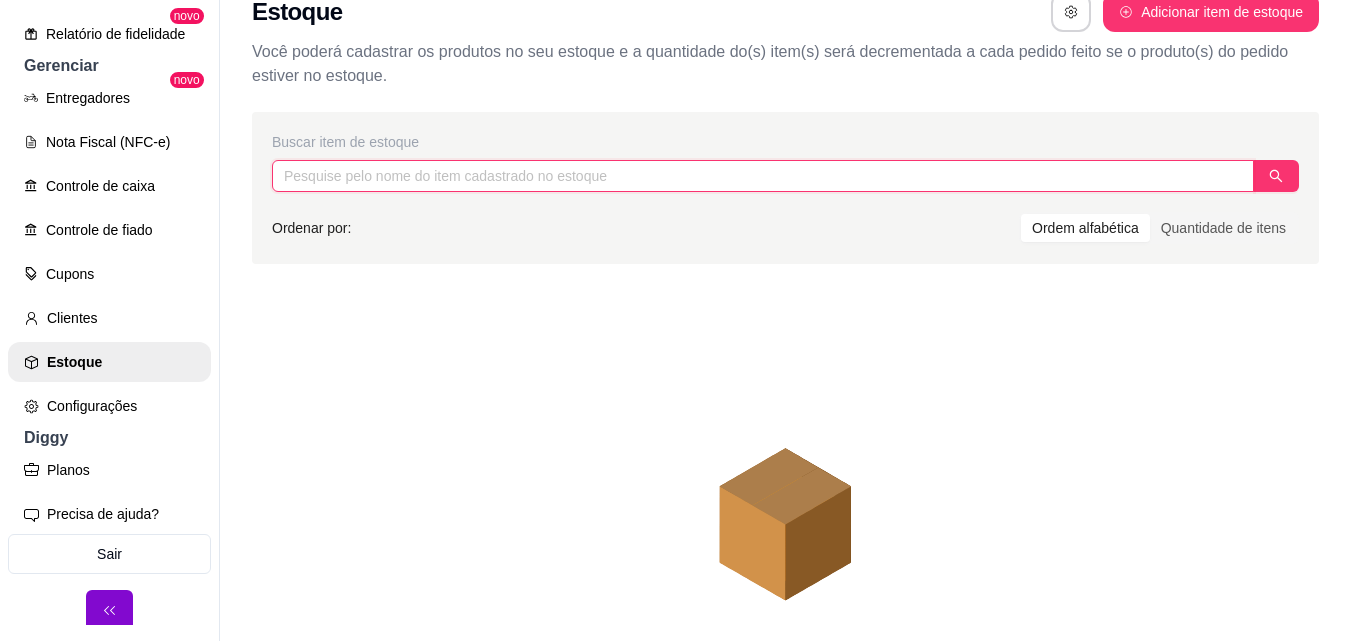click at bounding box center (763, 176) 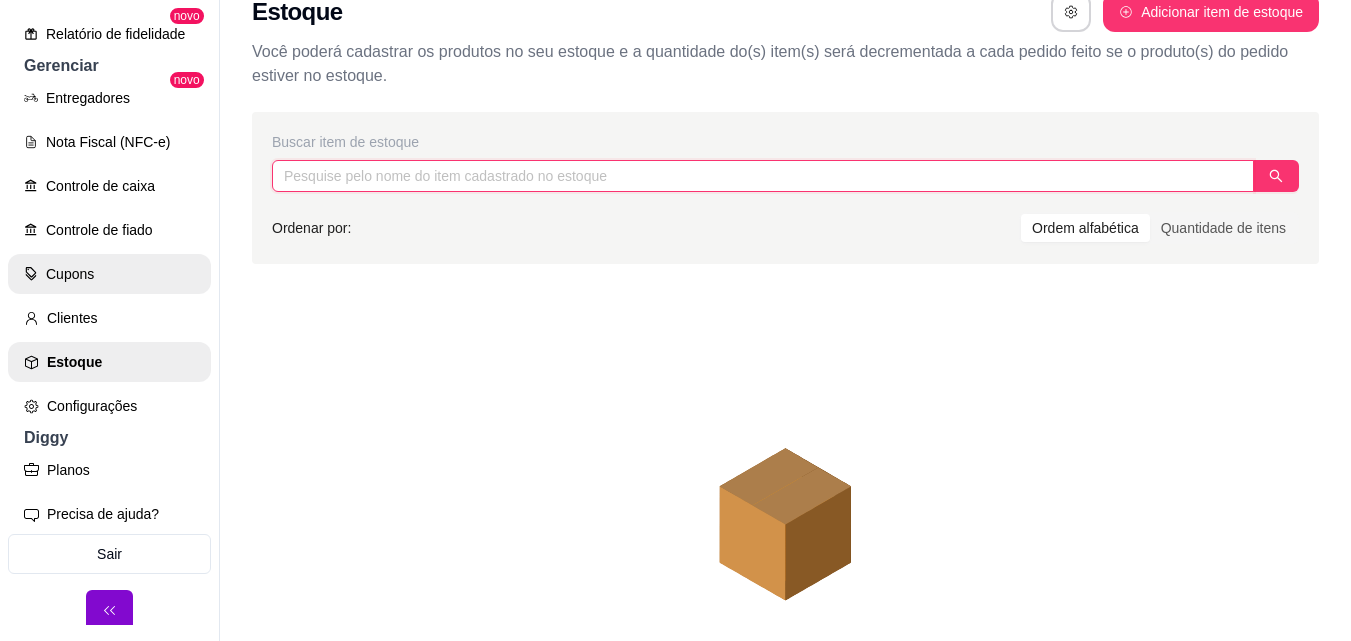 scroll, scrollTop: 500, scrollLeft: 0, axis: vertical 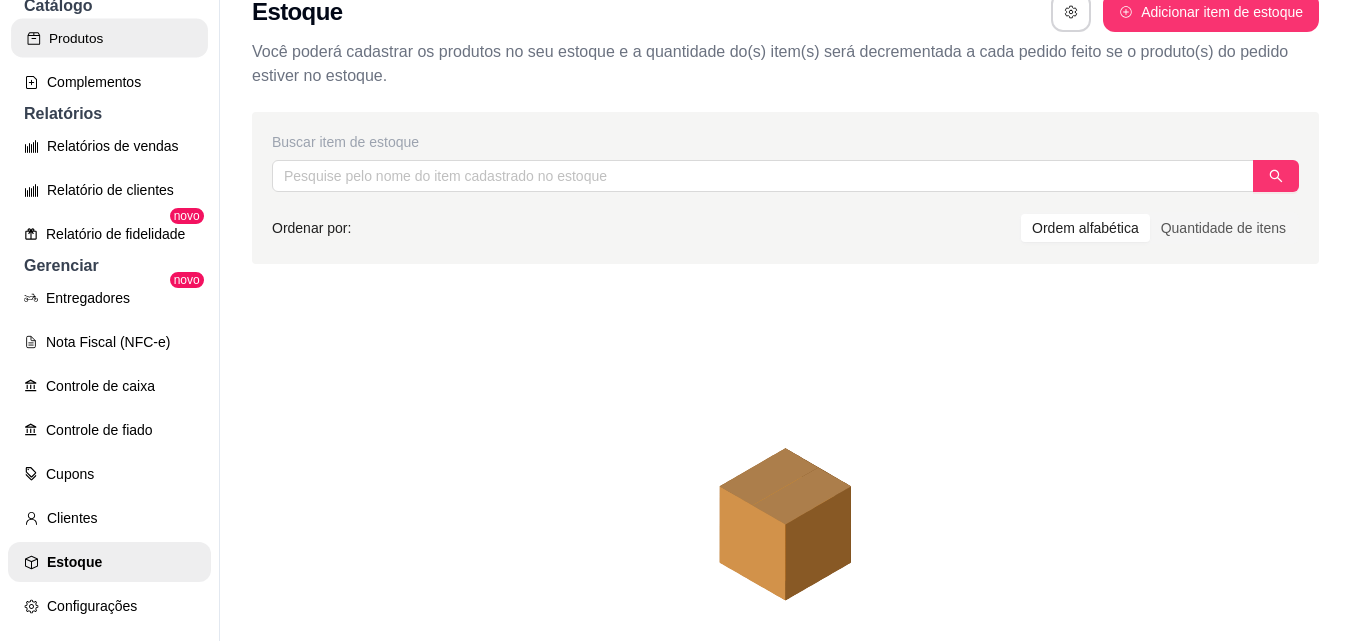 click on "Produtos" at bounding box center (109, 38) 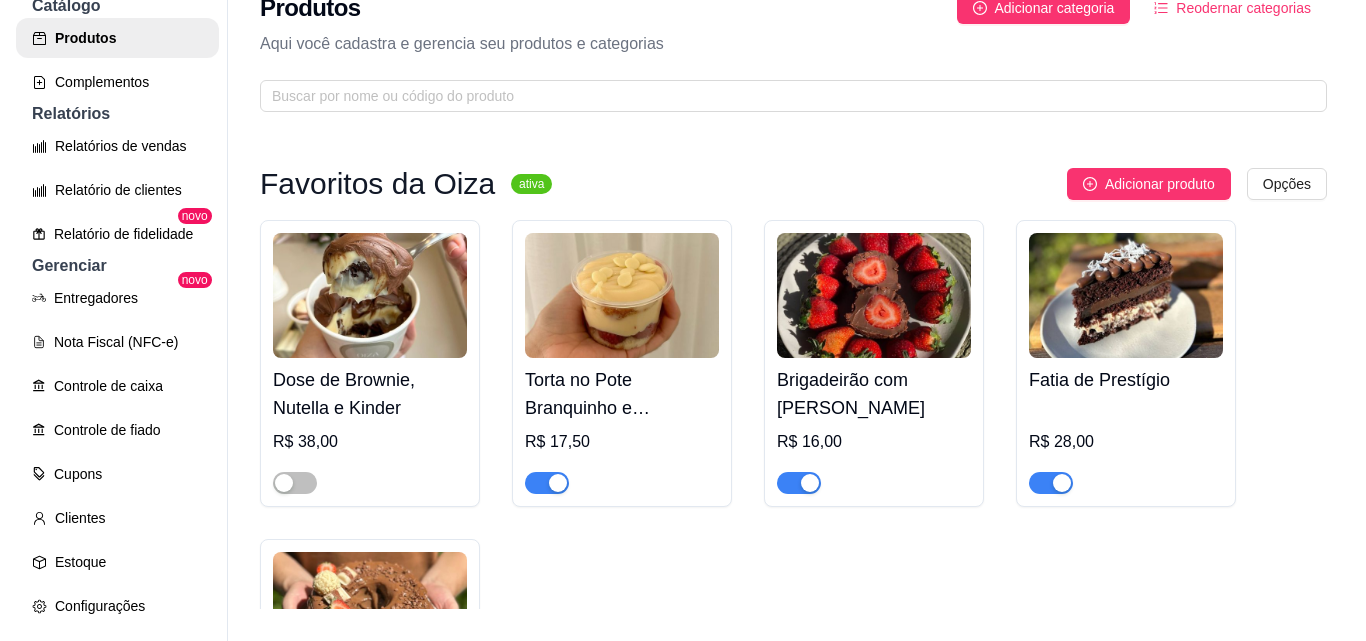 scroll, scrollTop: 0, scrollLeft: 0, axis: both 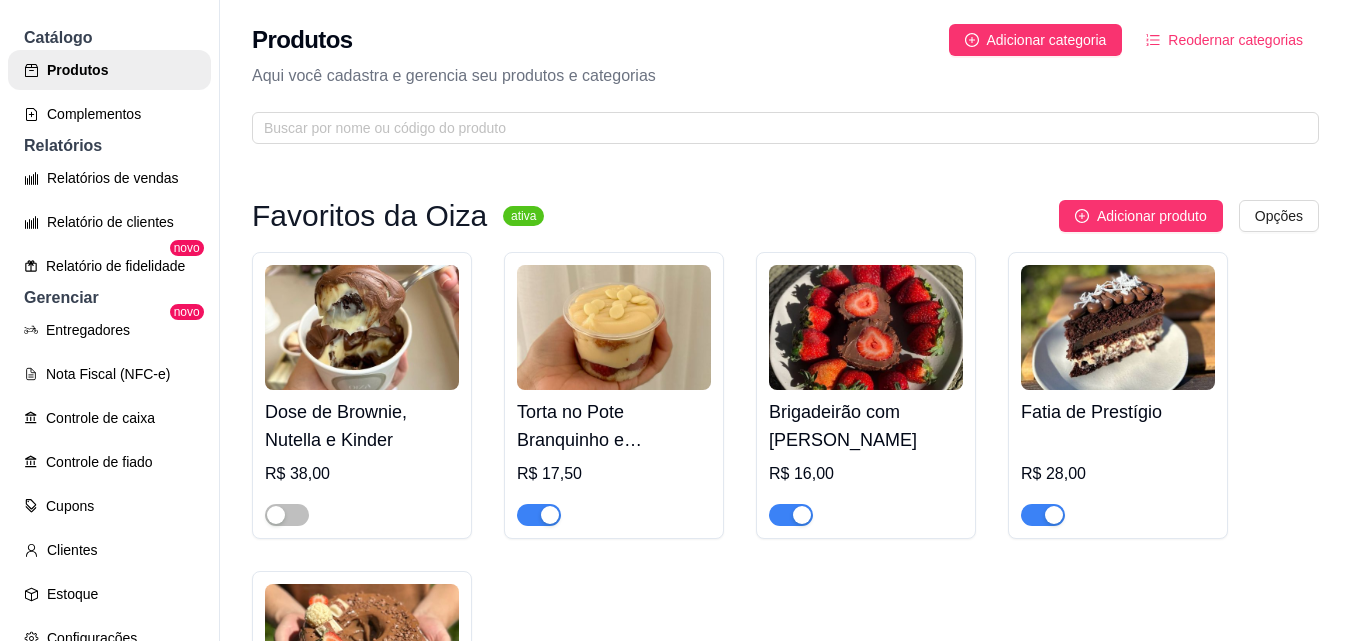 click on "Dose de Brownie, Nutella e Kinder" at bounding box center [362, 426] 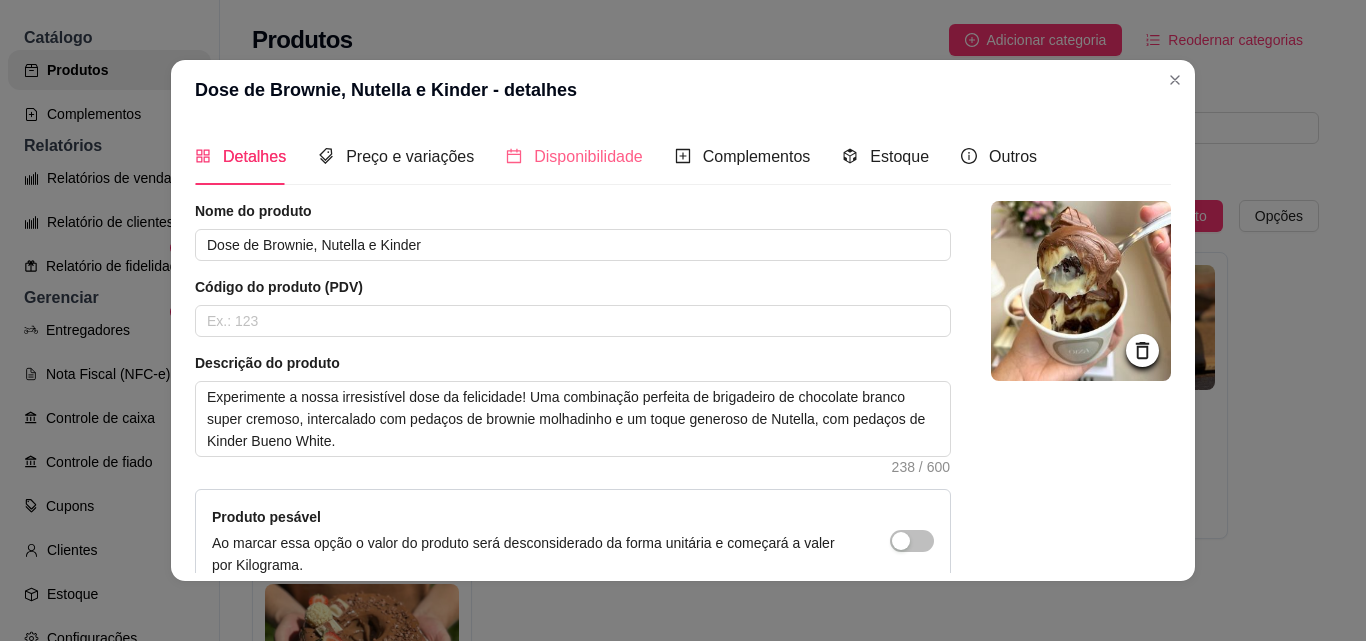 click on "Disponibilidade" at bounding box center [574, 156] 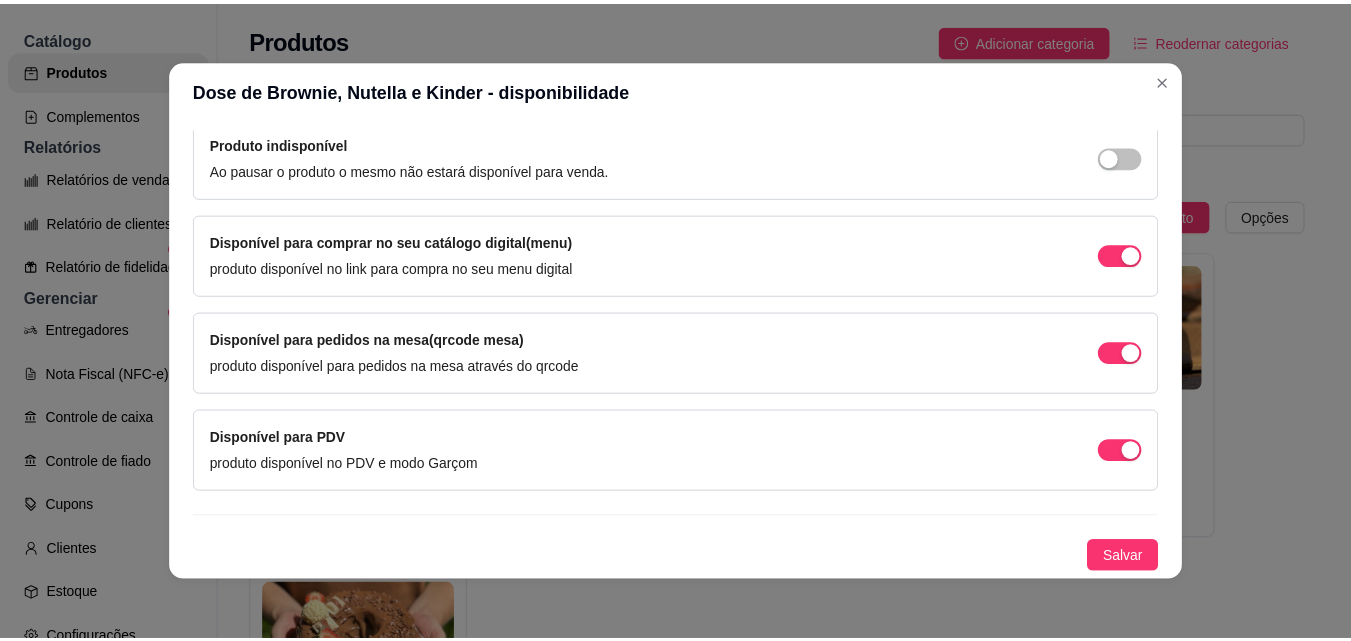 scroll, scrollTop: 0, scrollLeft: 0, axis: both 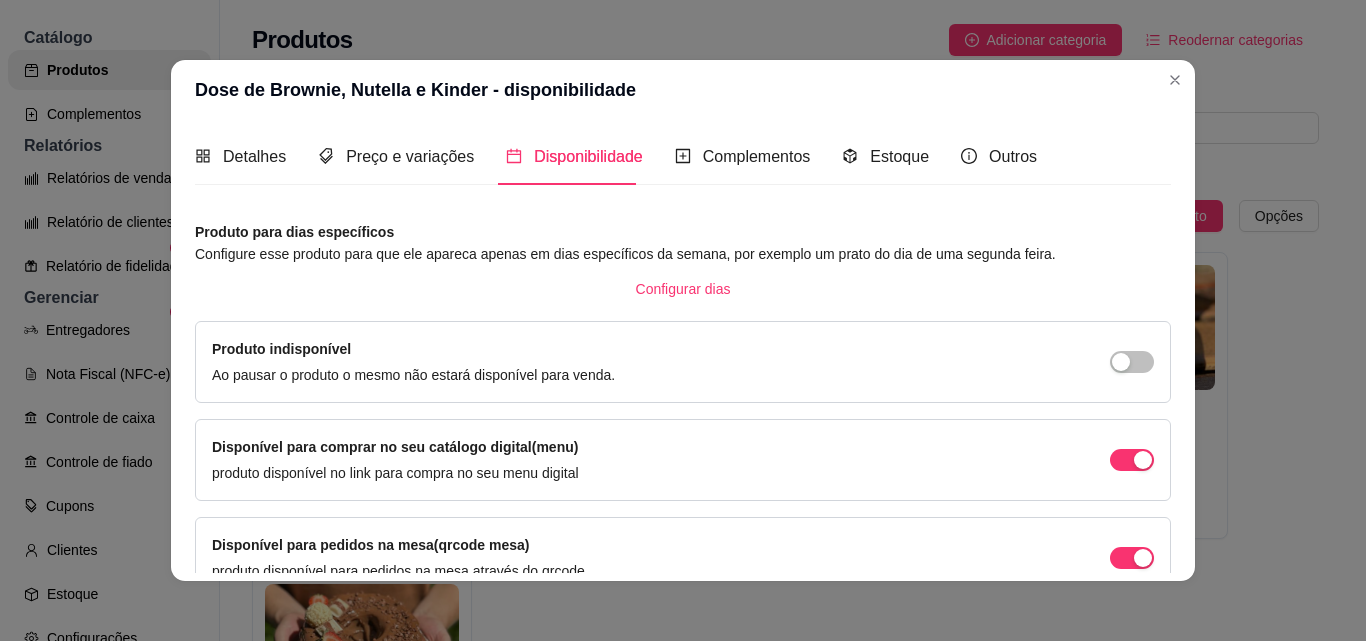 click on "Detalhes Preço e variações Disponibilidade Complementos Estoque Outros" at bounding box center [616, 156] 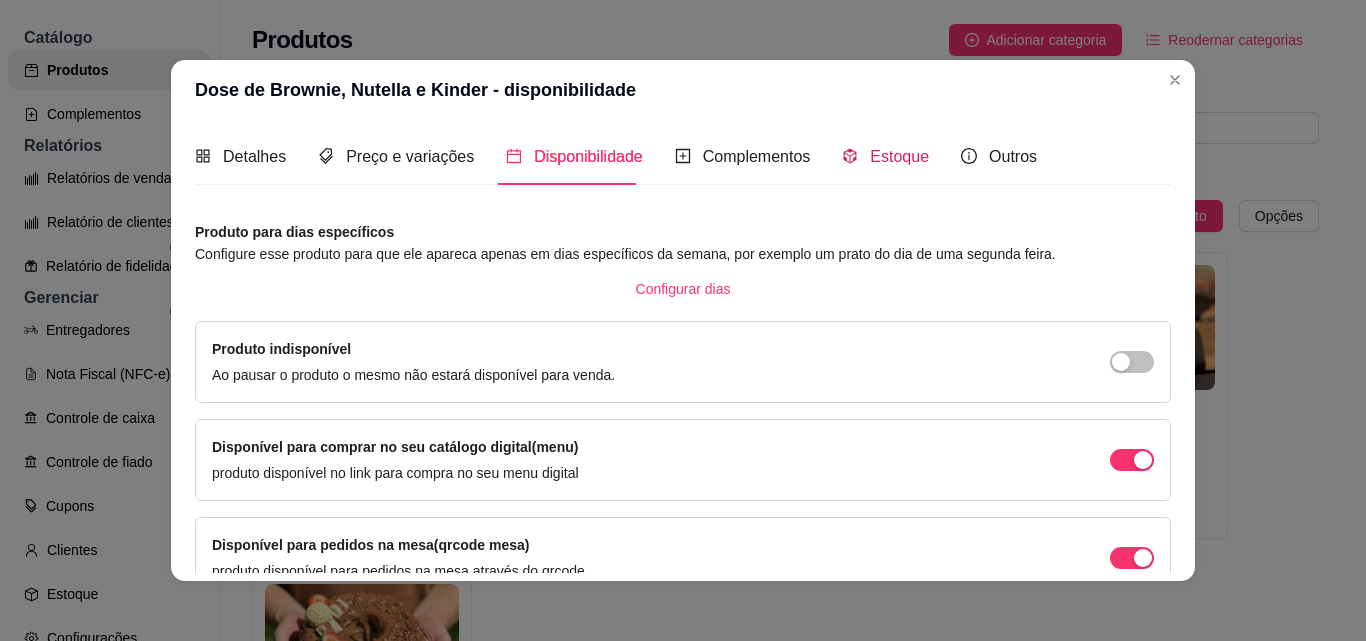 click 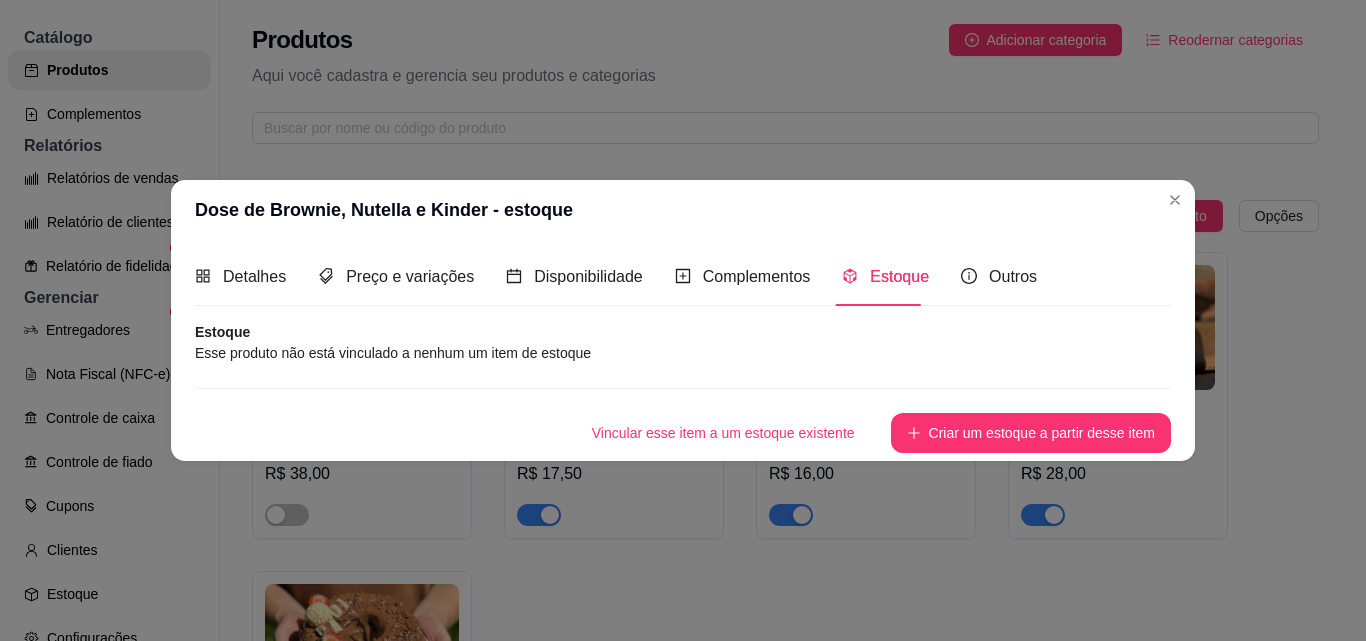click on "Esse produto não está vinculado a nenhum um item de estoque" at bounding box center (683, 353) 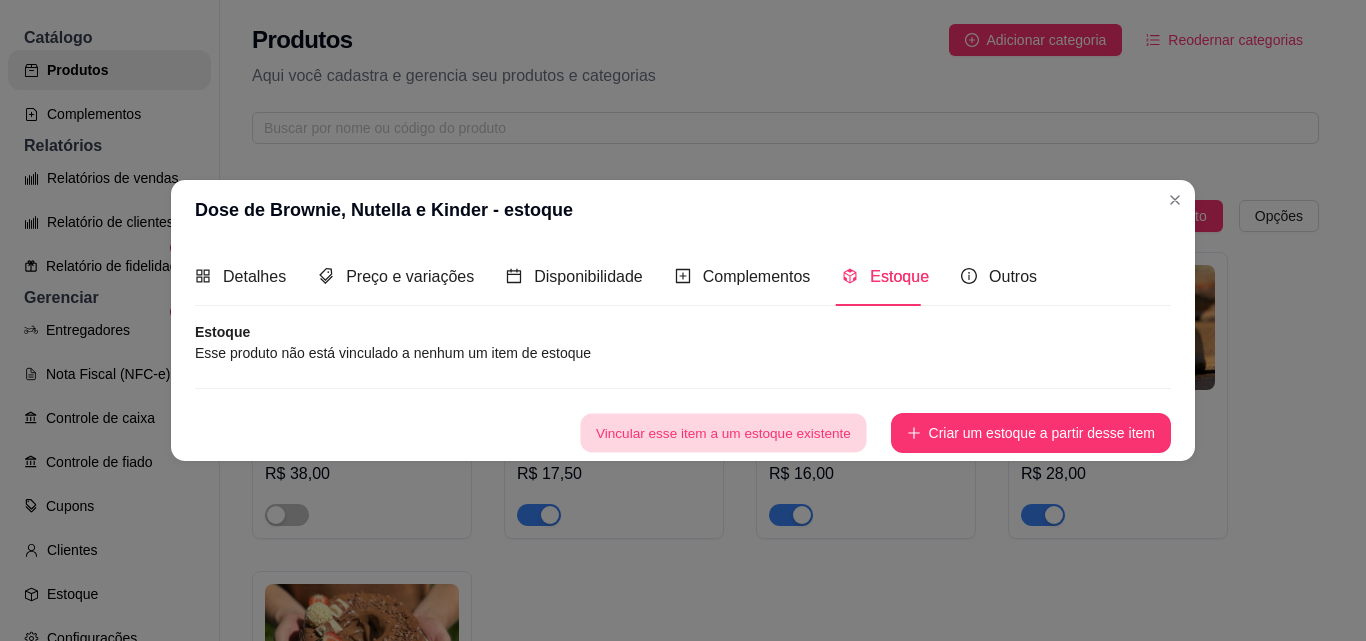 click on "Vincular esse item a um estoque existente" at bounding box center (723, 432) 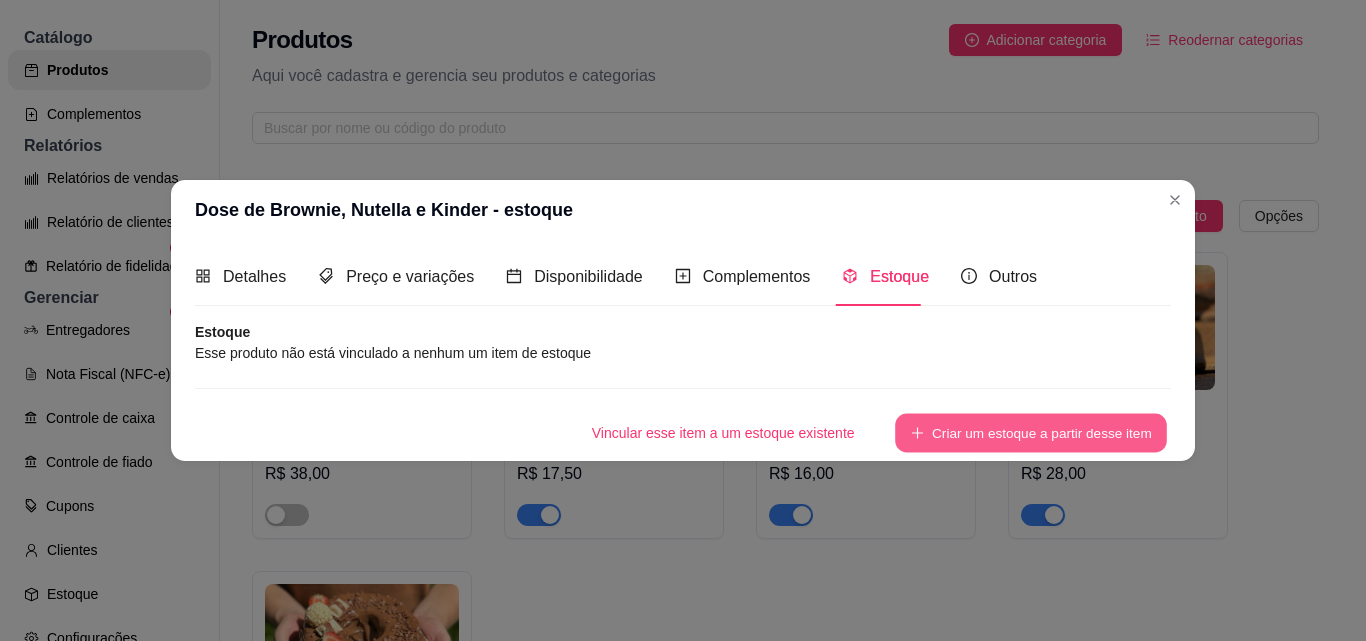 click on "Criar um estoque a partir desse item" at bounding box center (1031, 432) 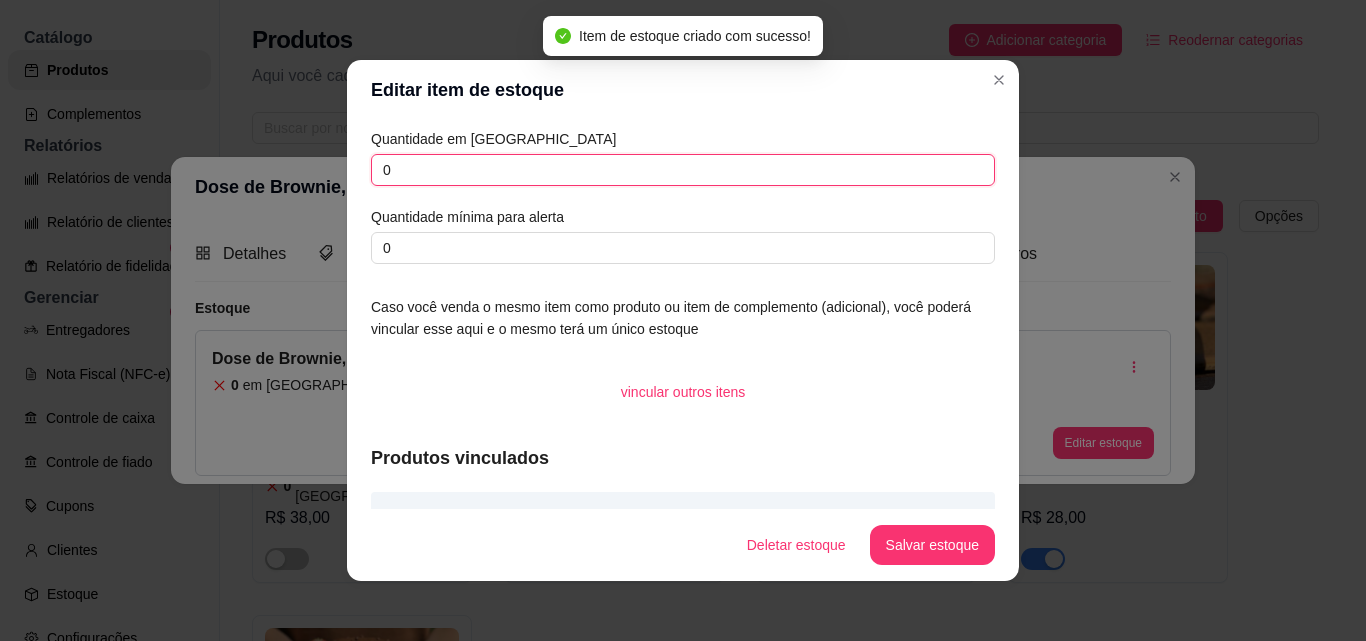 click on "0" at bounding box center (683, 170) 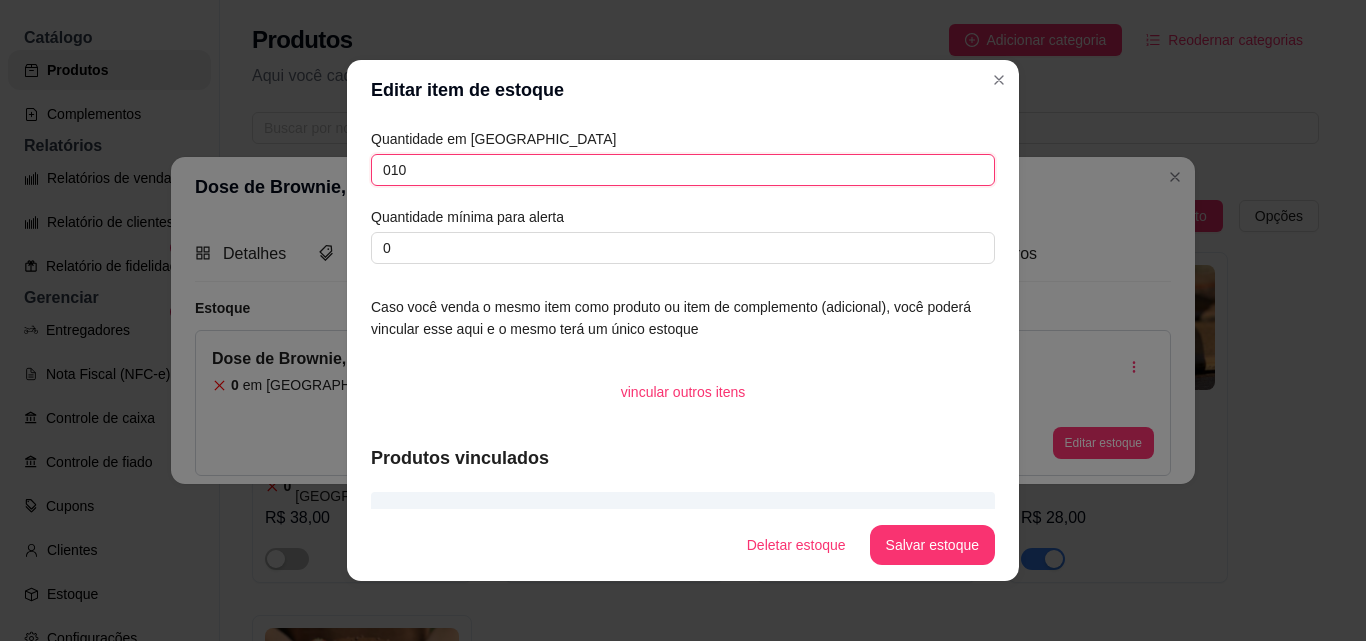 type on "010" 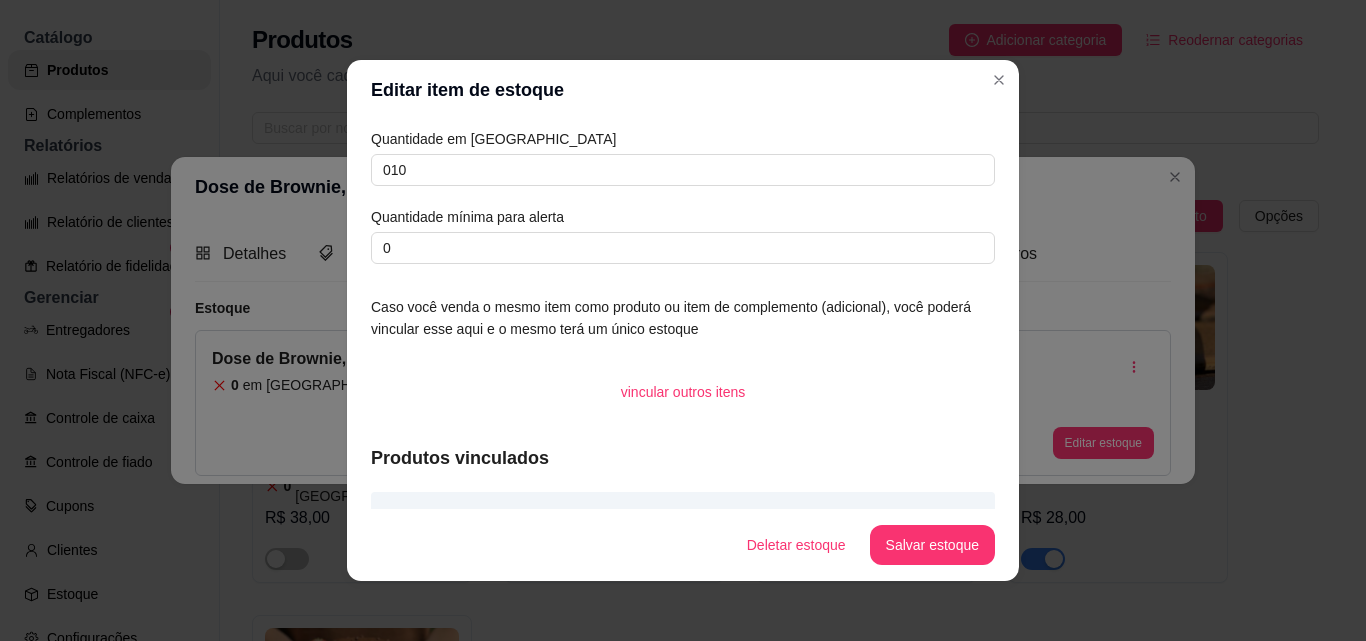 click on "Quantidade   em estoque 010 Quantidade   mínima para alerta 0 Caso você venda o mesmo item como produto ou item de complemento (adicional), você poderá vincular esse aqui e o mesmo terá um único estoque vincular outros itens Produtos vinculados Dose de Brownie, Nutella e Kinder" at bounding box center (683, 314) 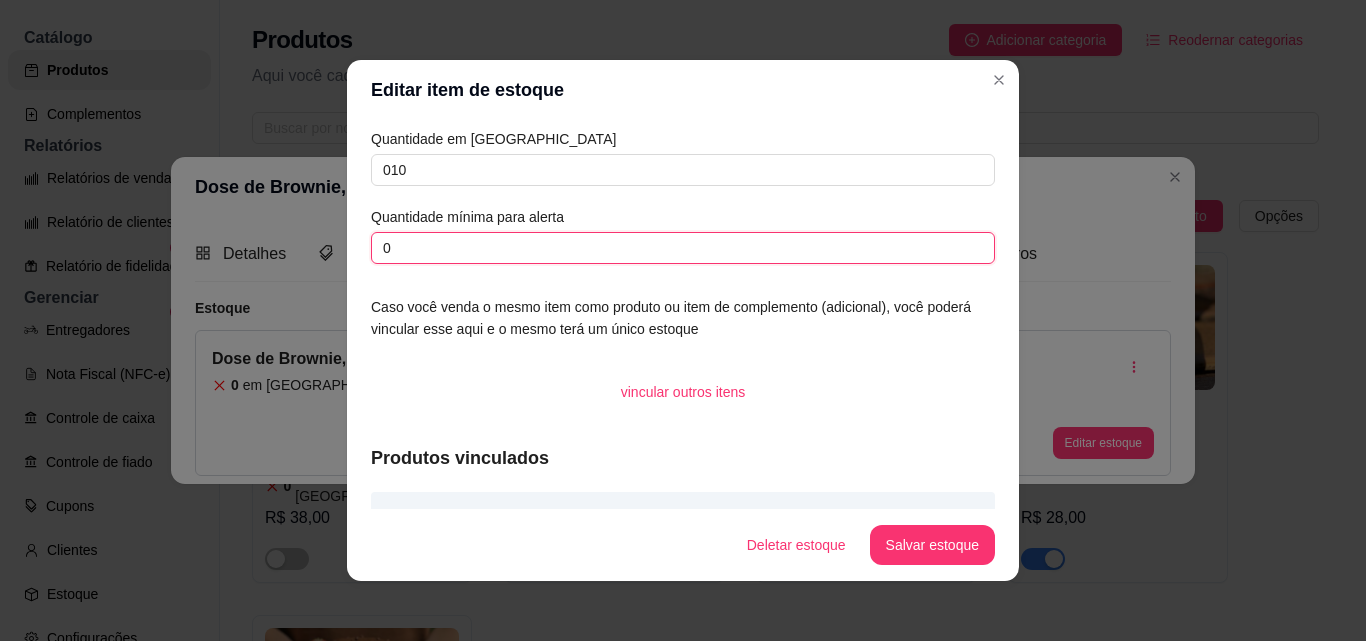 click on "0" at bounding box center (683, 248) 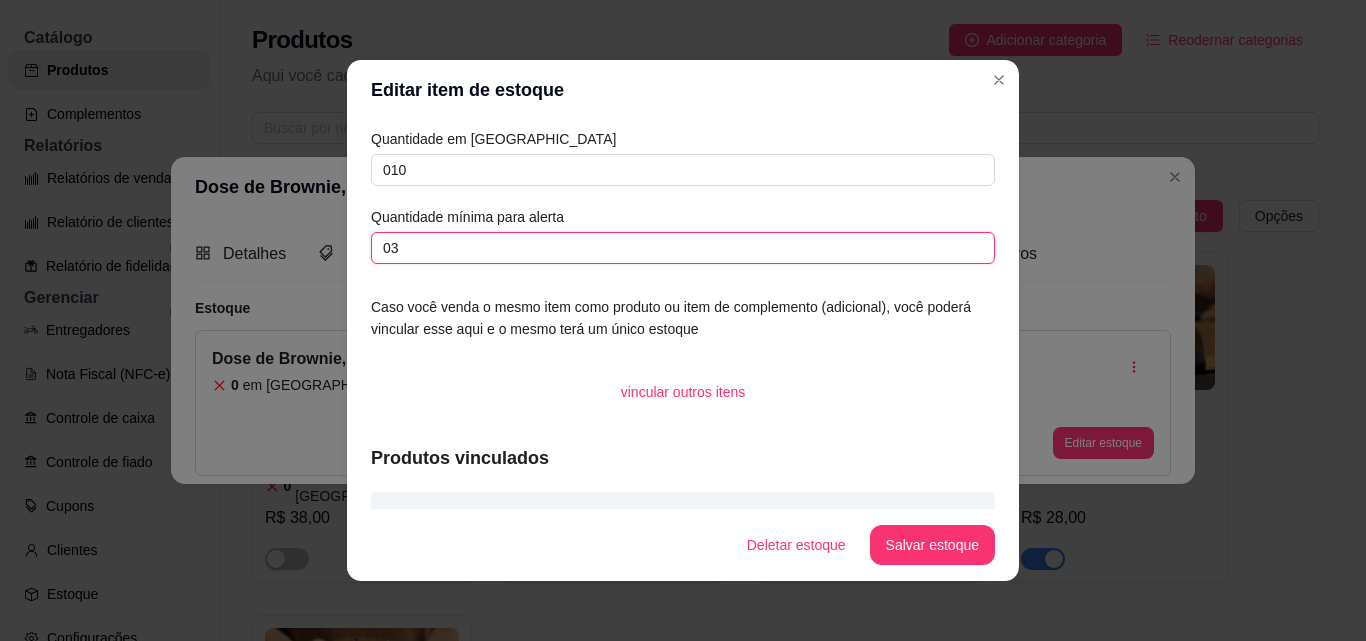 type on "03" 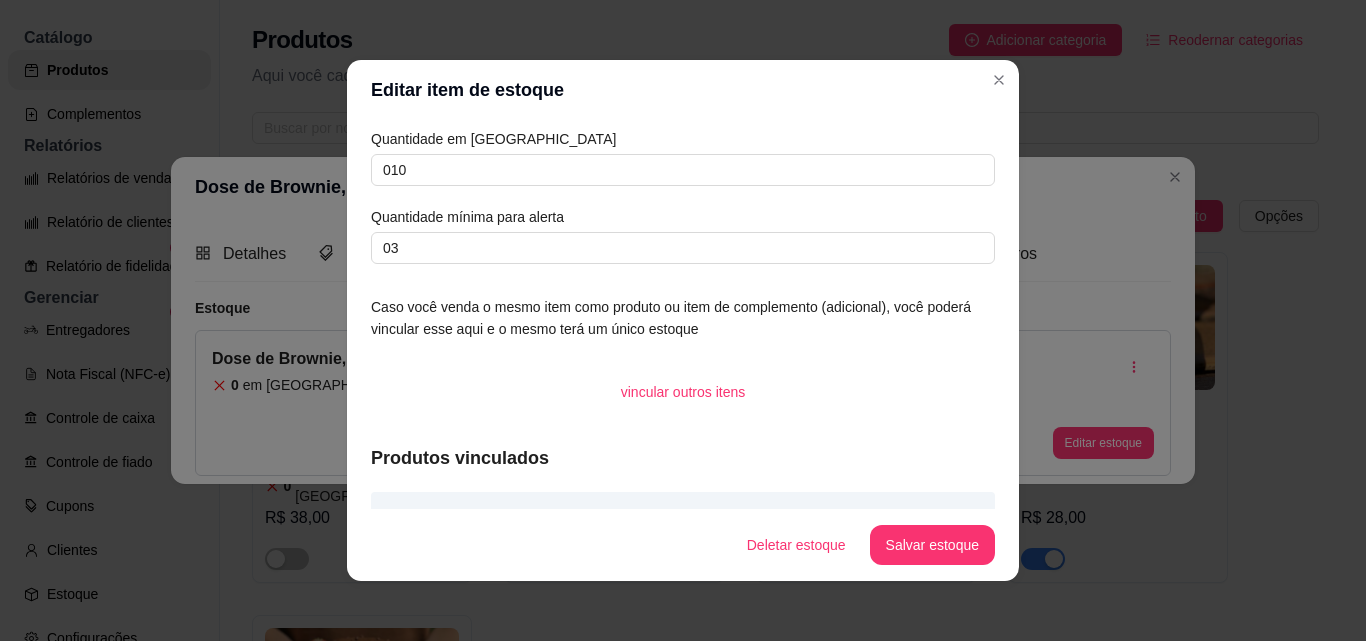 click on "Quantidade   em estoque 010 Quantidade   mínima para alerta 03 Caso você venda o mesmo item como produto ou item de complemento (adicional), você poderá vincular esse aqui e o mesmo terá um único estoque vincular outros itens Produtos vinculados Dose de Brownie, Nutella e Kinder" at bounding box center [683, 314] 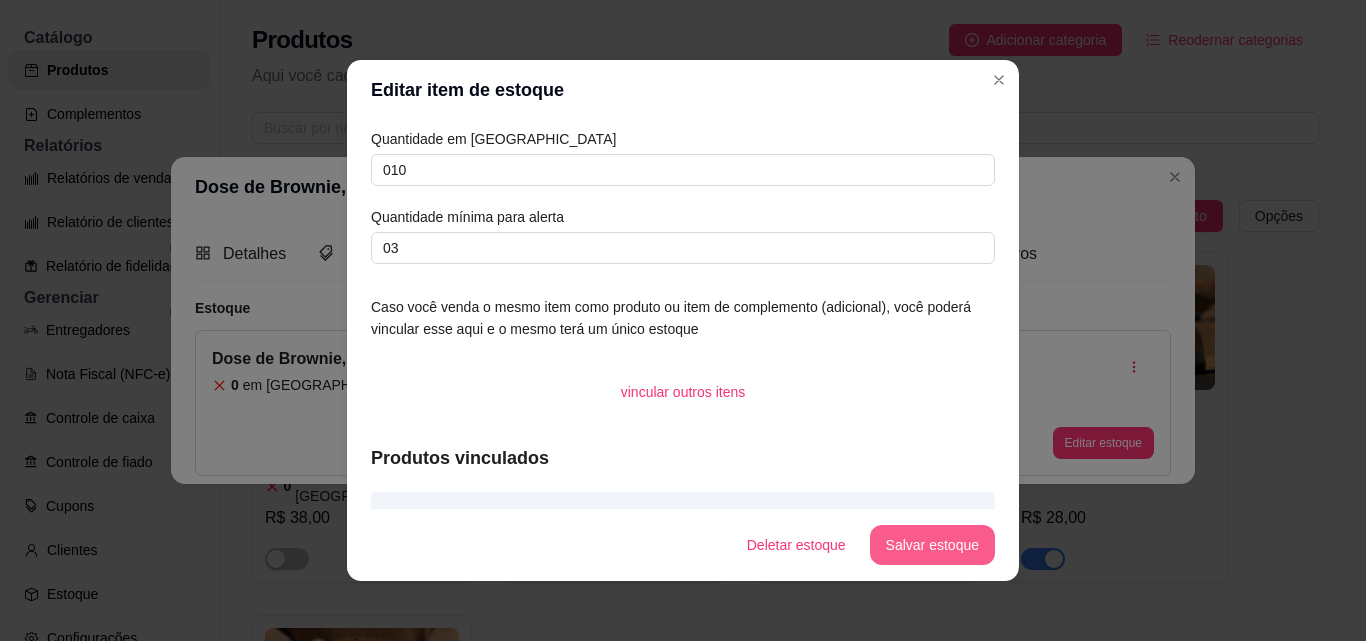 click on "Salvar estoque" at bounding box center [932, 545] 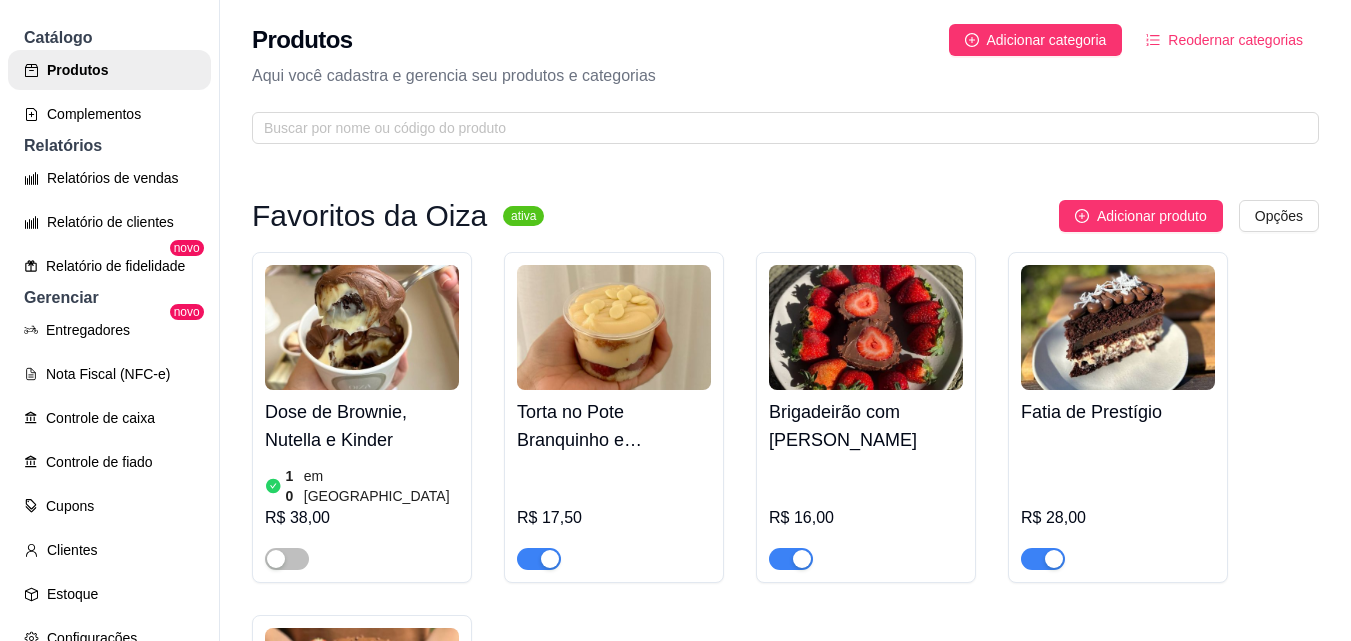 click on "Torta no Pote Branquinho e [PERSON_NAME]" at bounding box center (614, 426) 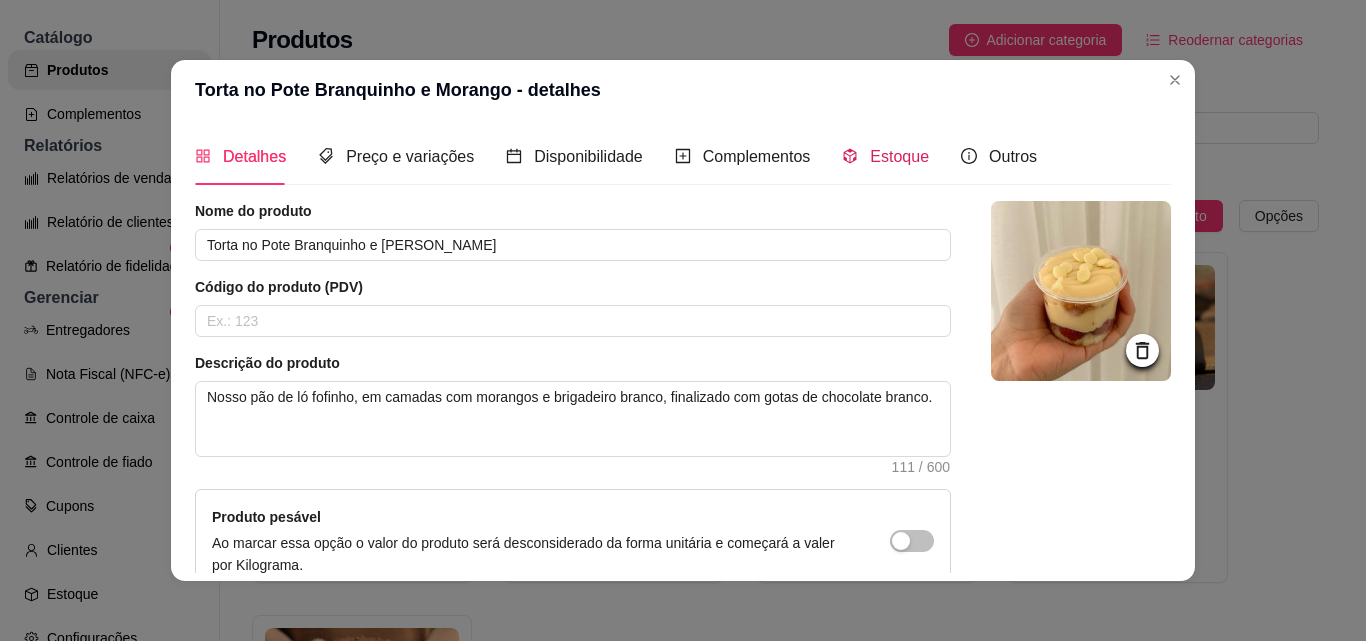 click 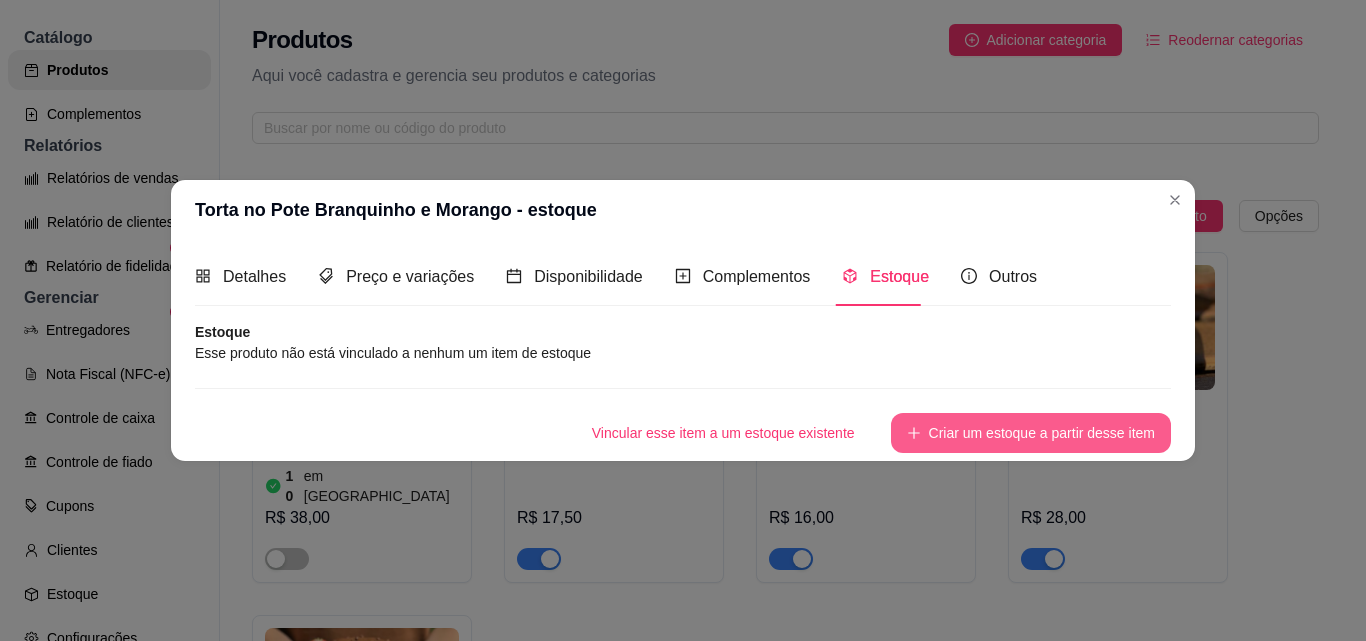 click on "Criar um estoque a partir desse item" at bounding box center (1031, 433) 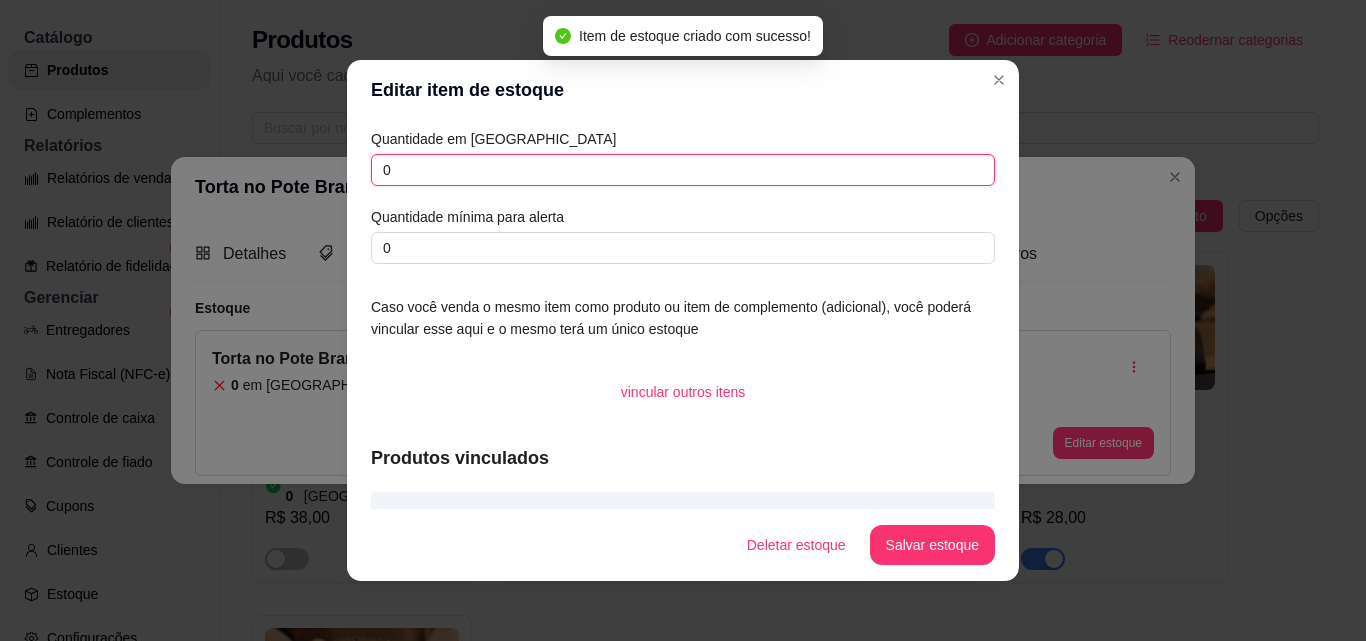 click on "0" at bounding box center (683, 170) 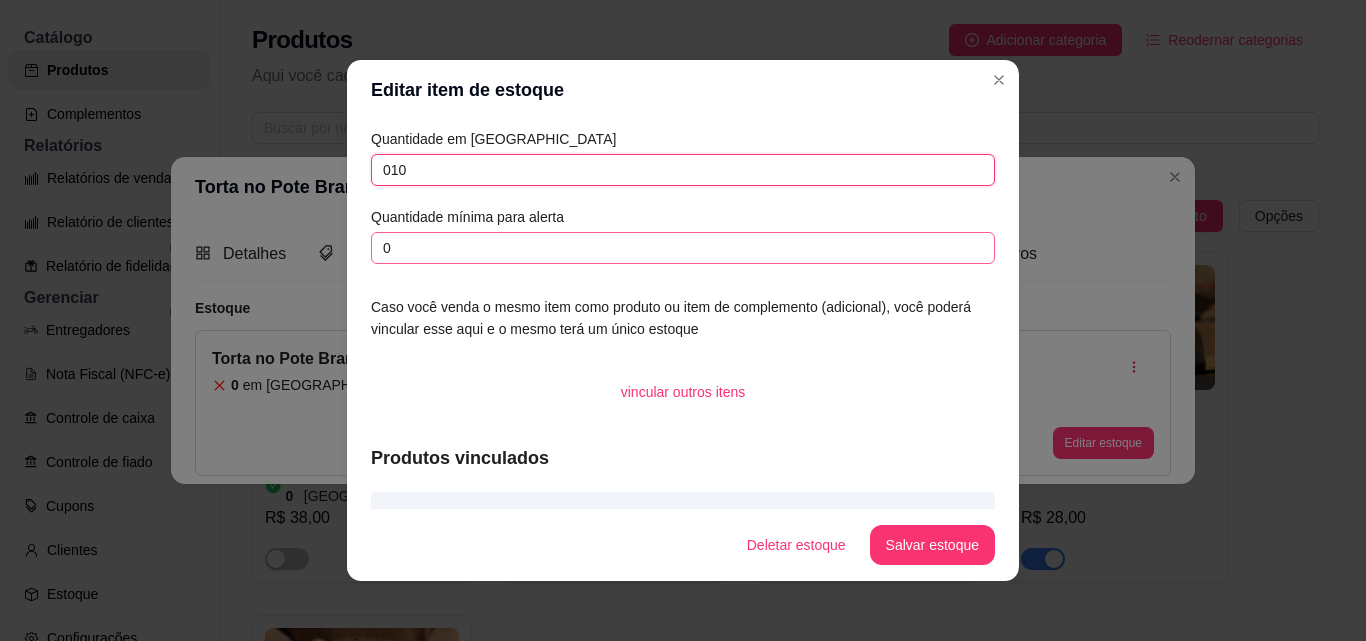 type on "010" 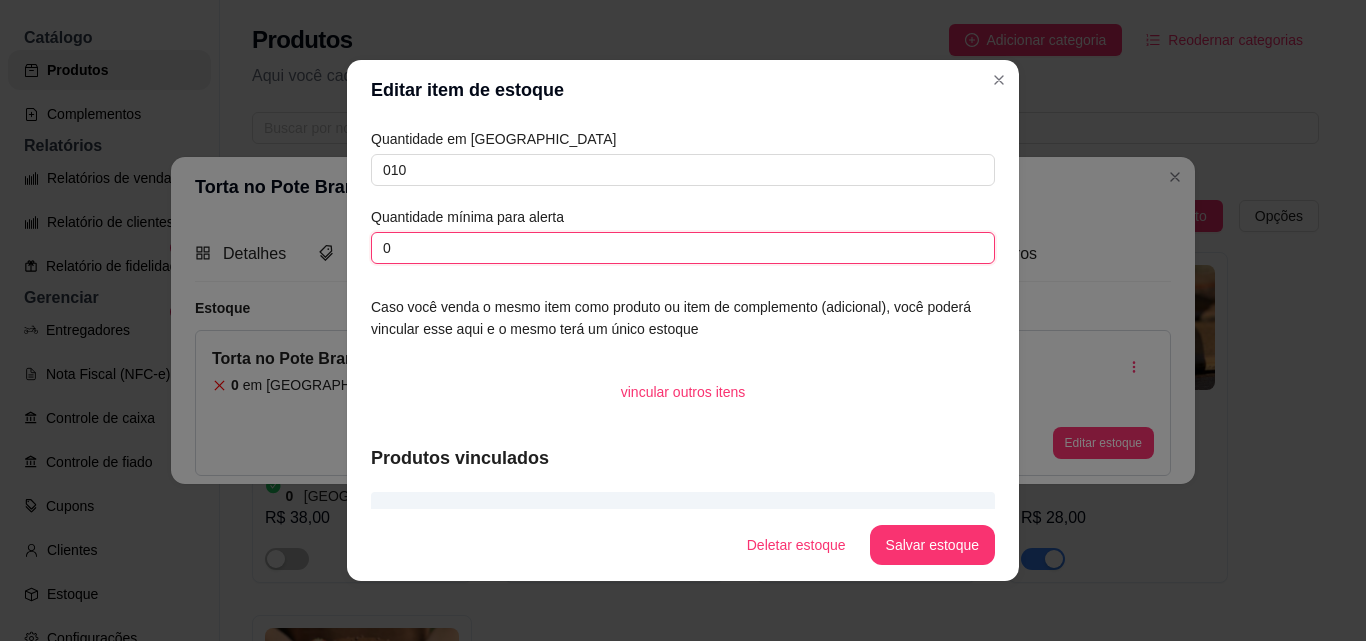 click on "0" at bounding box center [683, 248] 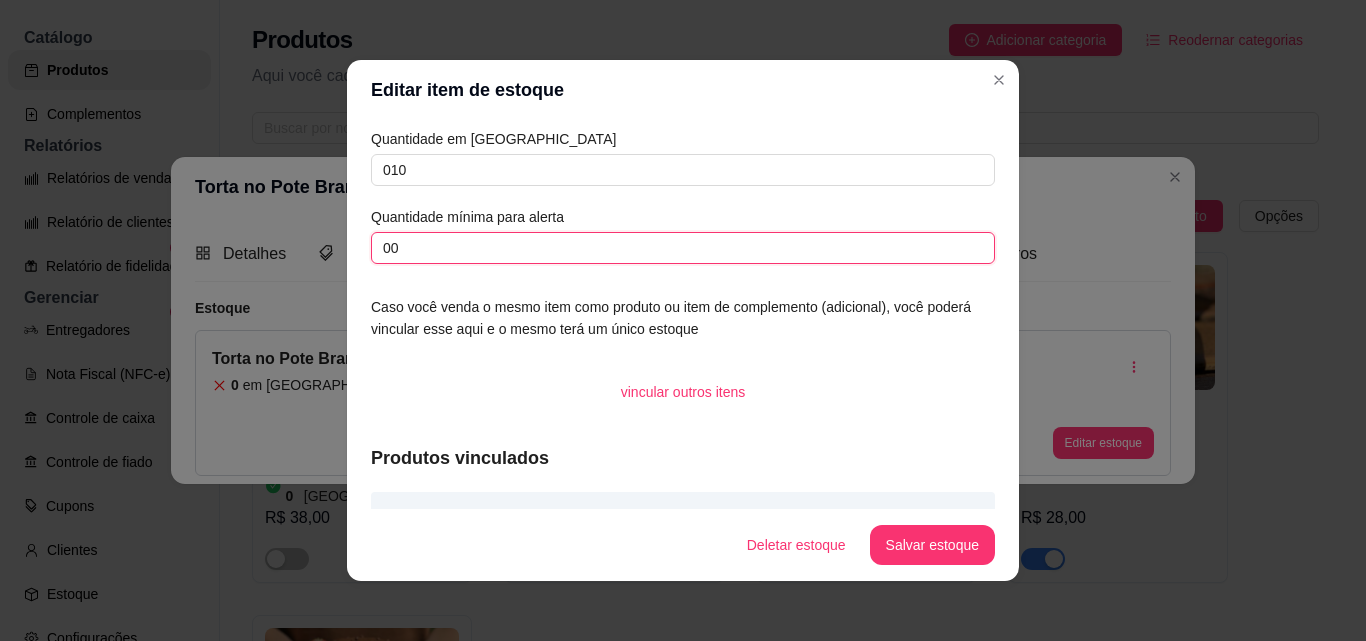 type on "0" 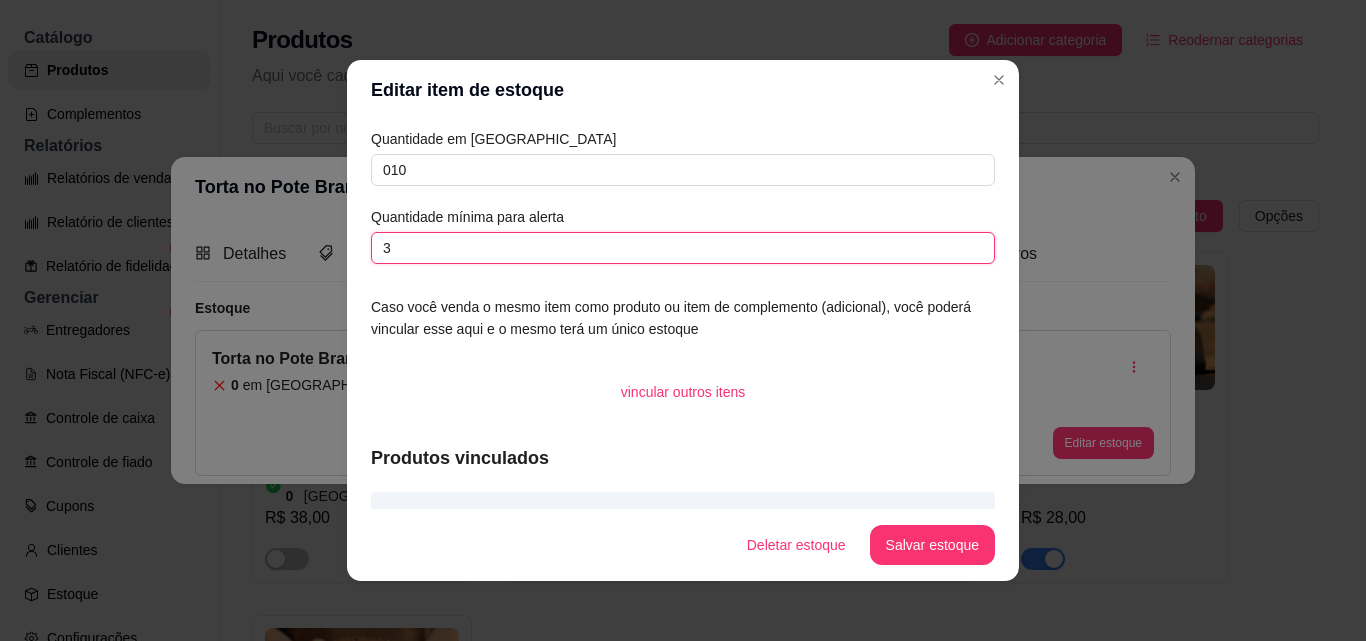 type on "3" 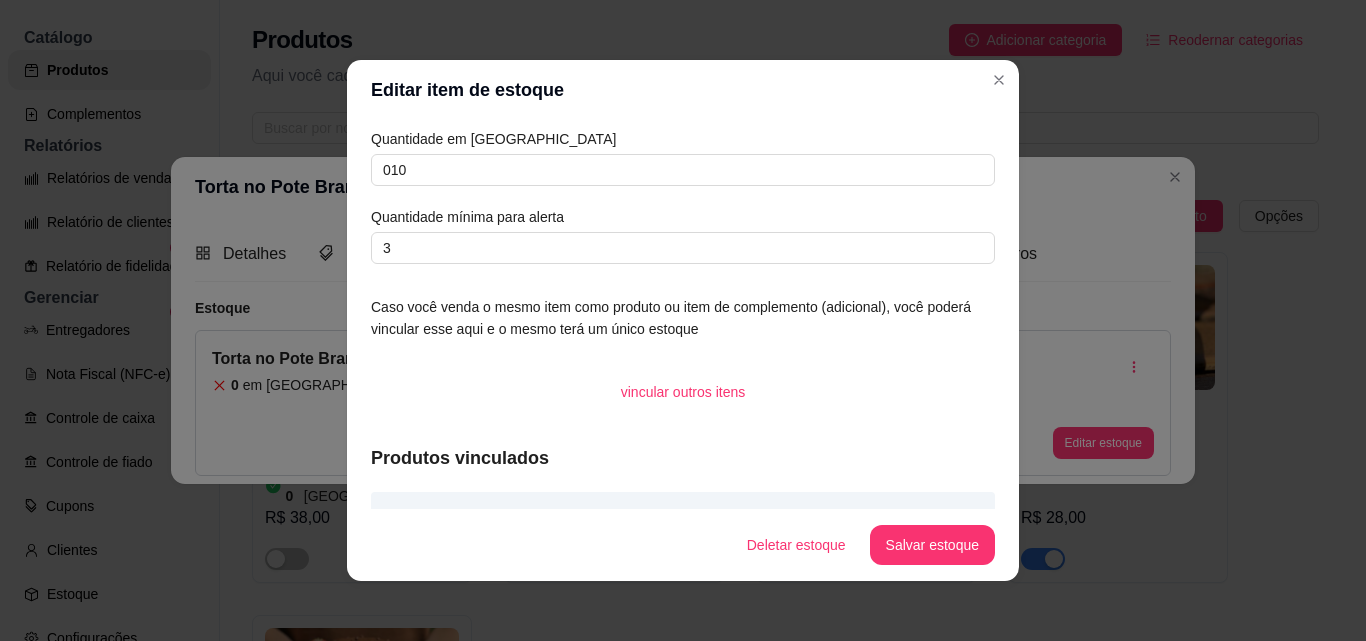 click on "Quantidade   em estoque 010 Quantidade   mínima para alerta 3 Caso você venda o mesmo item como produto ou item de complemento (adicional), você poderá vincular esse aqui e o mesmo terá um único estoque vincular outros itens Produtos vinculados Torta no Pote Branquinho e Morango" at bounding box center (683, 314) 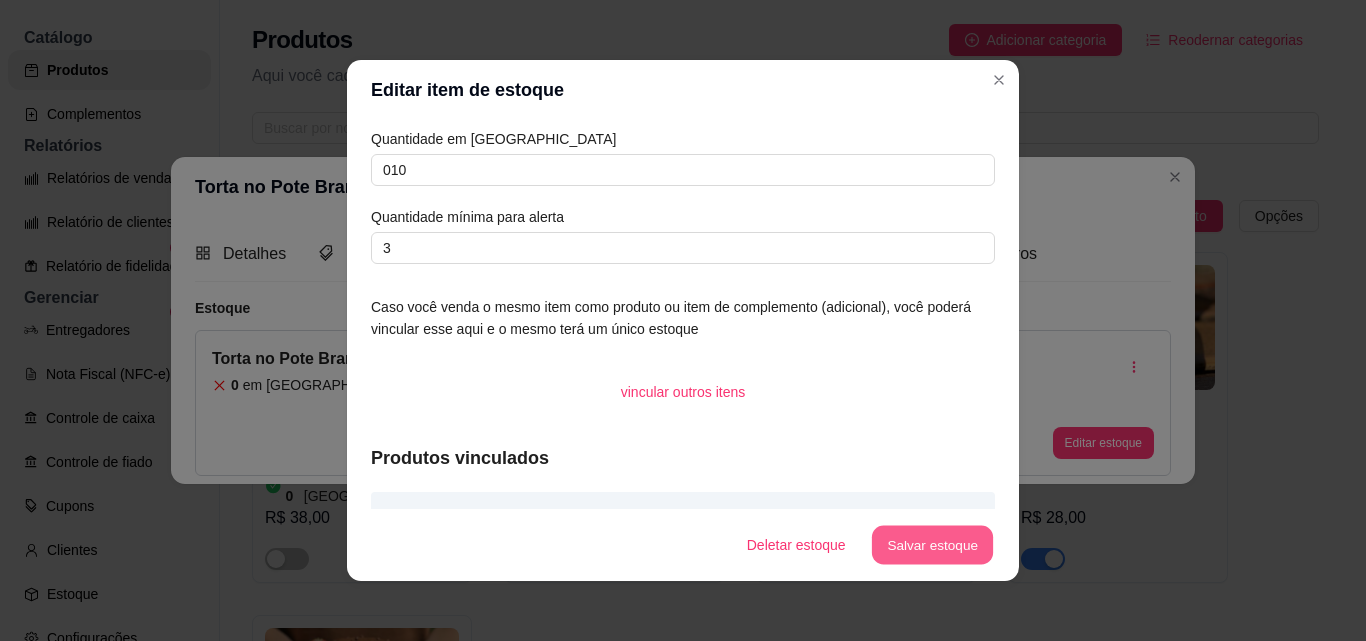 click on "Salvar estoque" at bounding box center (932, 545) 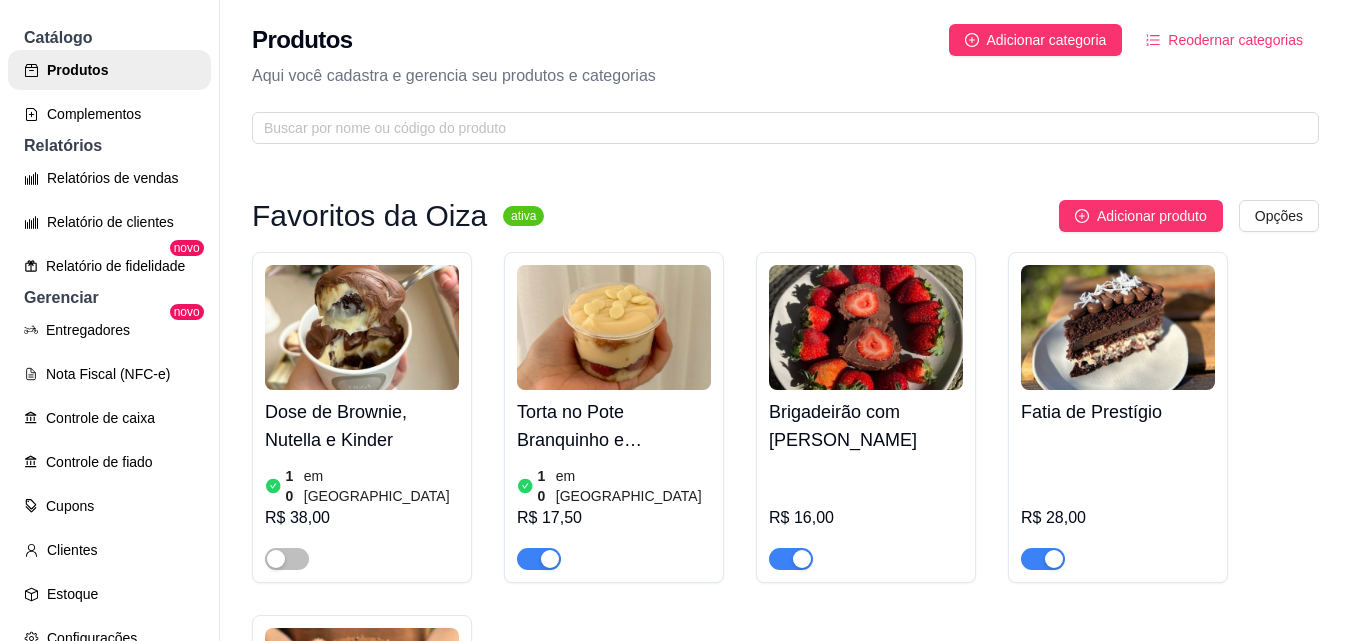 click on "Brigadeirão com Morango   R$ 16,00" at bounding box center (866, 480) 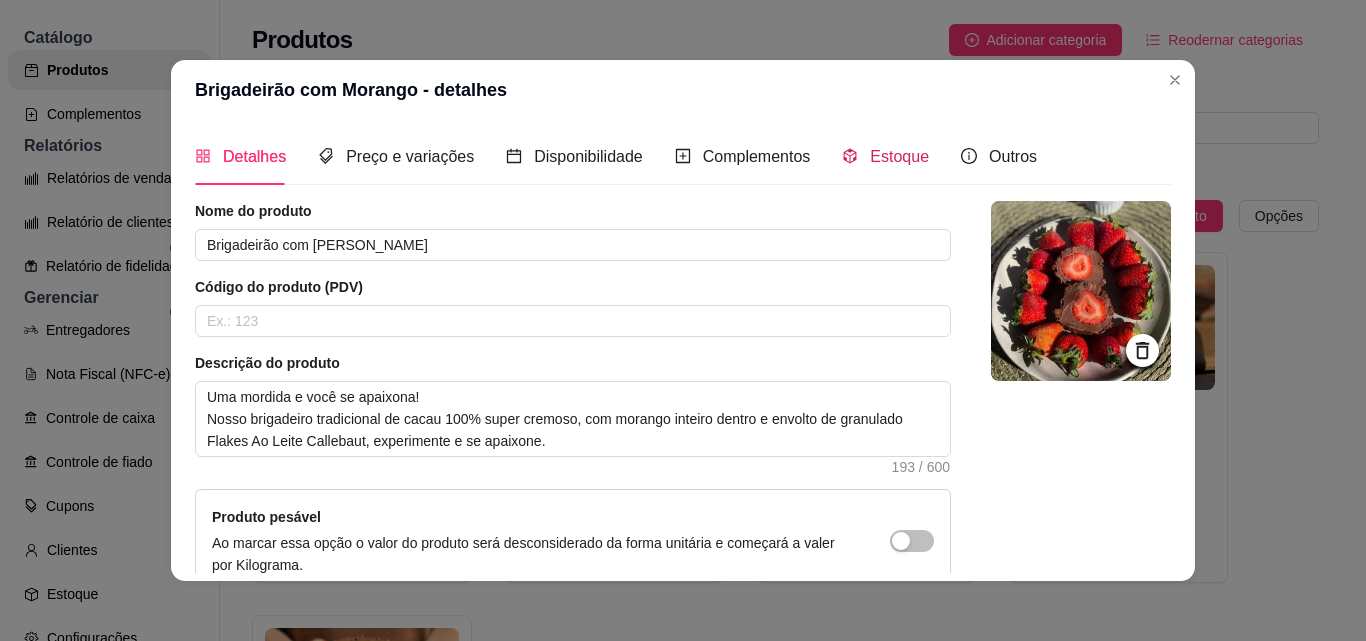 click on "Estoque" at bounding box center [899, 156] 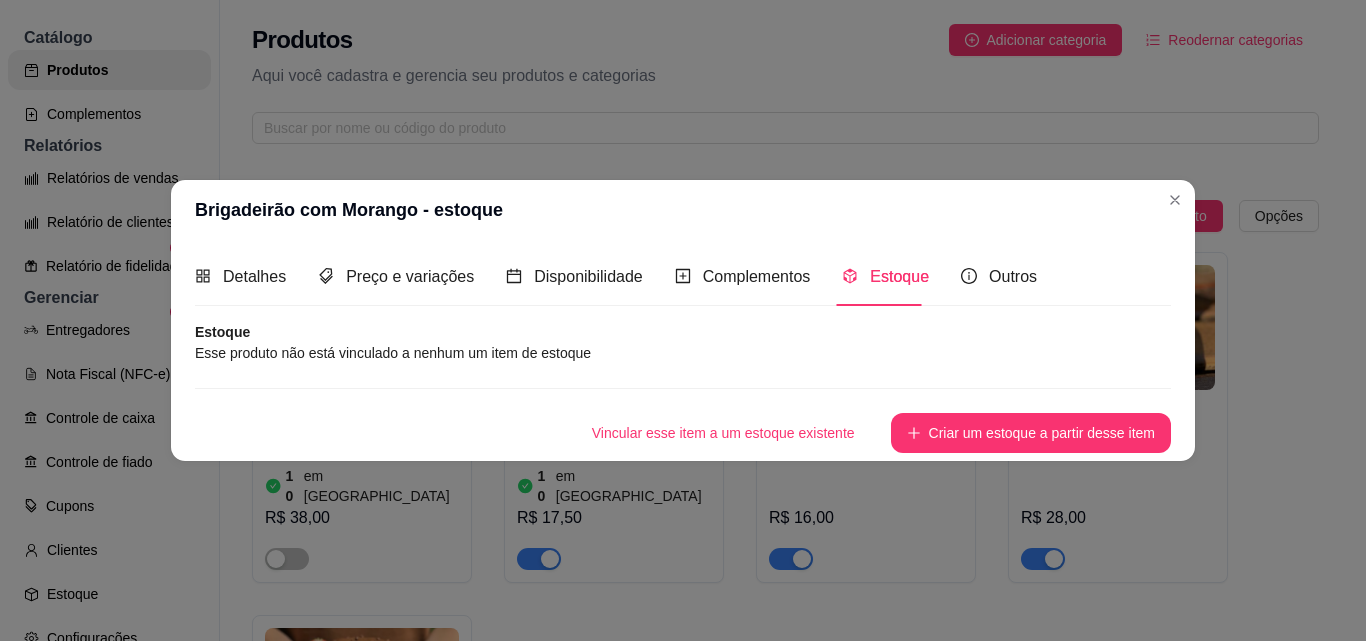 type 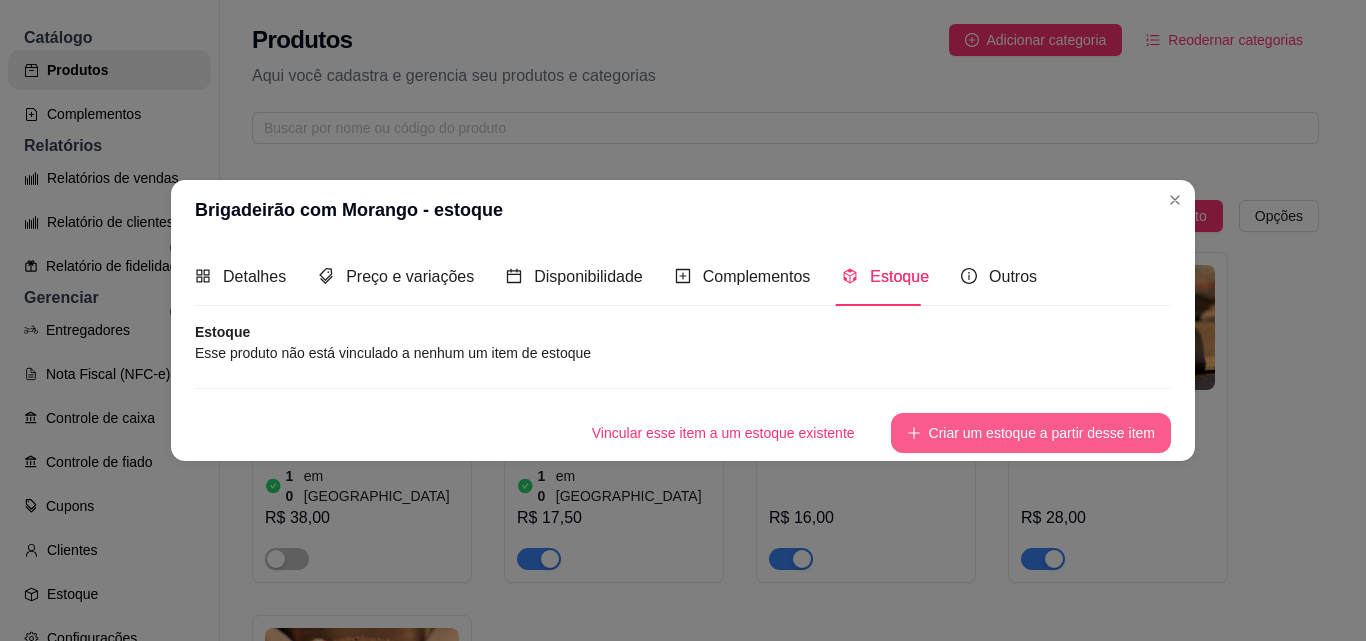 click on "Criar um estoque a partir desse item" at bounding box center [1031, 433] 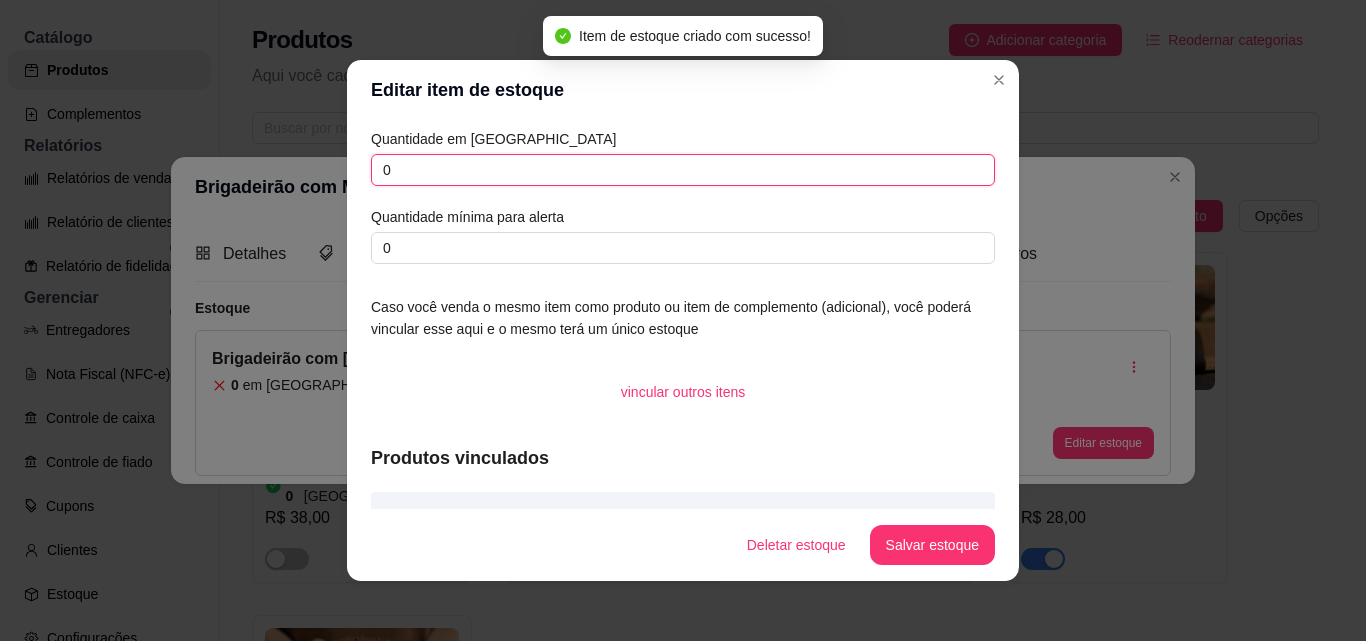 click on "0" at bounding box center [683, 170] 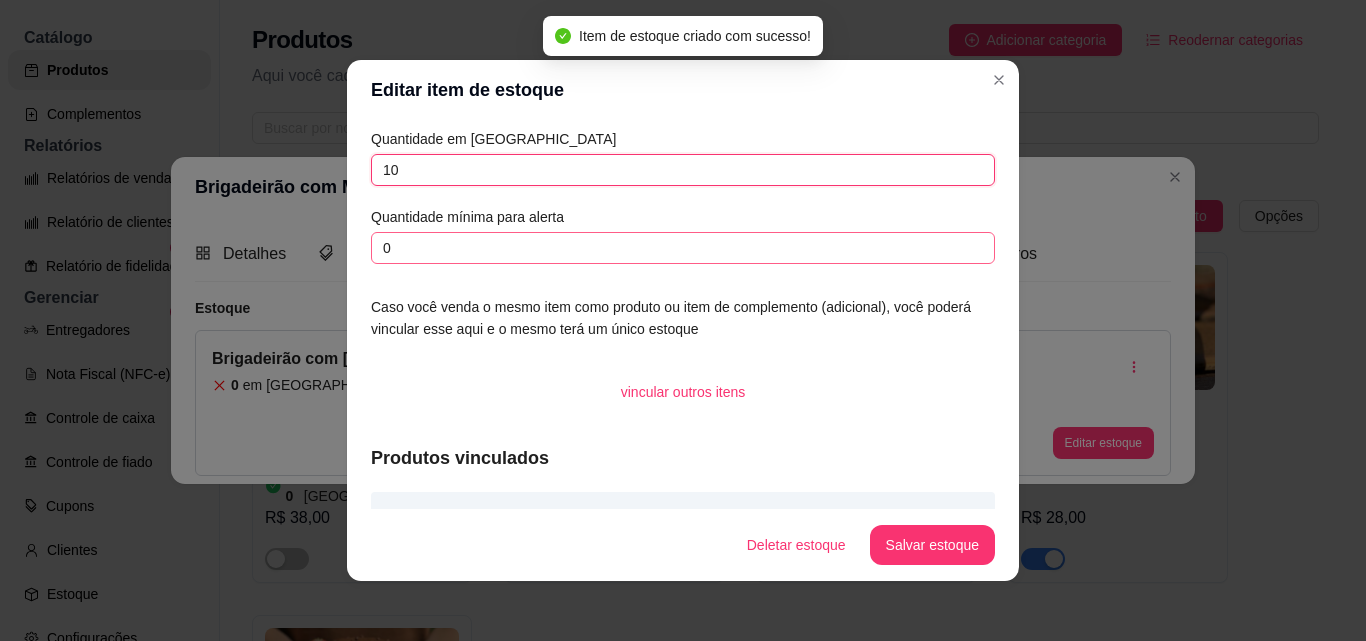 type on "10" 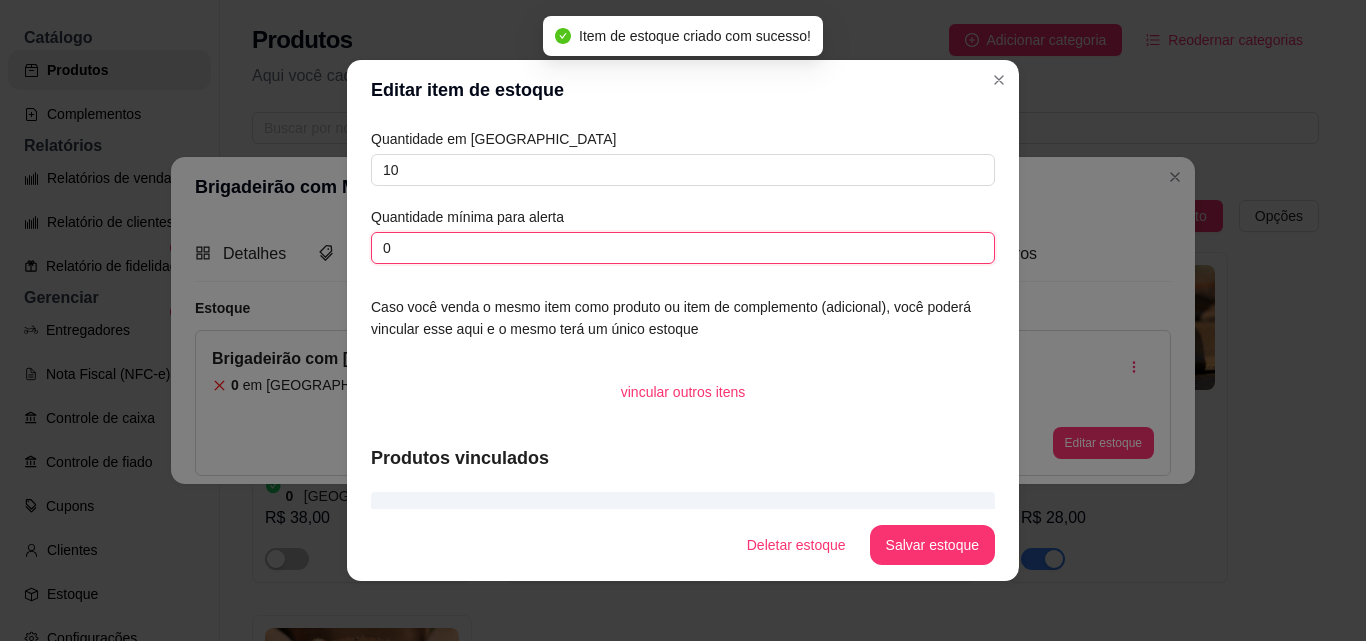 click on "0" at bounding box center [683, 248] 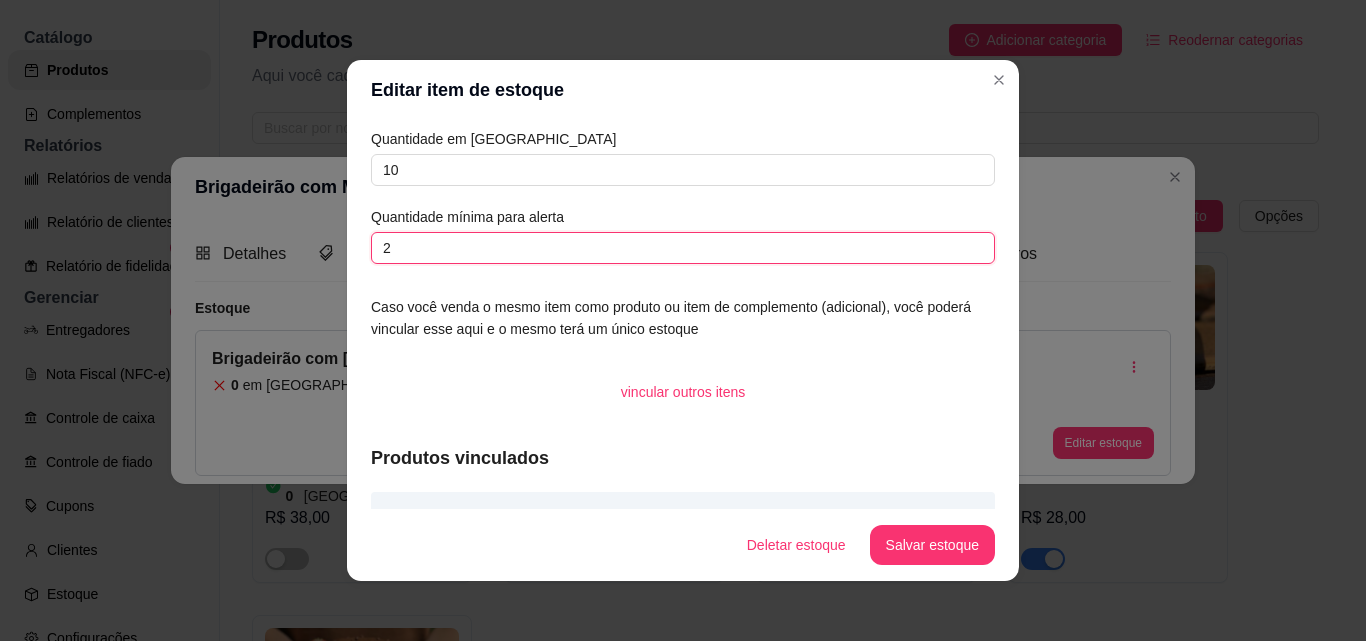 type on "2" 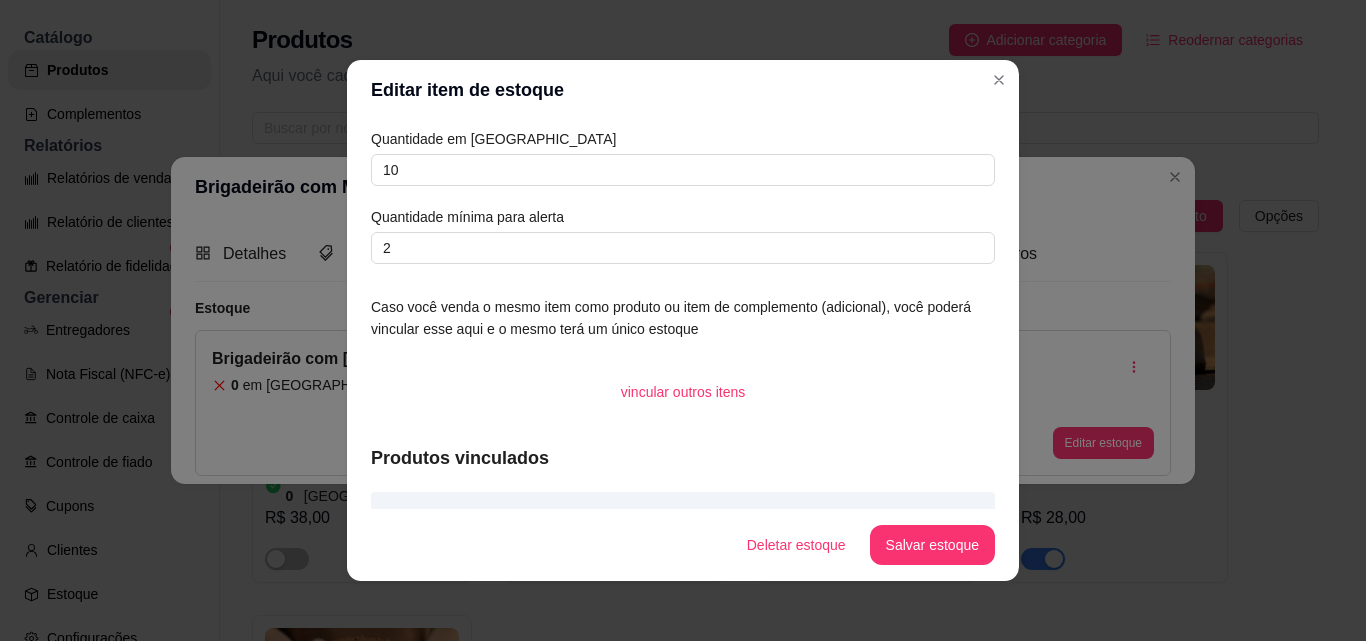 click on "Quantidade   em estoque 10 Quantidade   mínima para alerta 2 Caso você venda o mesmo item como produto ou item de complemento (adicional), você poderá vincular esse aqui e o mesmo terá um único estoque vincular outros itens Produtos vinculados Brigadeirão com Morango" at bounding box center (683, 314) 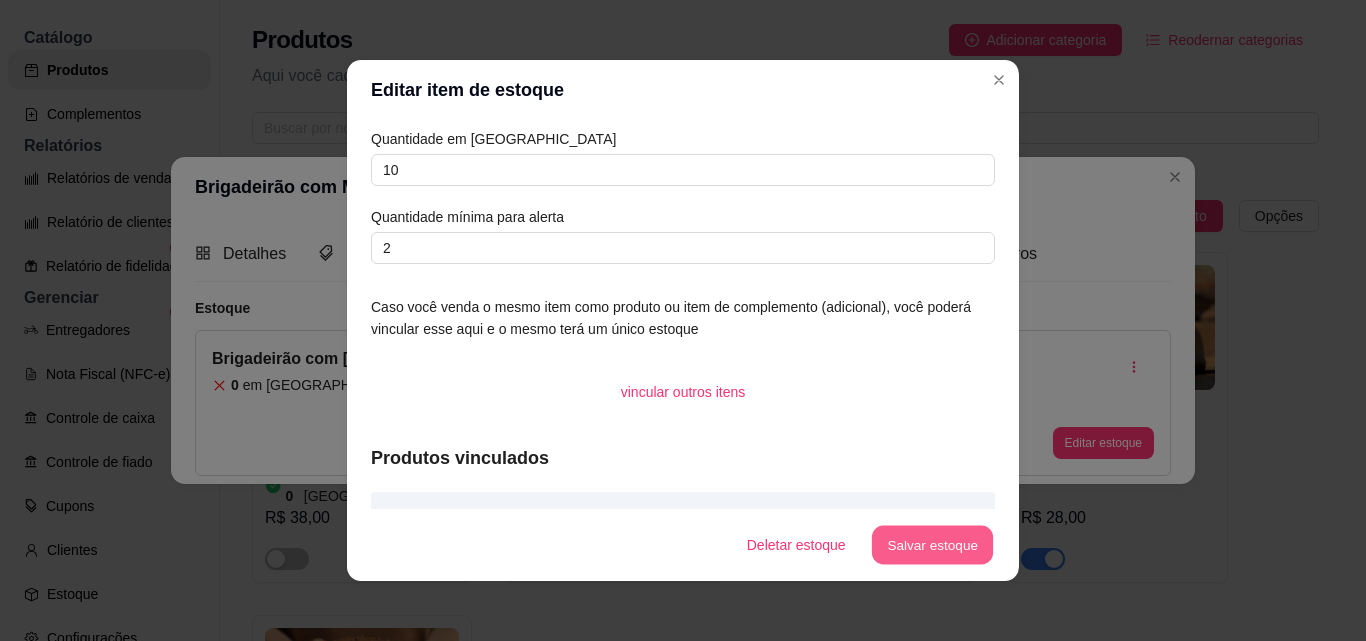click on "Salvar estoque" at bounding box center [932, 545] 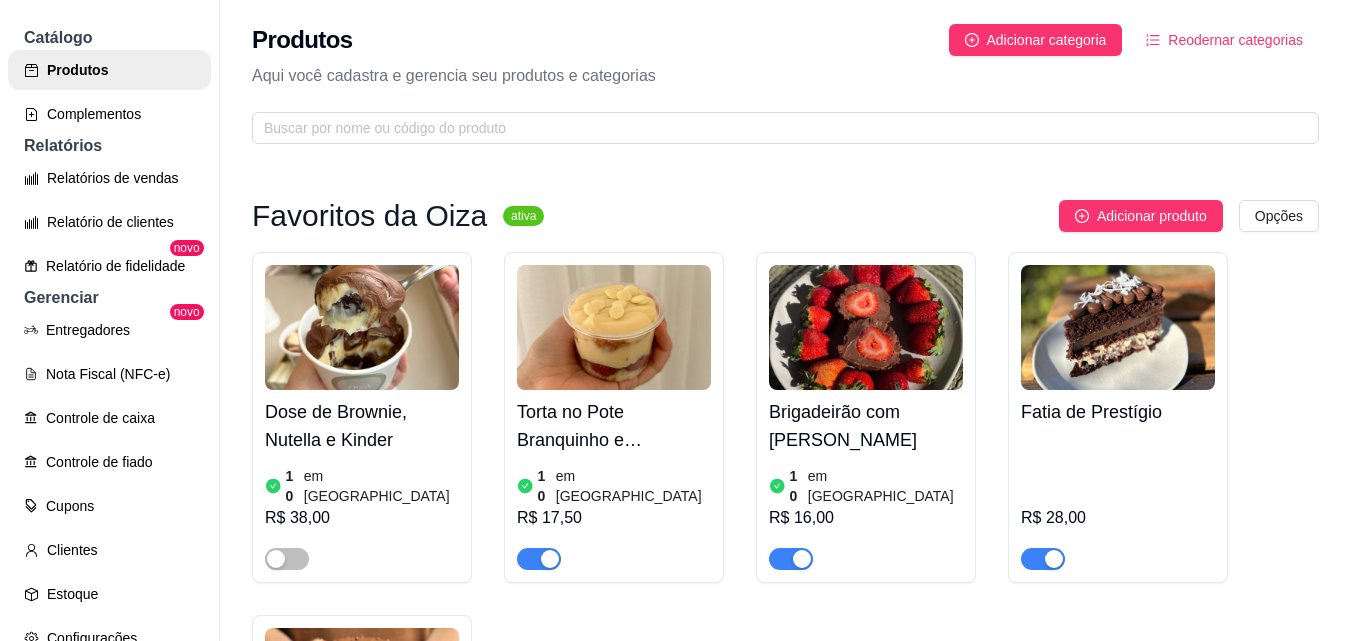 click on "Fatia de Prestígio" at bounding box center (1118, 412) 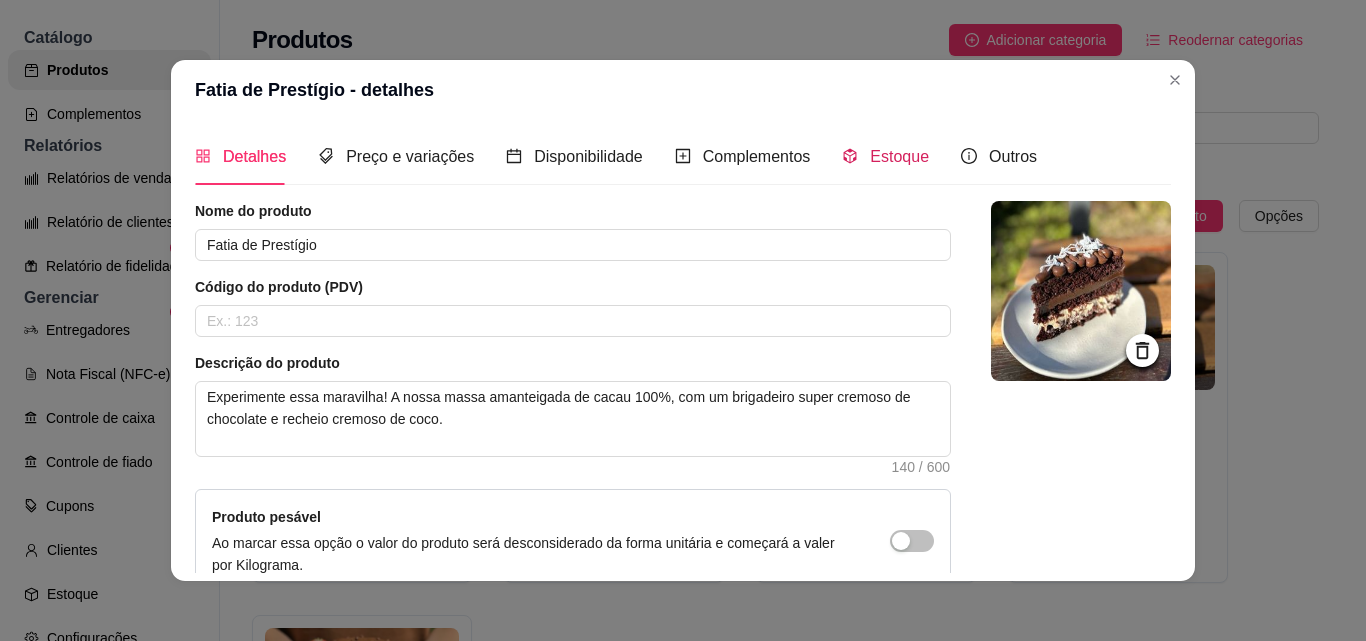 click on "Estoque" at bounding box center (885, 156) 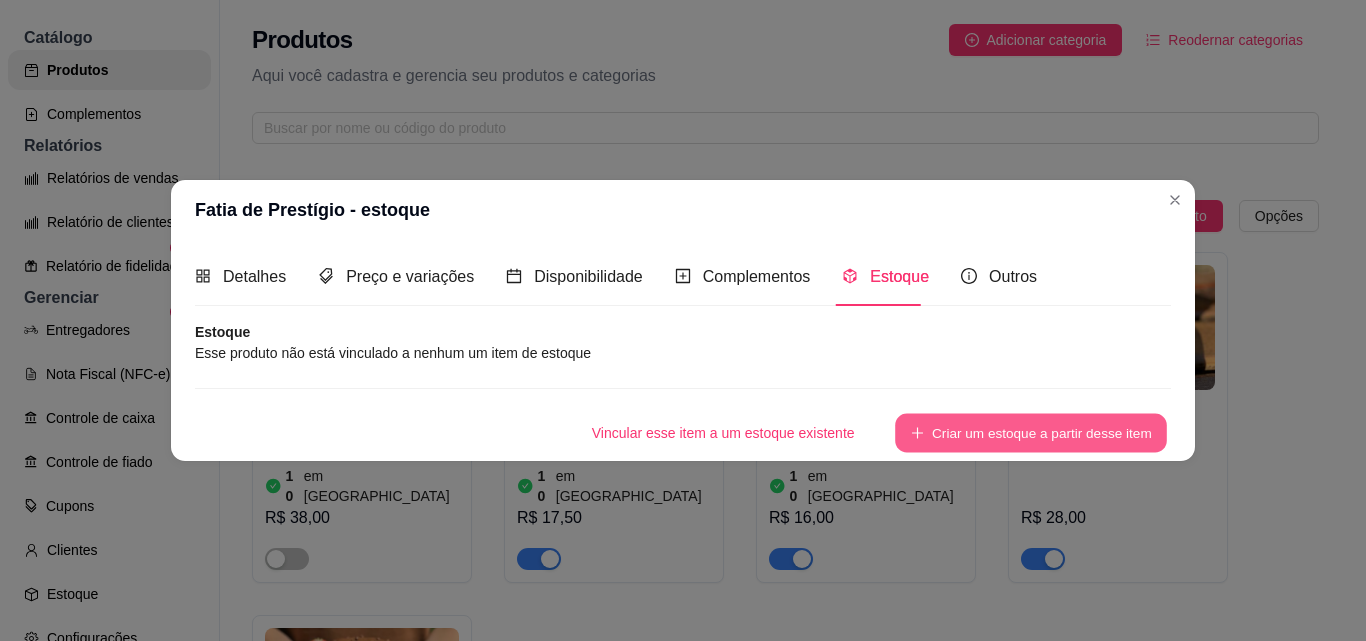 click on "Criar um estoque a partir desse item" at bounding box center (1031, 432) 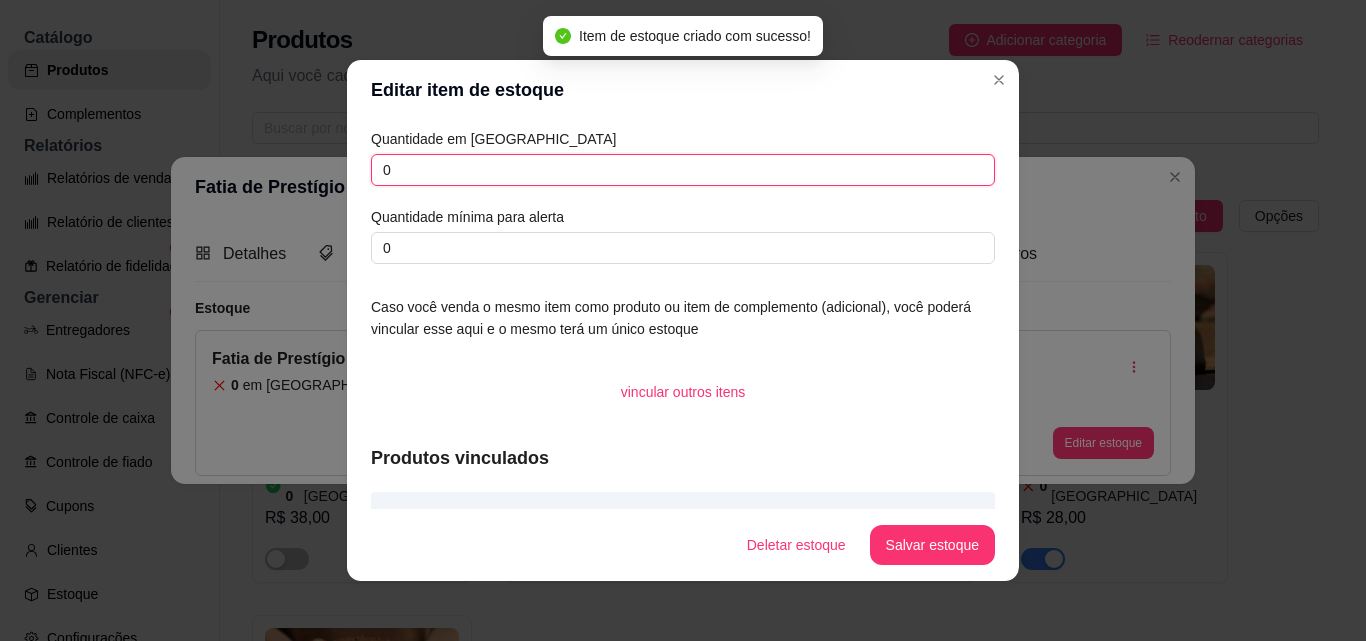 click on "0" at bounding box center (683, 170) 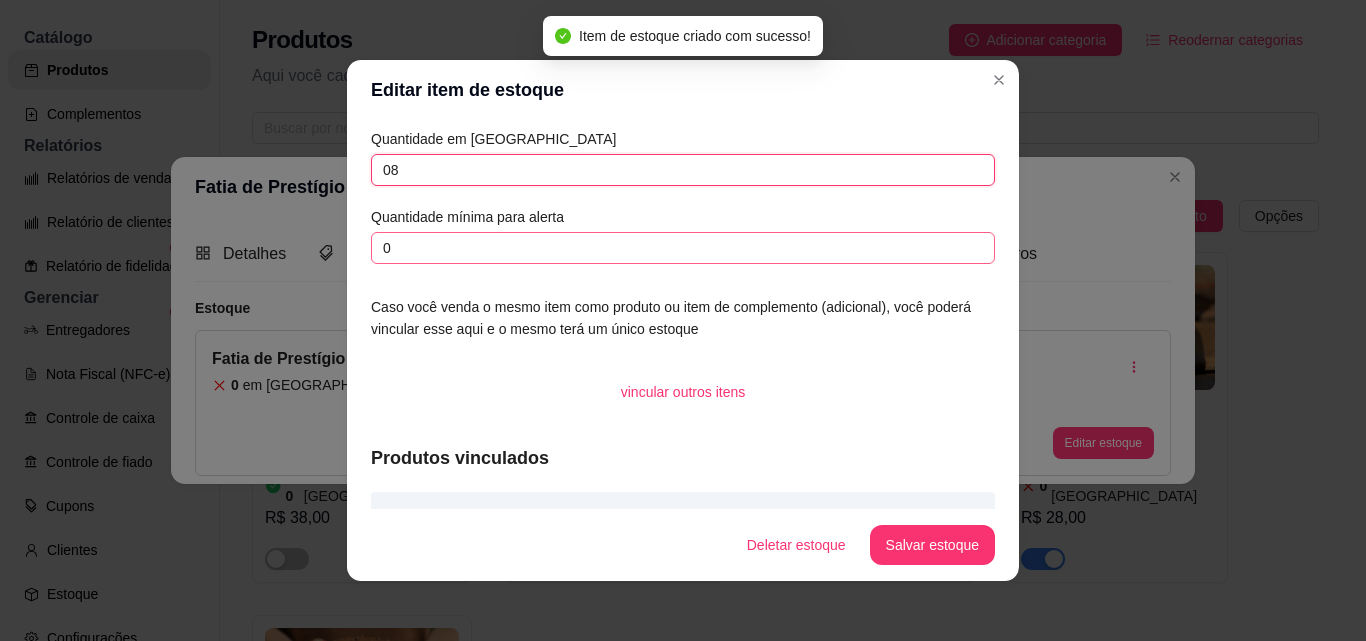type on "08" 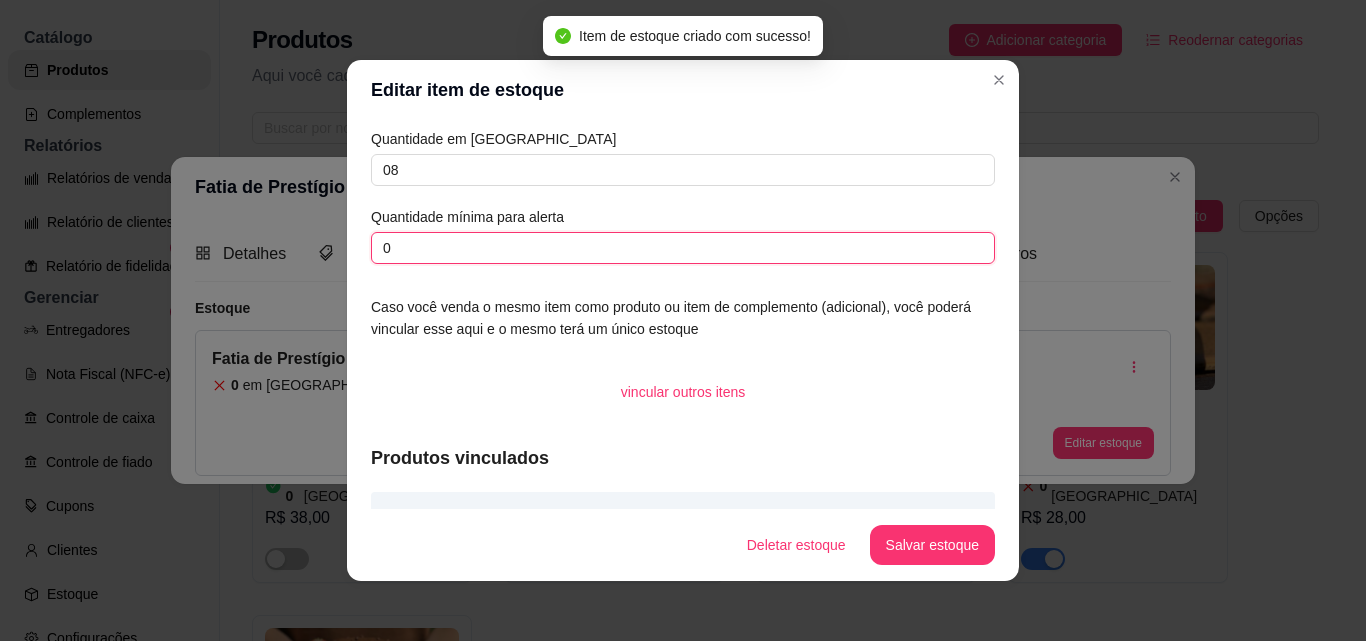 click on "0" at bounding box center [683, 248] 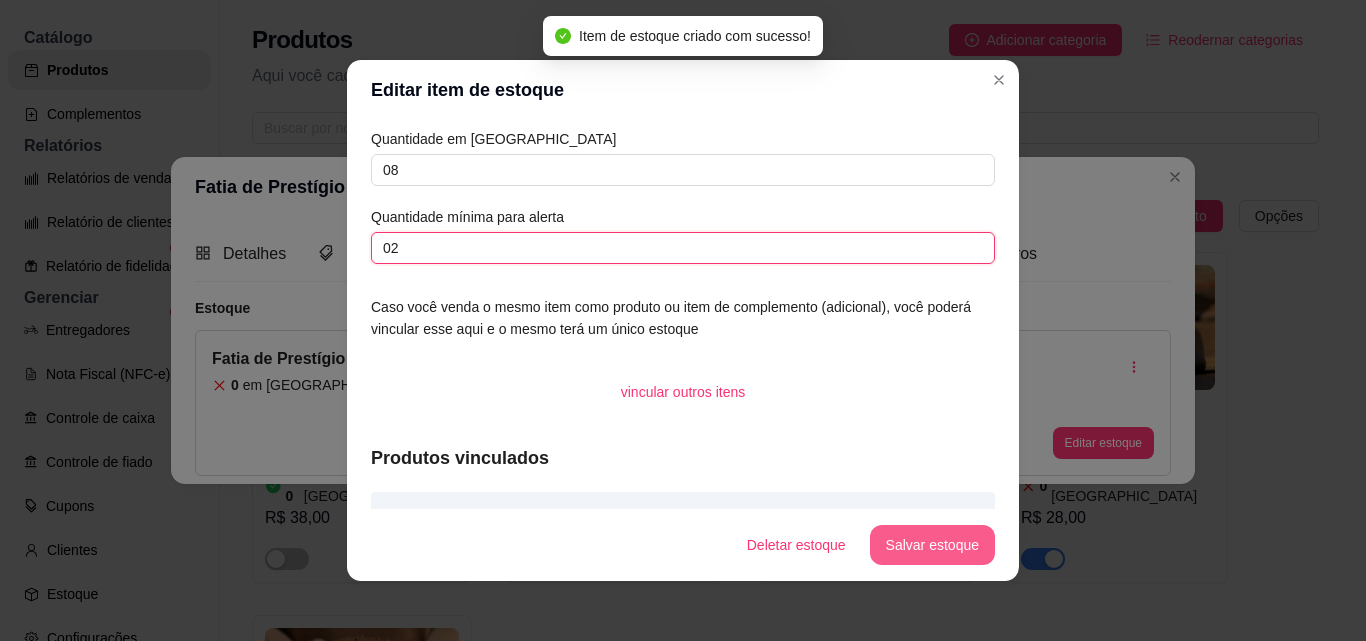 type on "02" 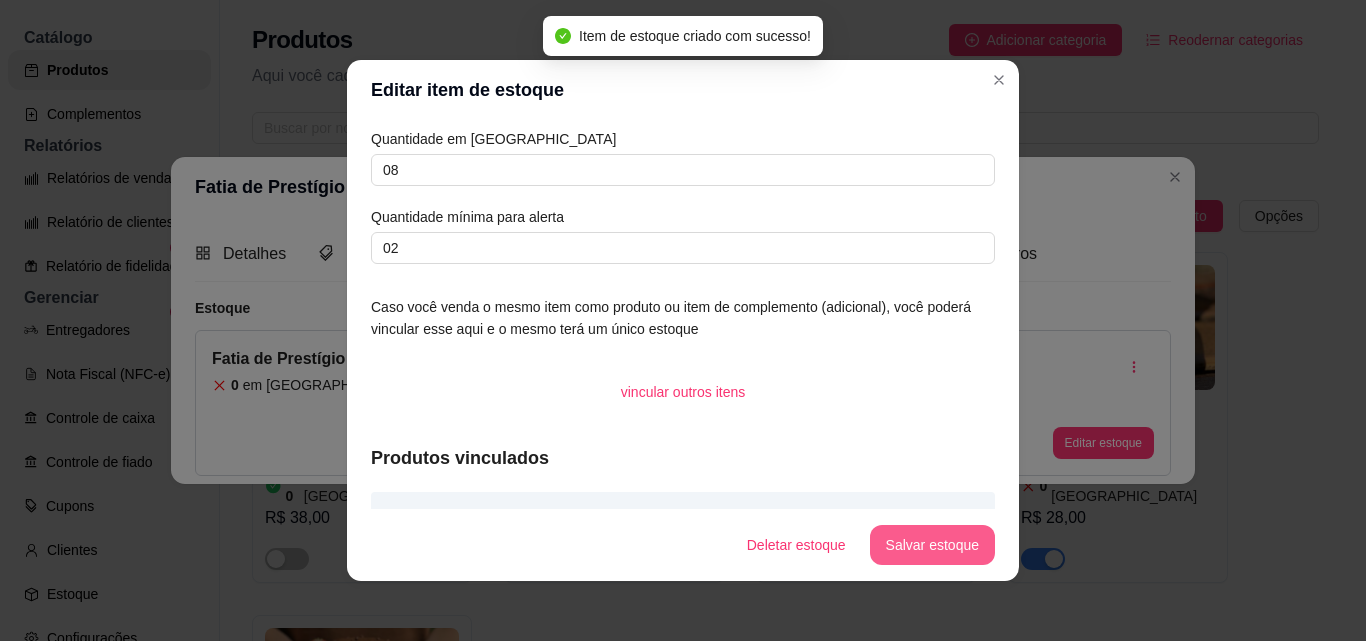 click on "Salvar estoque" at bounding box center [932, 545] 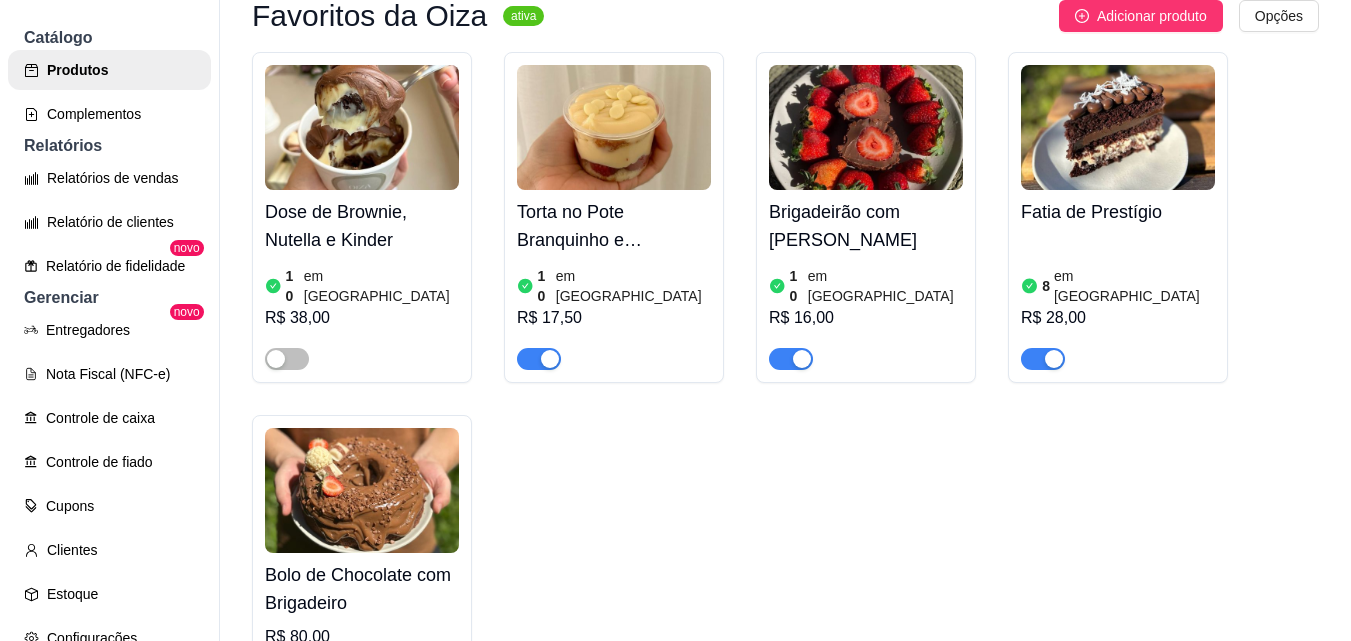 scroll, scrollTop: 300, scrollLeft: 0, axis: vertical 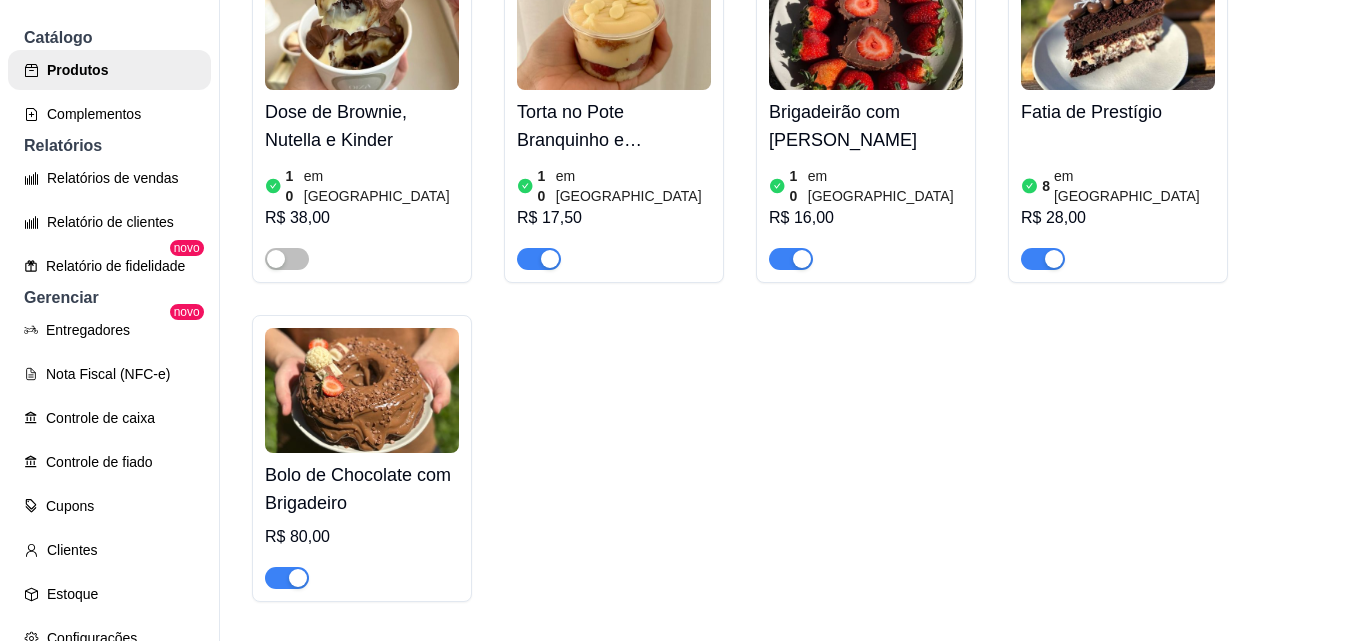click on "Bolo de Chocolate com Brigadeiro" at bounding box center [362, 489] 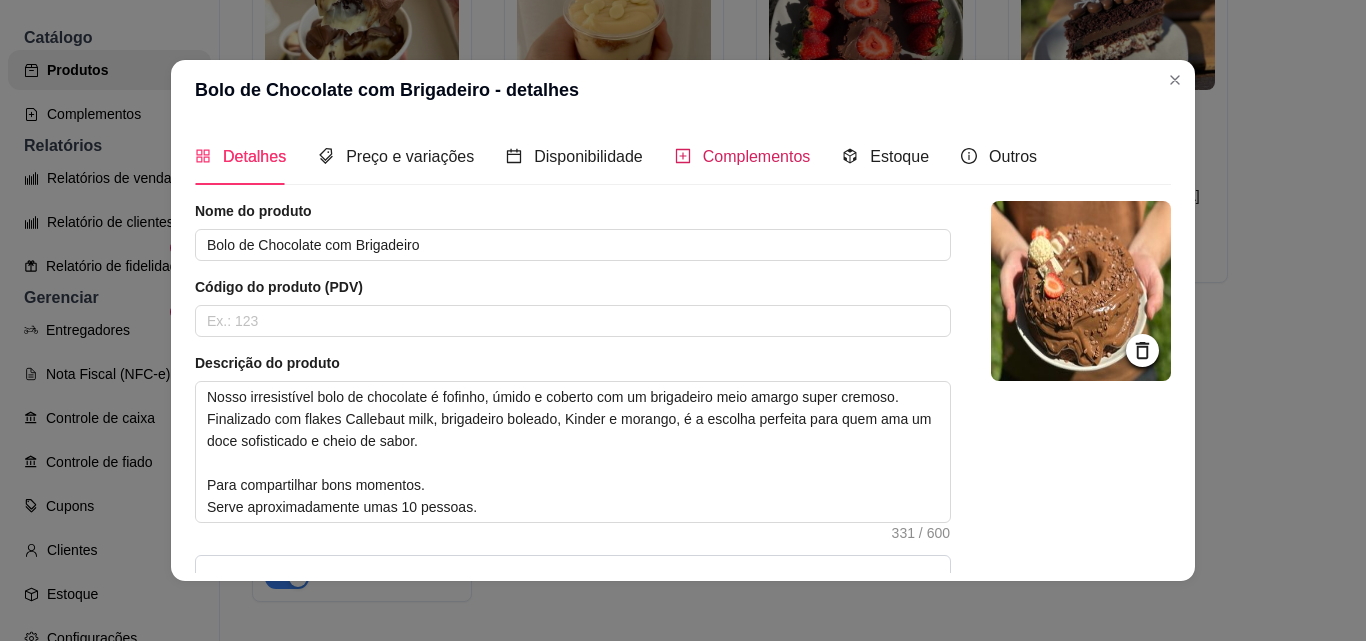 click on "Complementos" at bounding box center [757, 156] 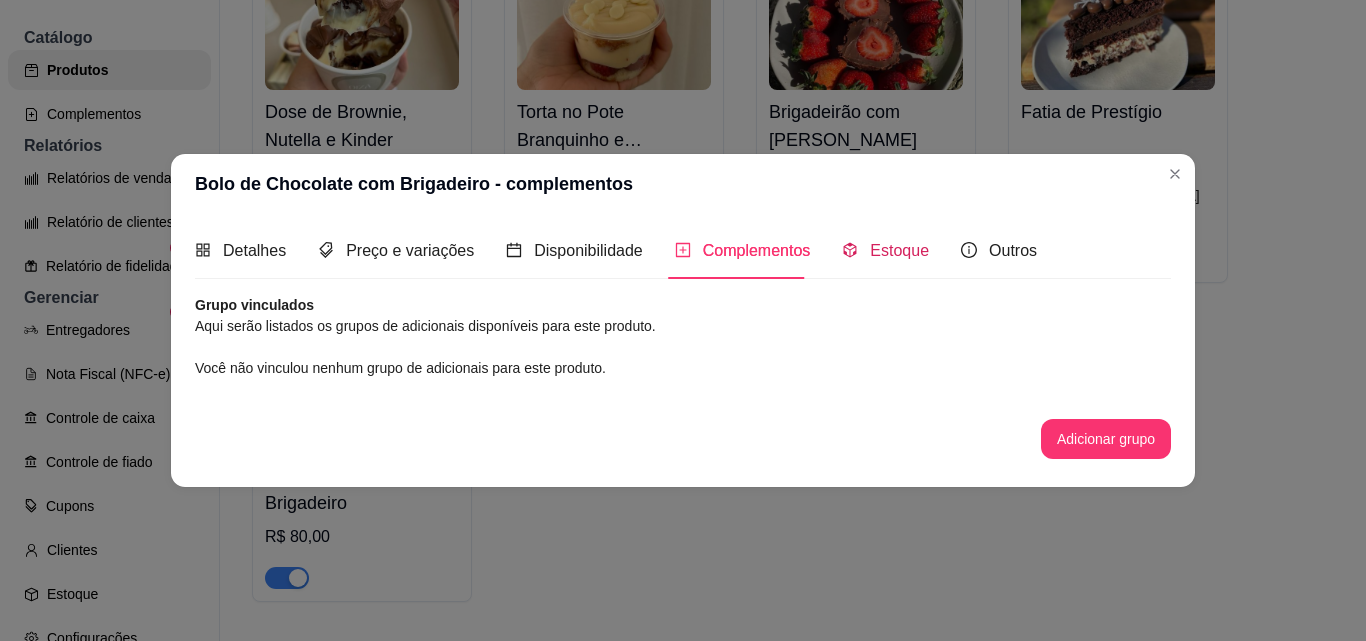 click on "Estoque" at bounding box center (899, 250) 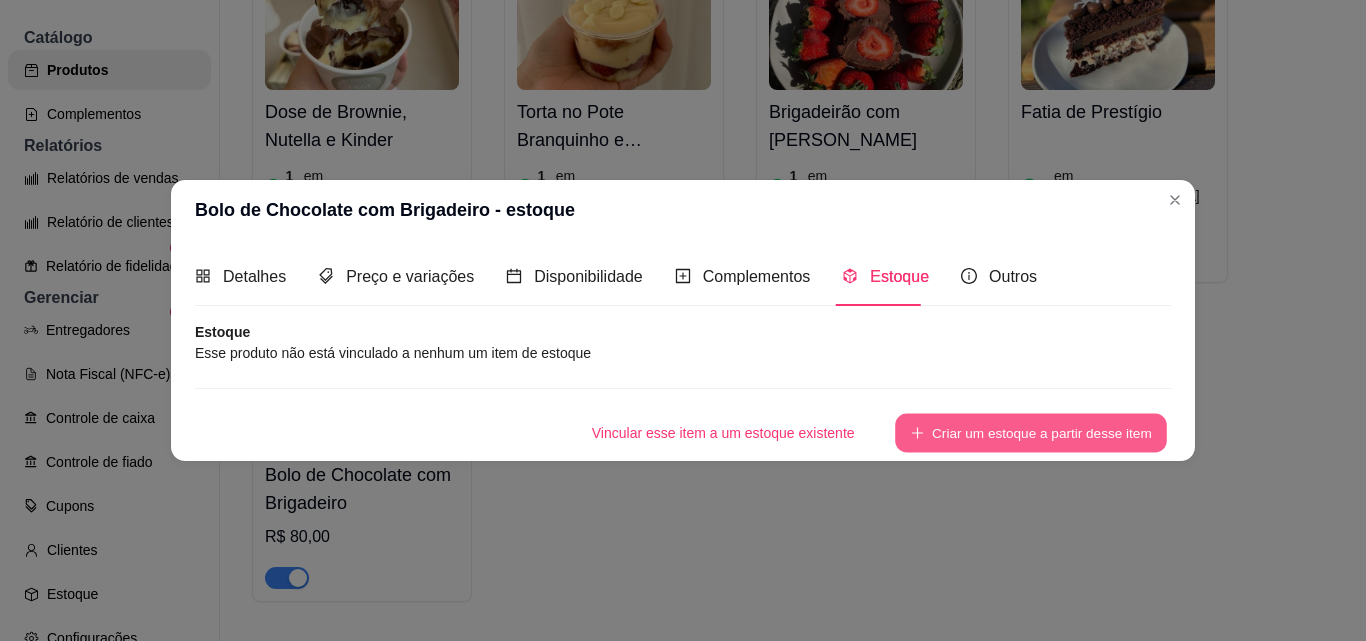 click on "Criar um estoque a partir desse item" at bounding box center [1031, 432] 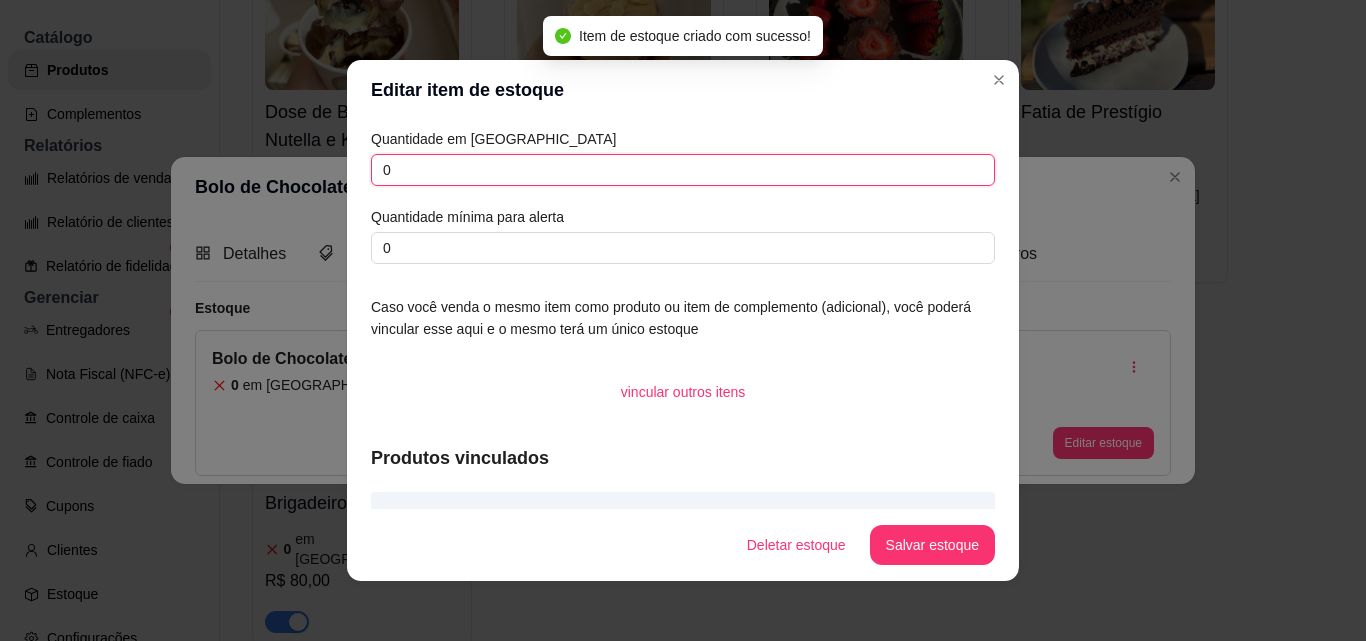 click on "0" at bounding box center [683, 170] 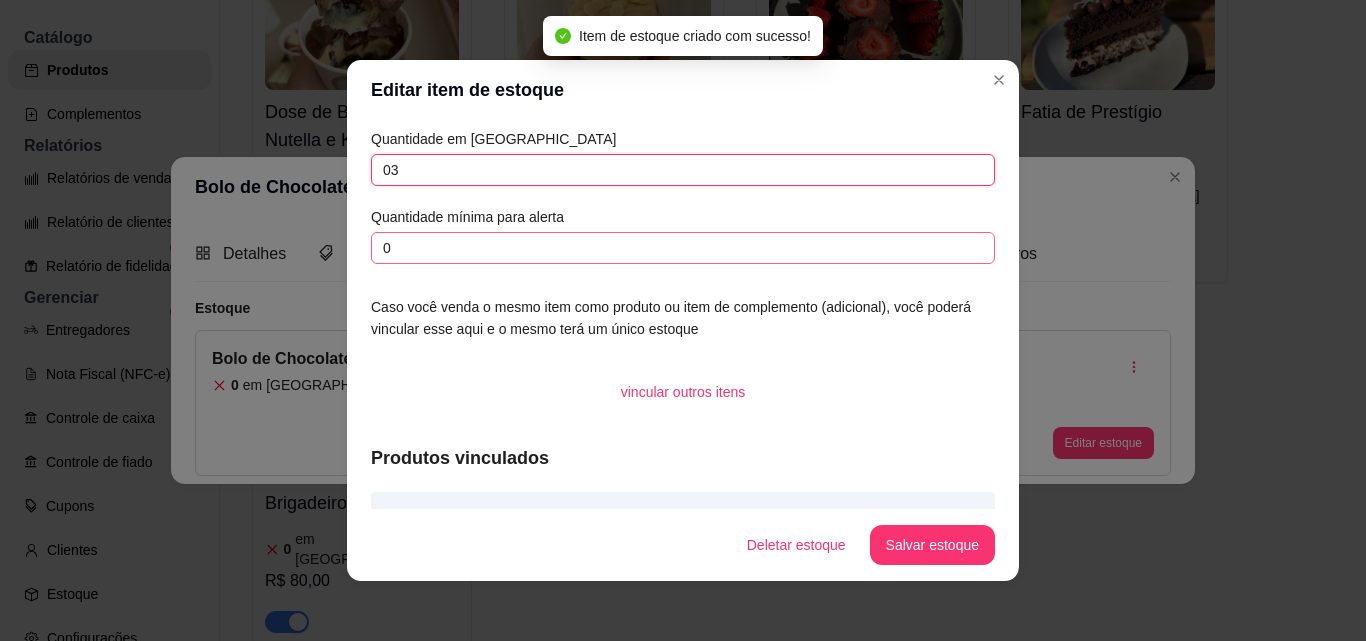 type on "03" 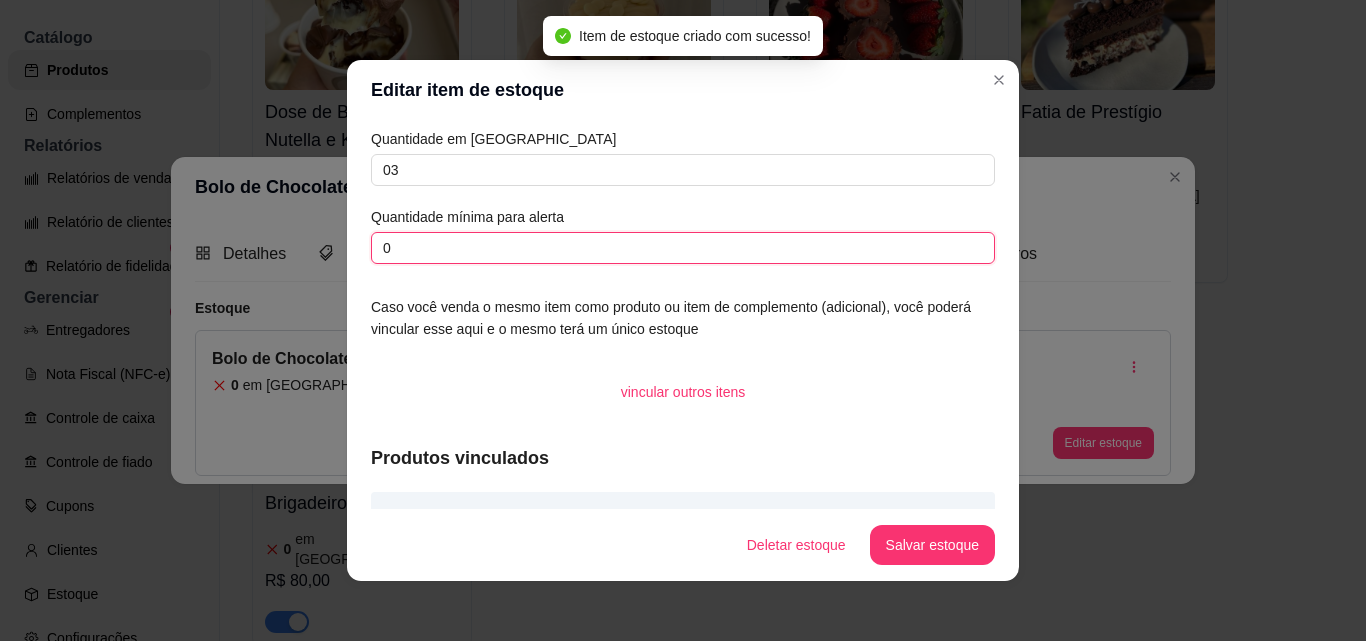 click on "0" at bounding box center (683, 248) 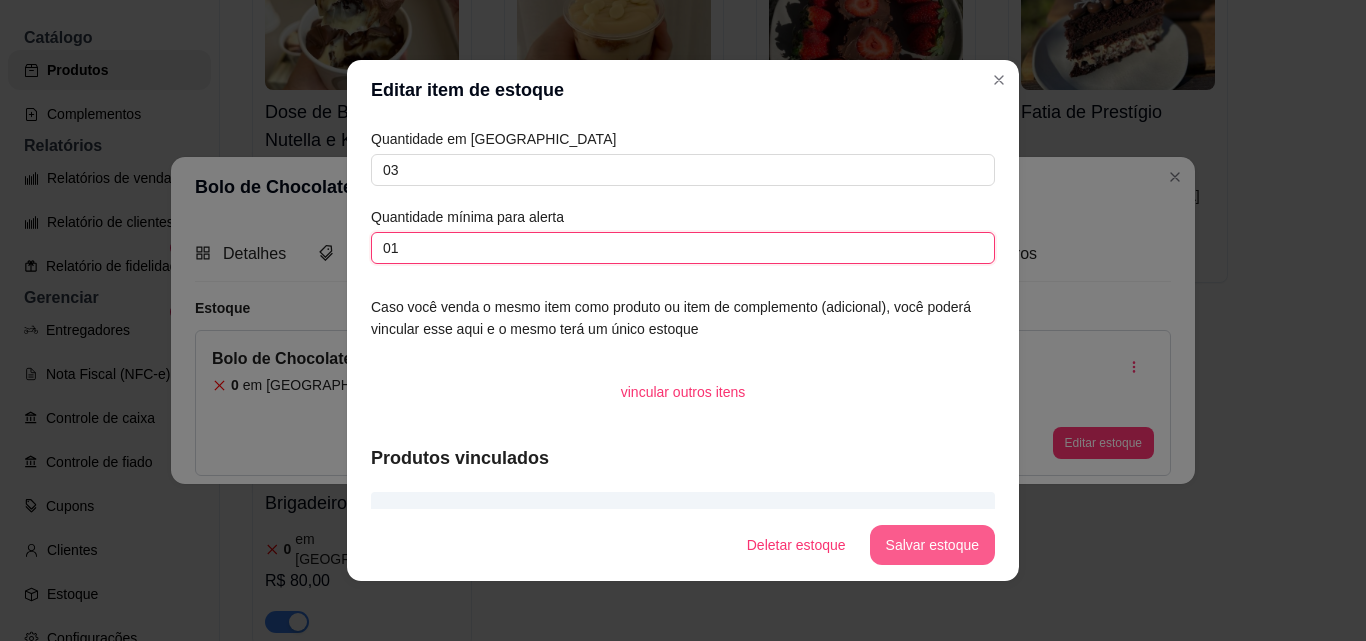 type on "01" 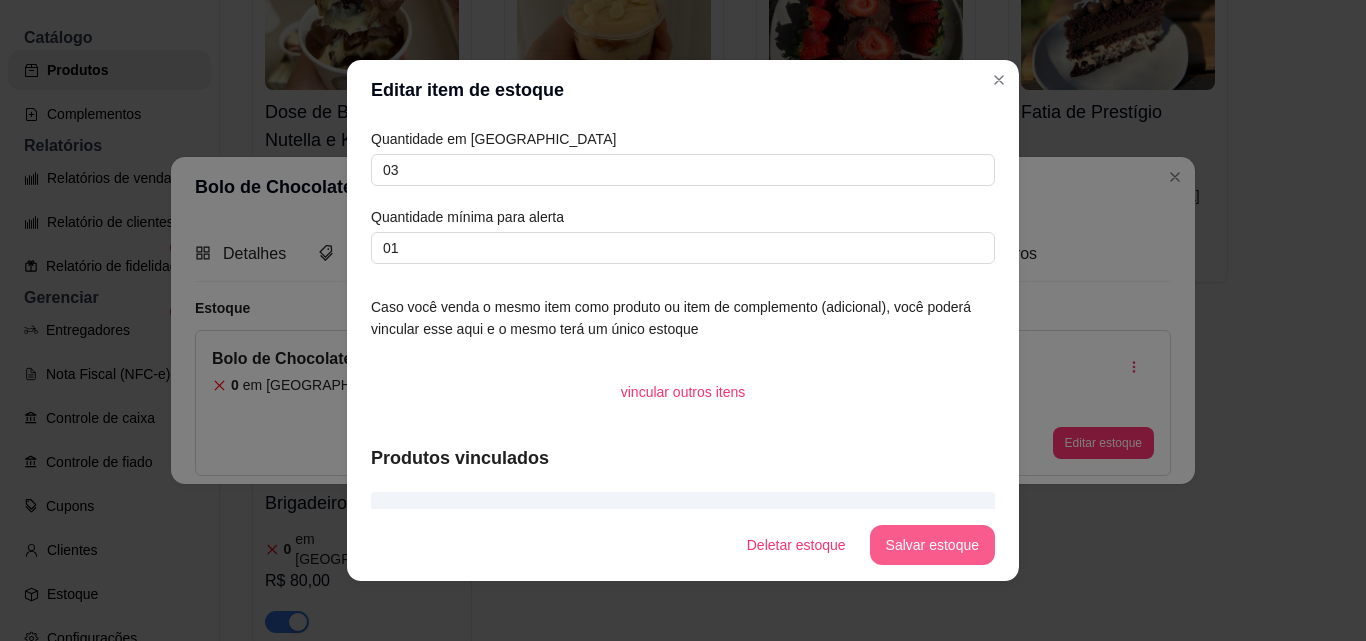 click on "Salvar estoque" at bounding box center [932, 545] 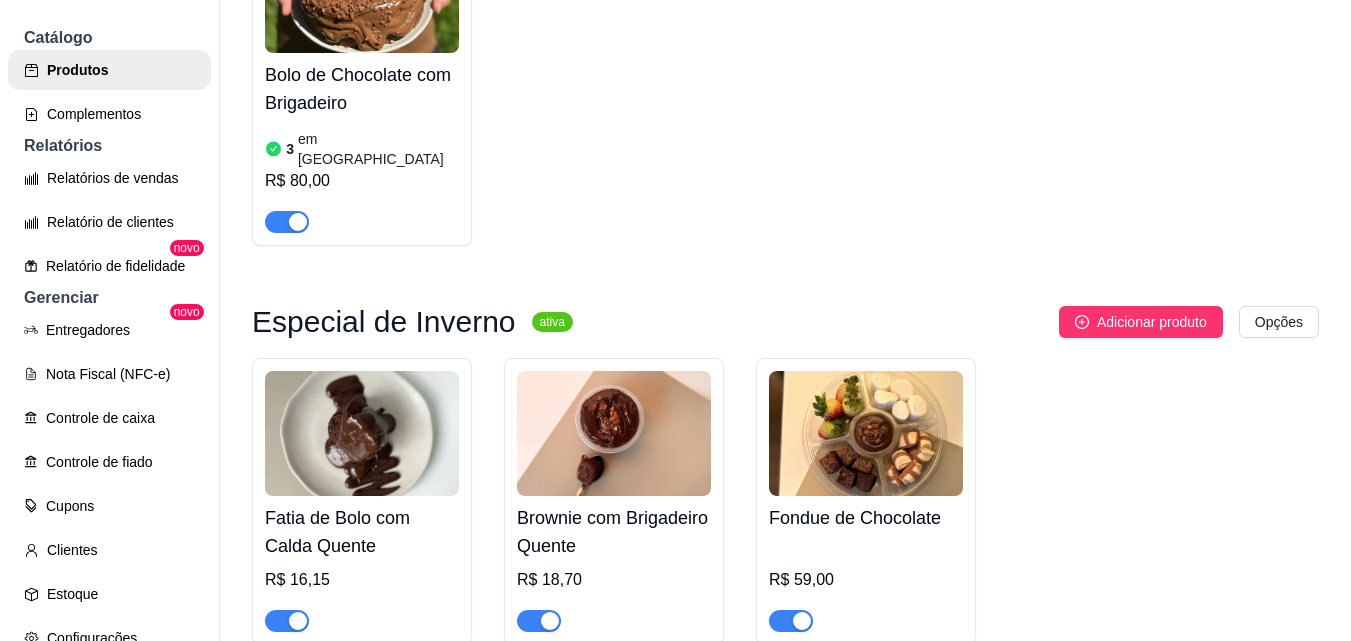 scroll, scrollTop: 900, scrollLeft: 0, axis: vertical 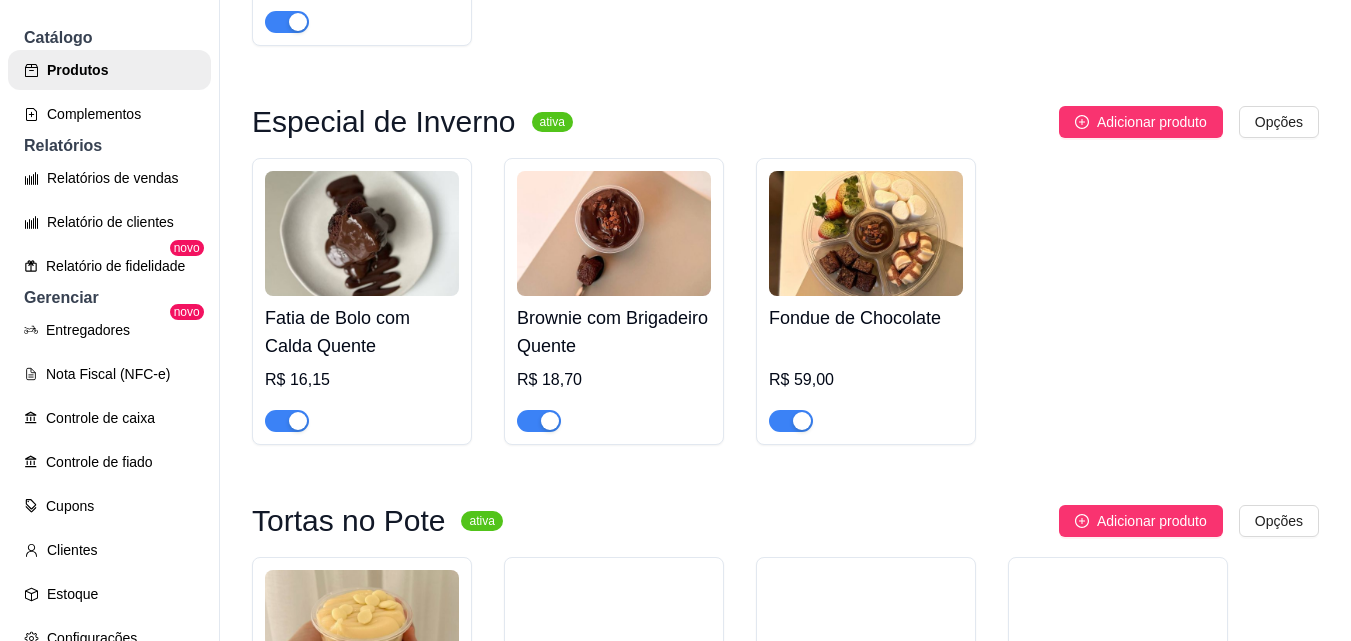 click on "Fatia de Bolo com Calda Quente" at bounding box center [362, 332] 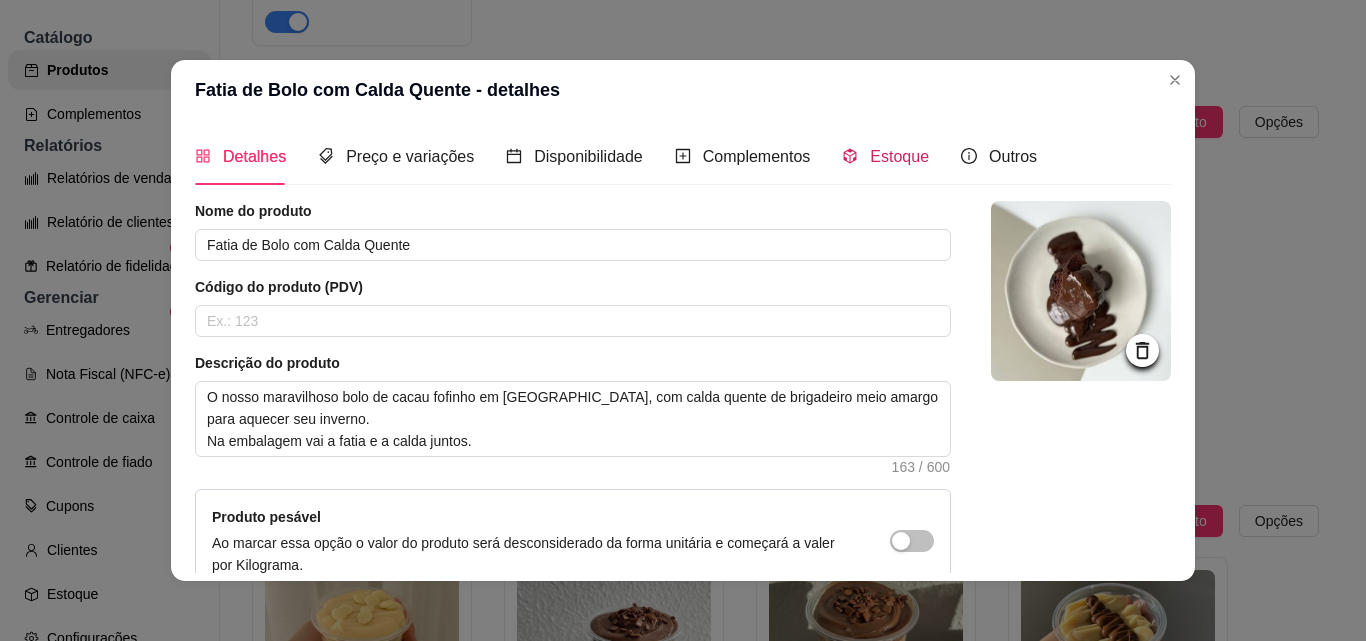 click on "Estoque" at bounding box center [885, 156] 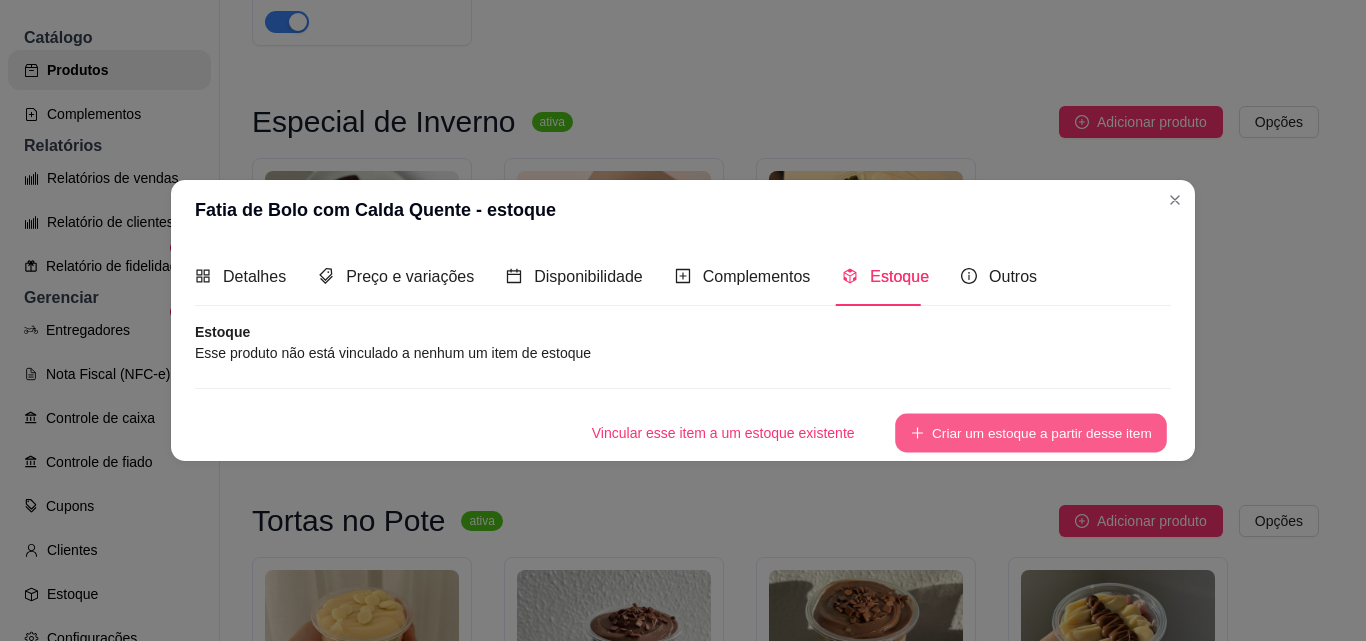 click on "Criar um estoque a partir desse item" at bounding box center (1031, 432) 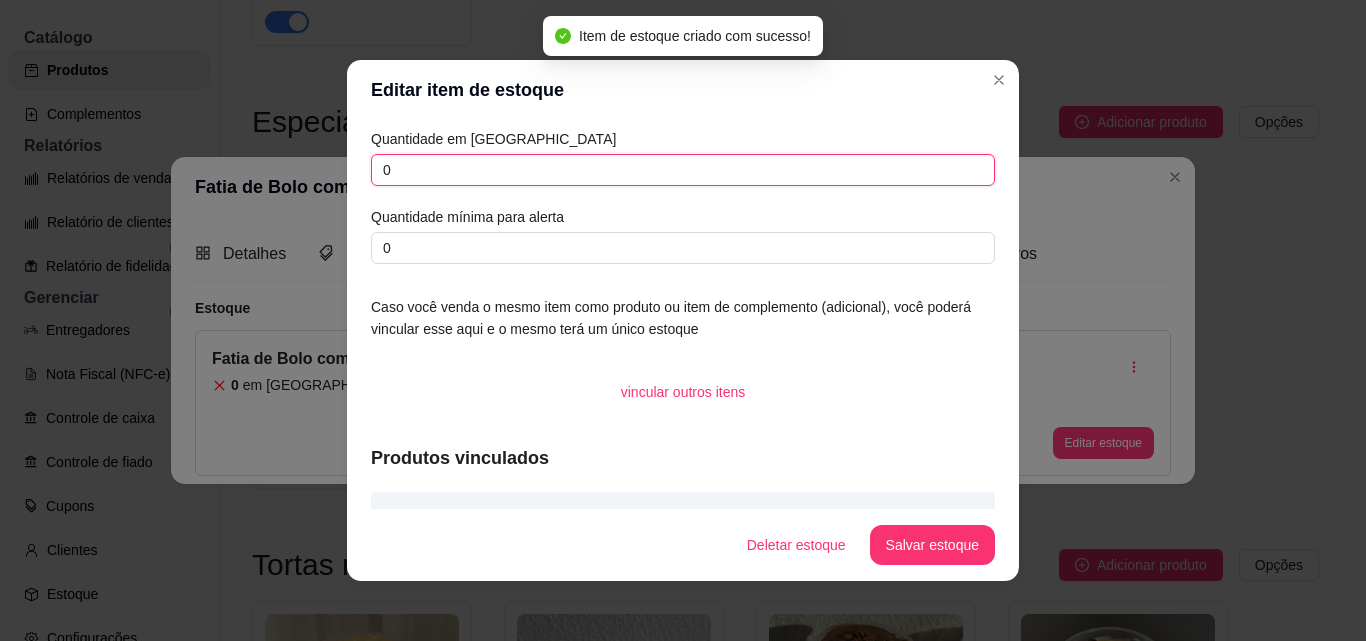 click on "0" at bounding box center (683, 170) 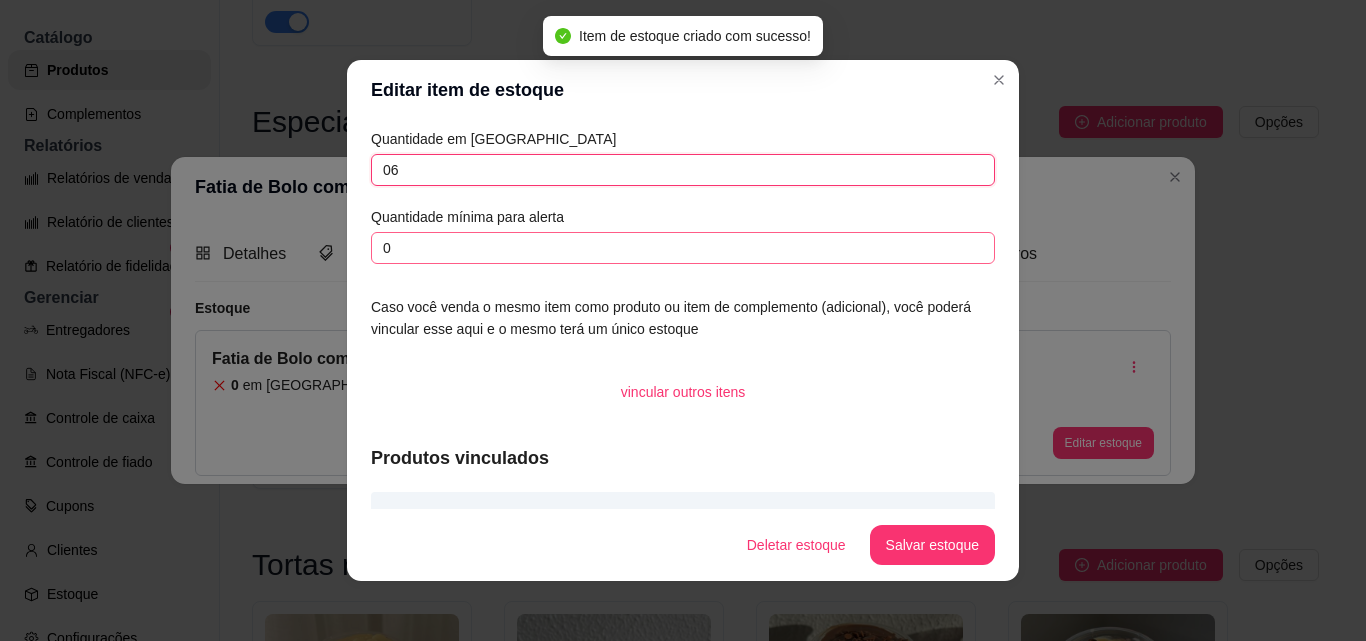 type on "06" 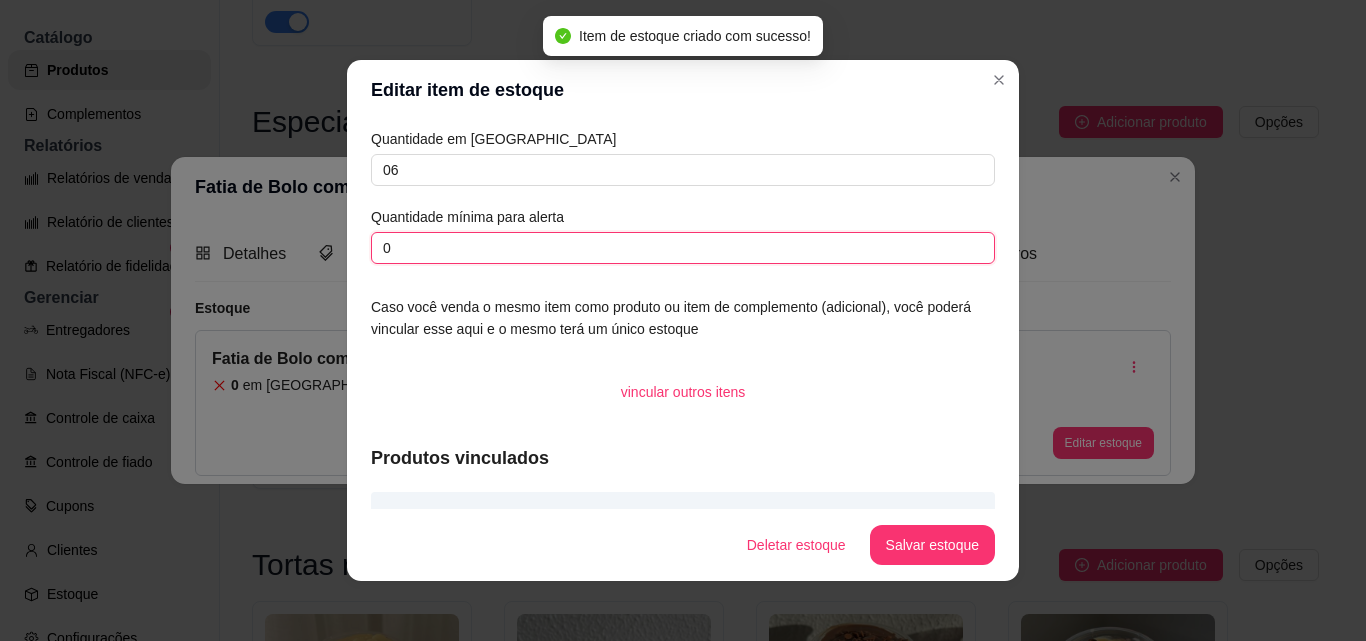 click on "0" at bounding box center [683, 248] 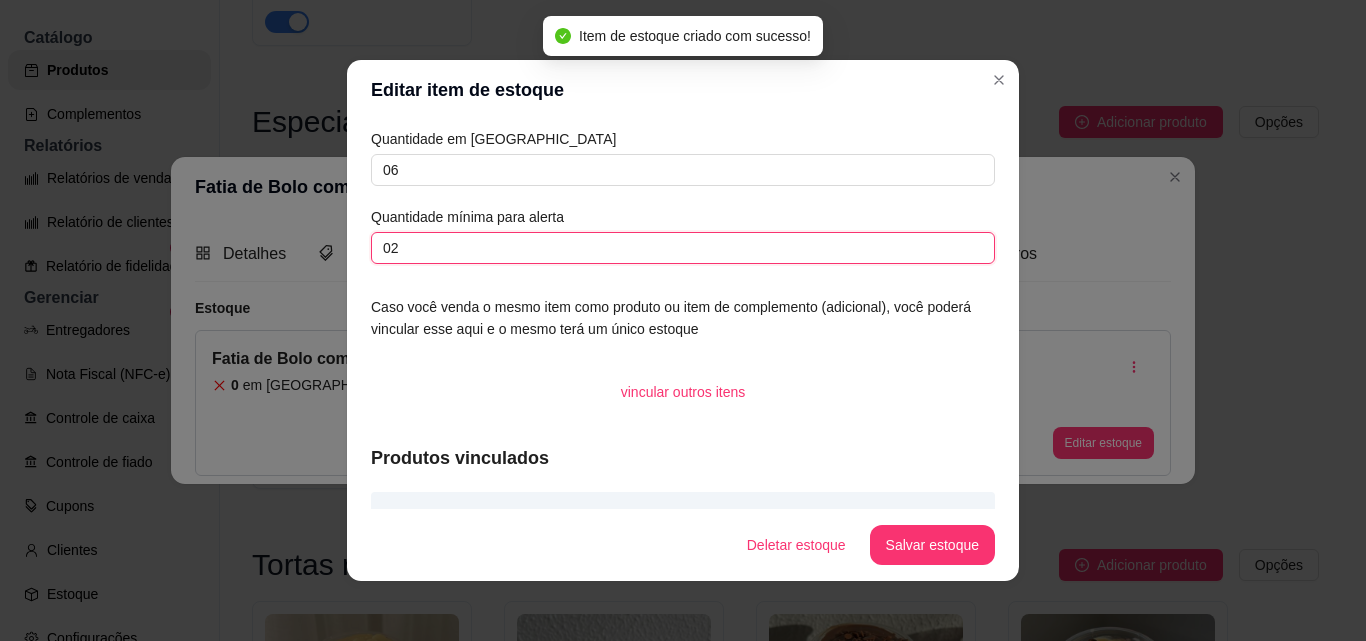 type on "02" 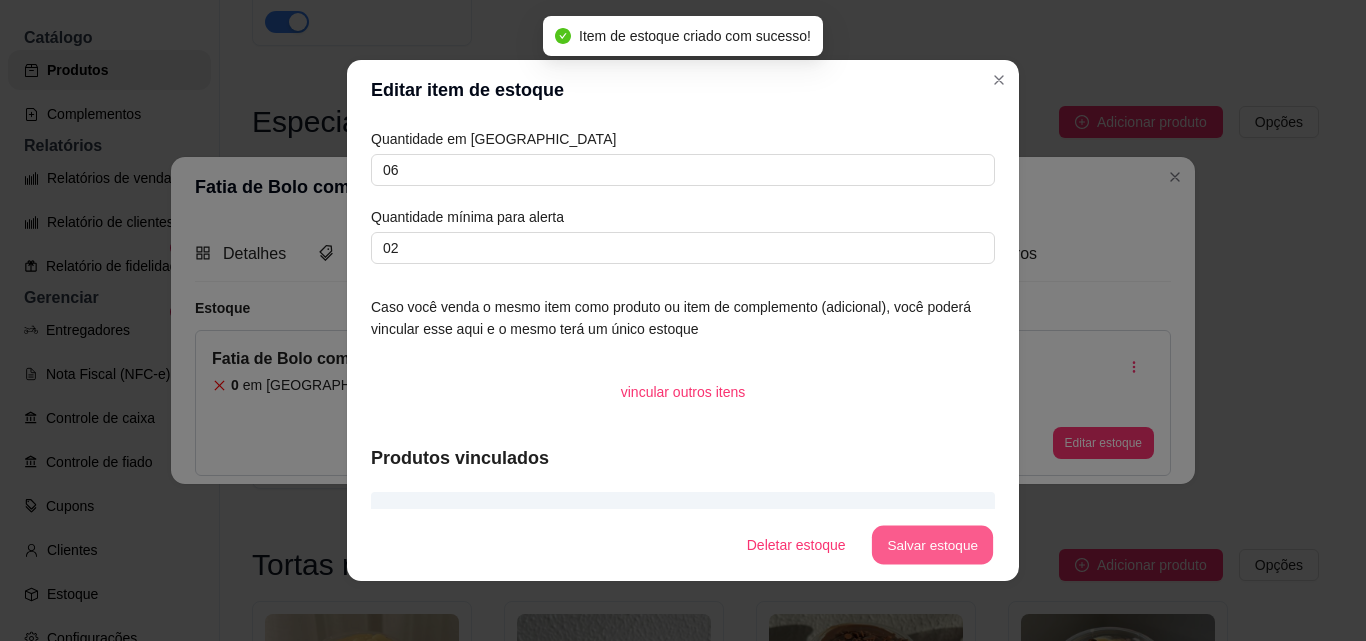 click on "Salvar estoque" at bounding box center (932, 545) 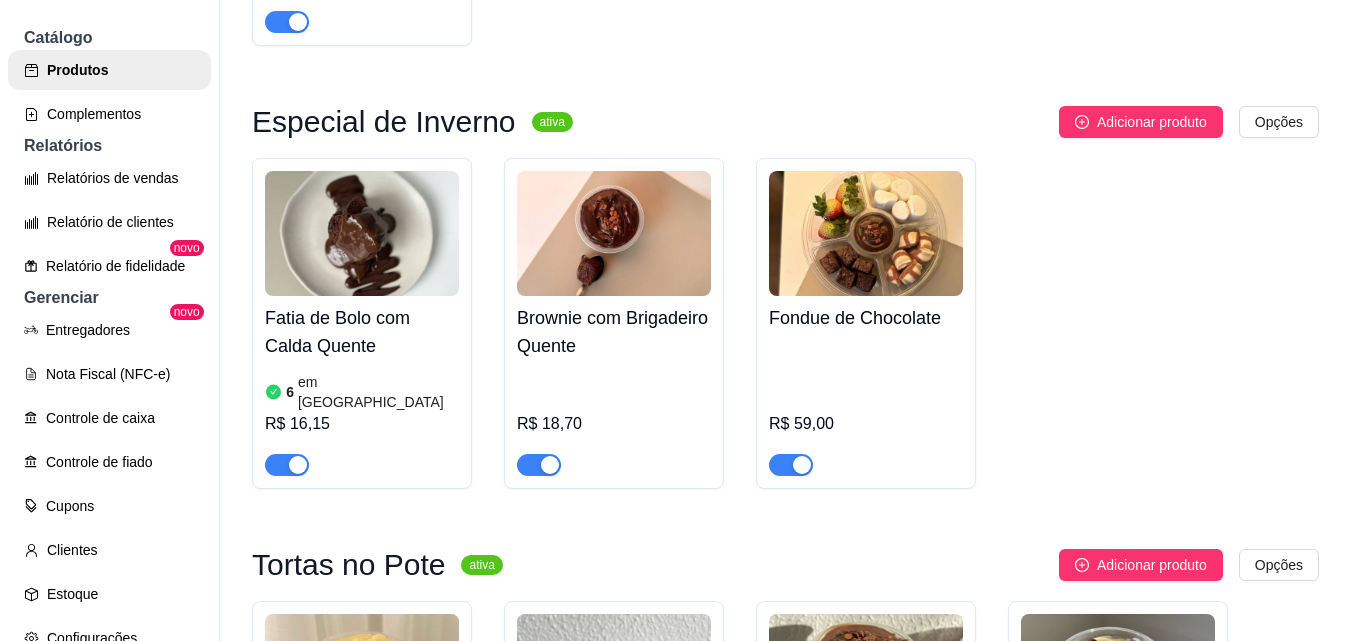 click on "Brownie com Brigadeiro Quente" at bounding box center [614, 332] 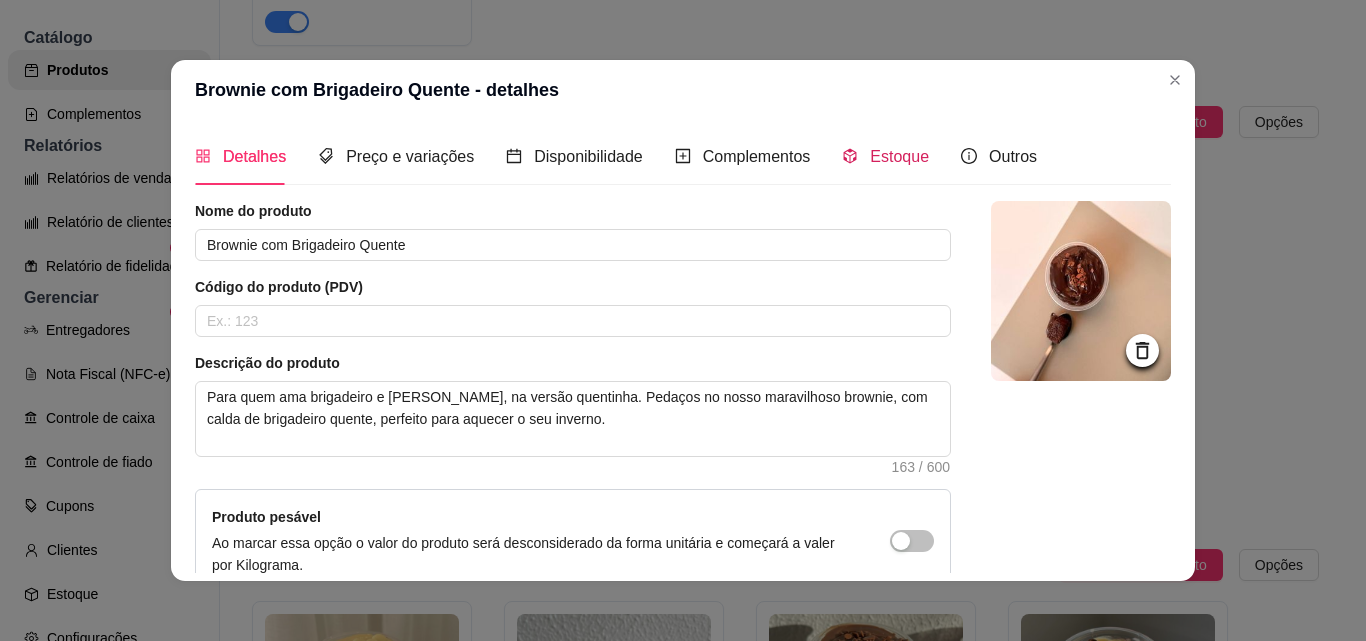click on "Estoque" at bounding box center (885, 156) 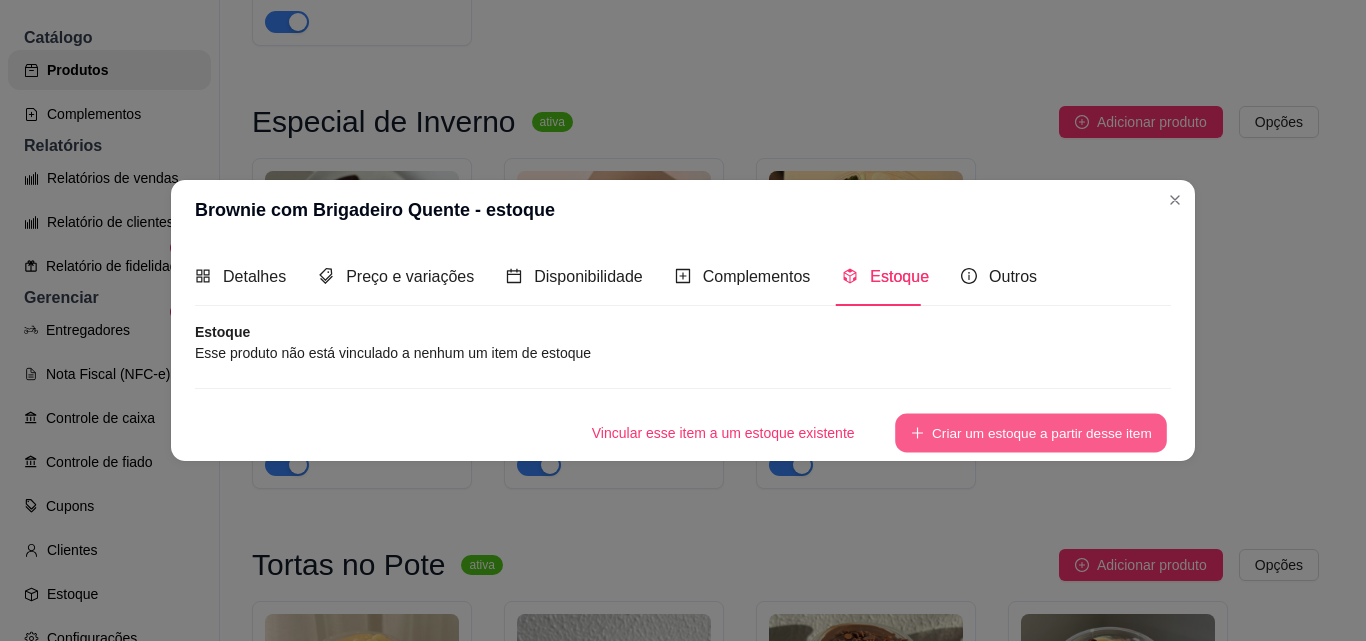 click on "Criar um estoque a partir desse item" at bounding box center (1031, 432) 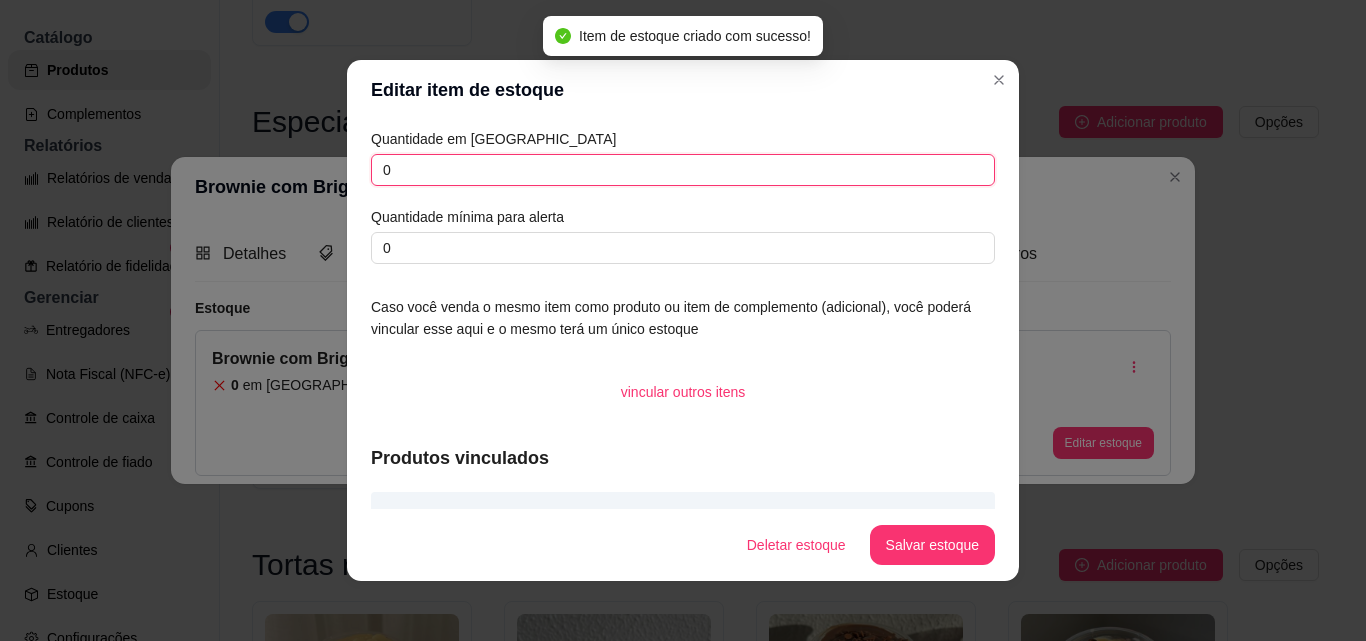 click on "0" at bounding box center [683, 170] 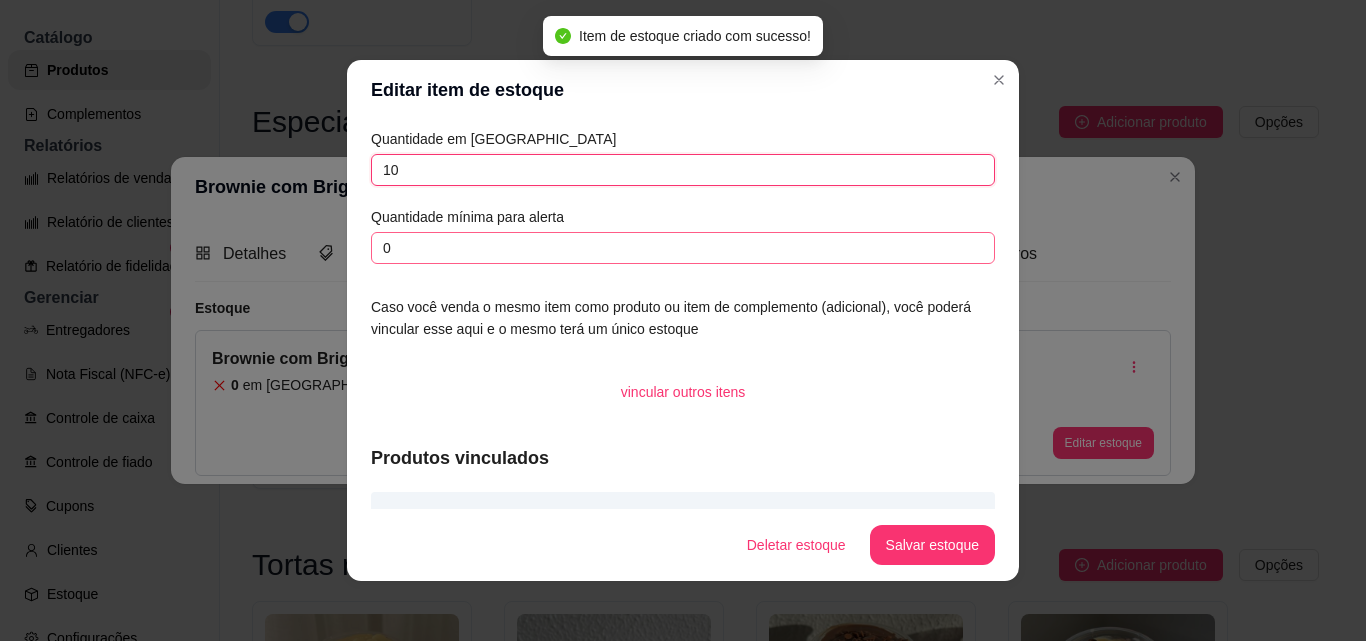 type on "10" 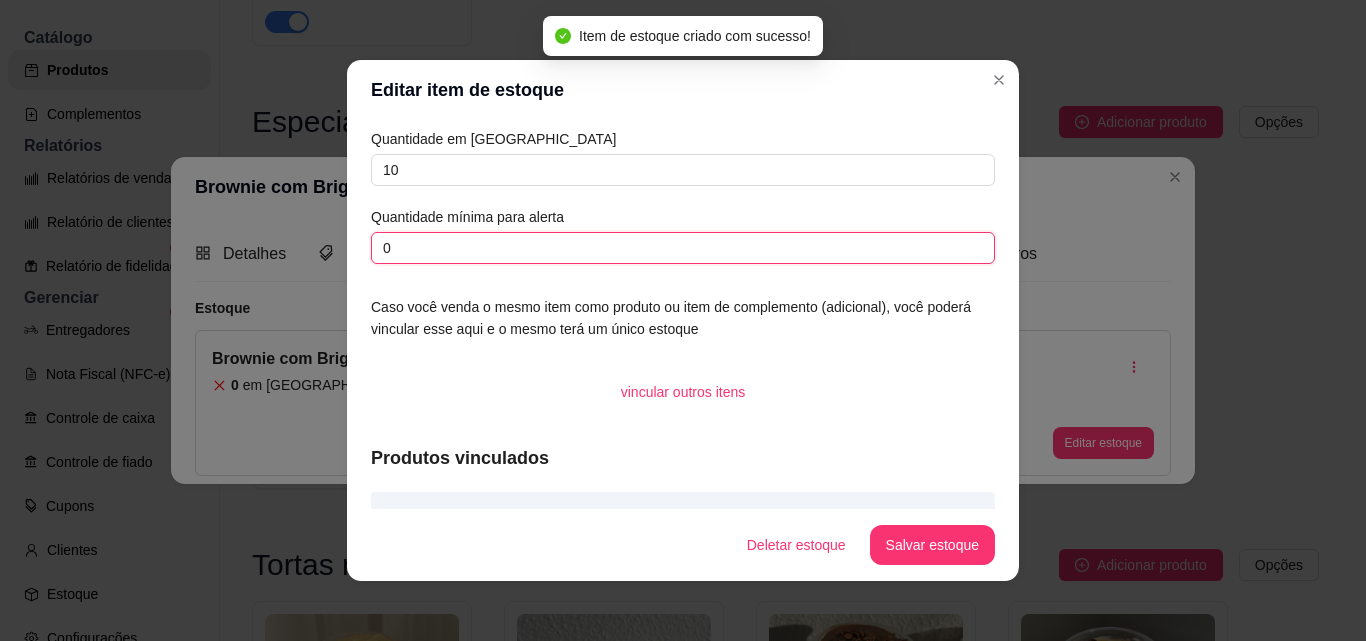 click on "0" at bounding box center (683, 248) 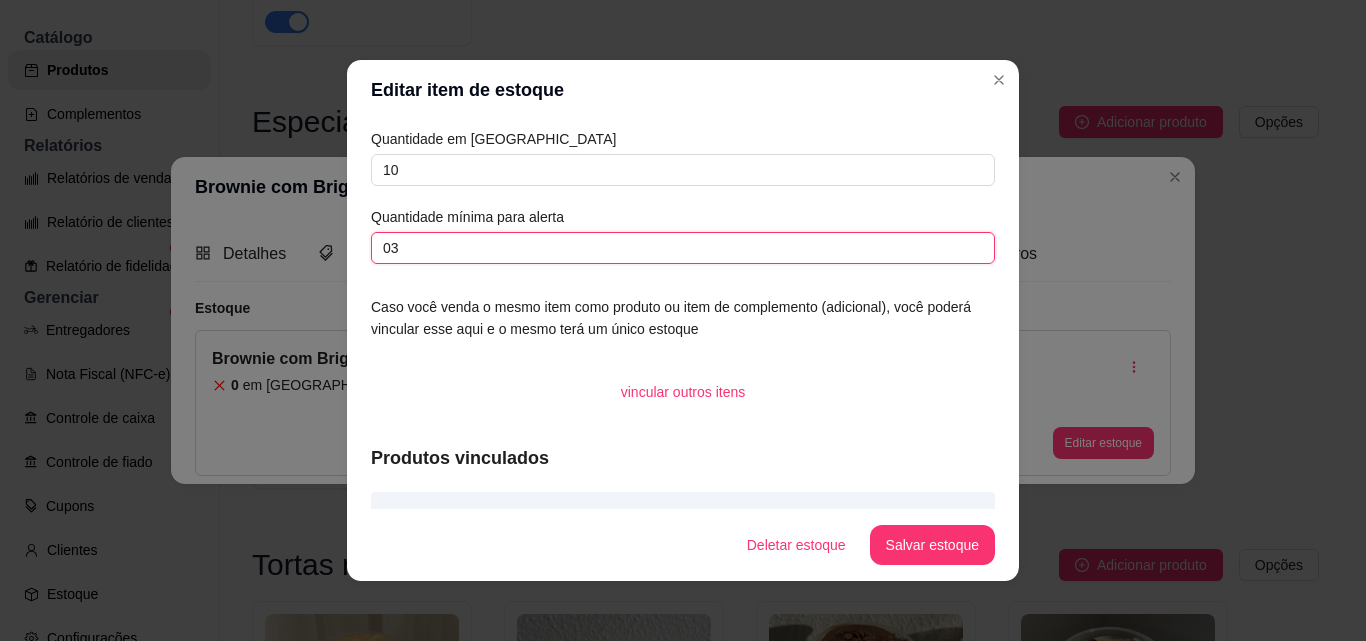 type on "03" 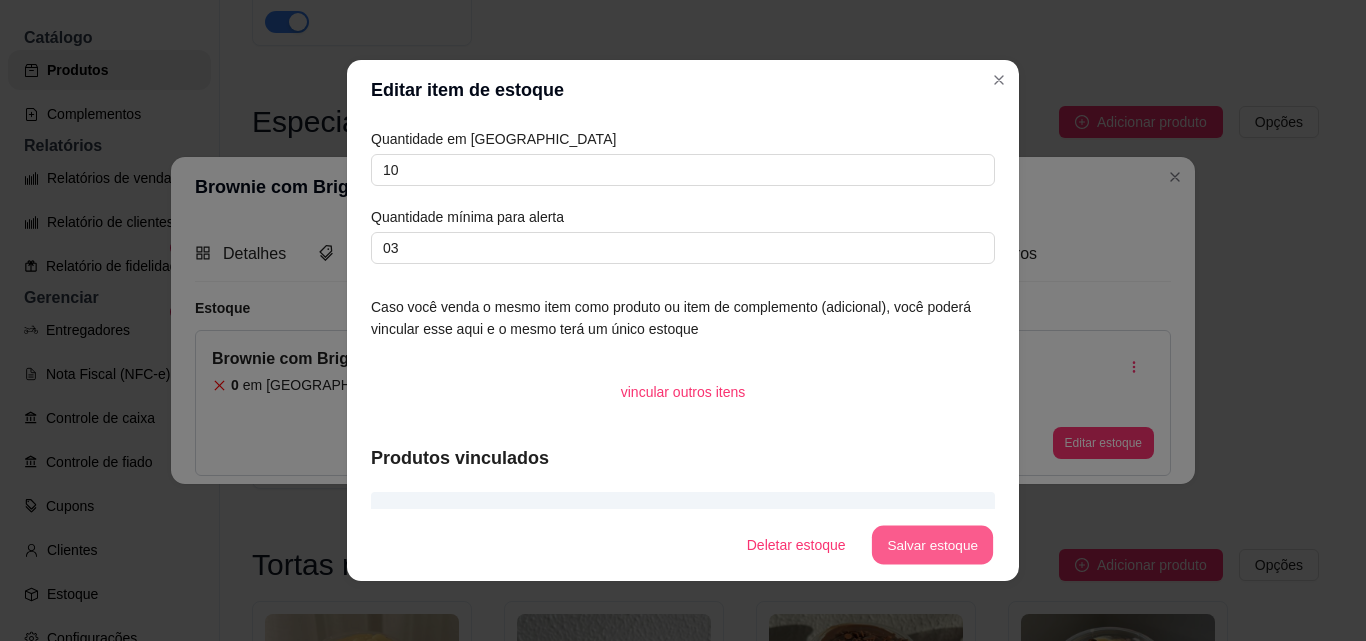 click on "Salvar estoque" at bounding box center [932, 545] 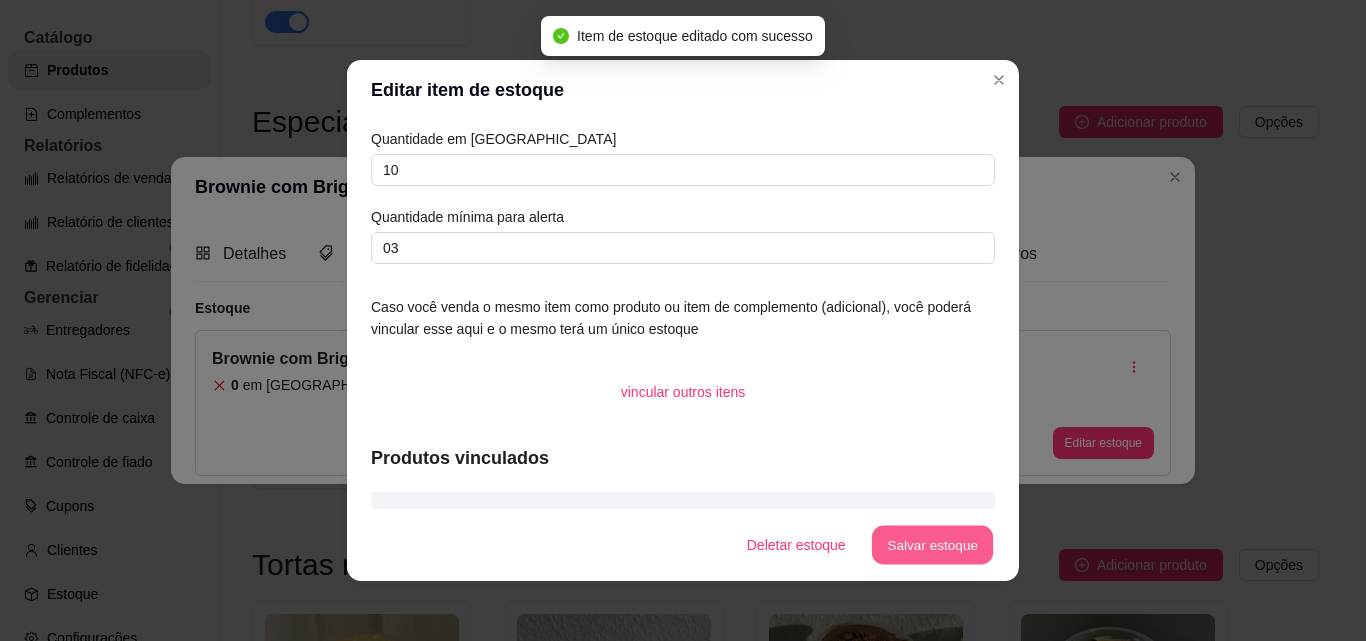 click on "Salvar estoque" at bounding box center [932, 545] 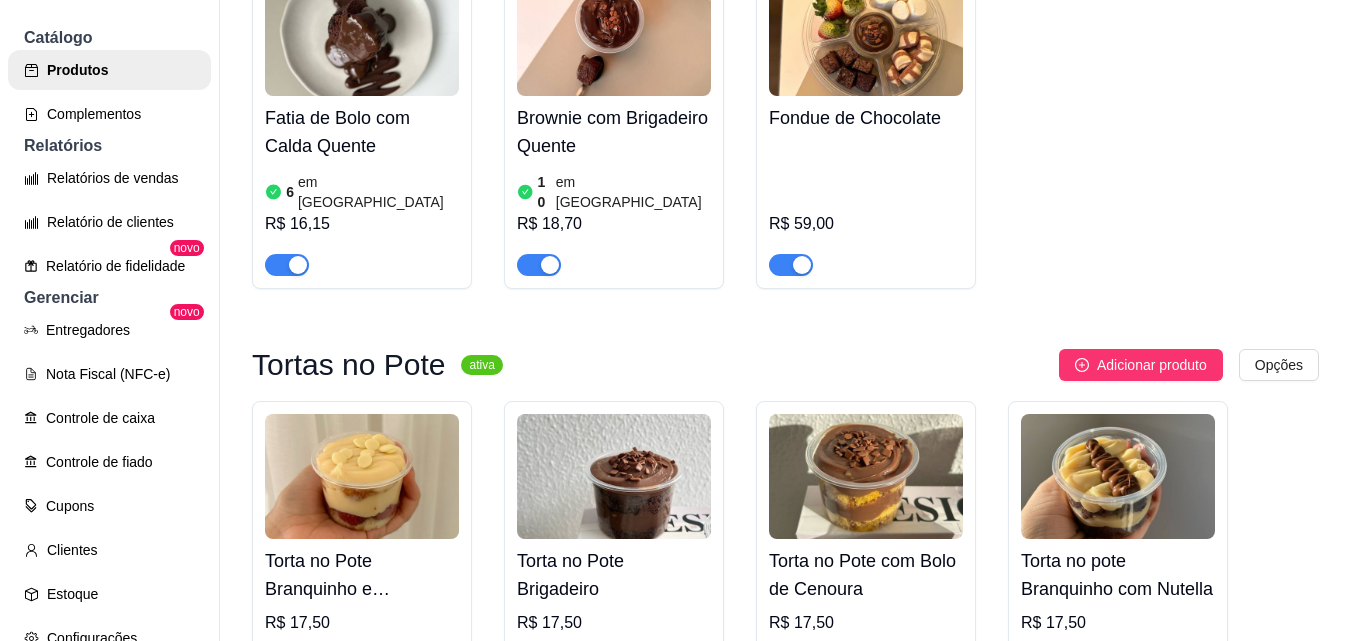scroll, scrollTop: 900, scrollLeft: 0, axis: vertical 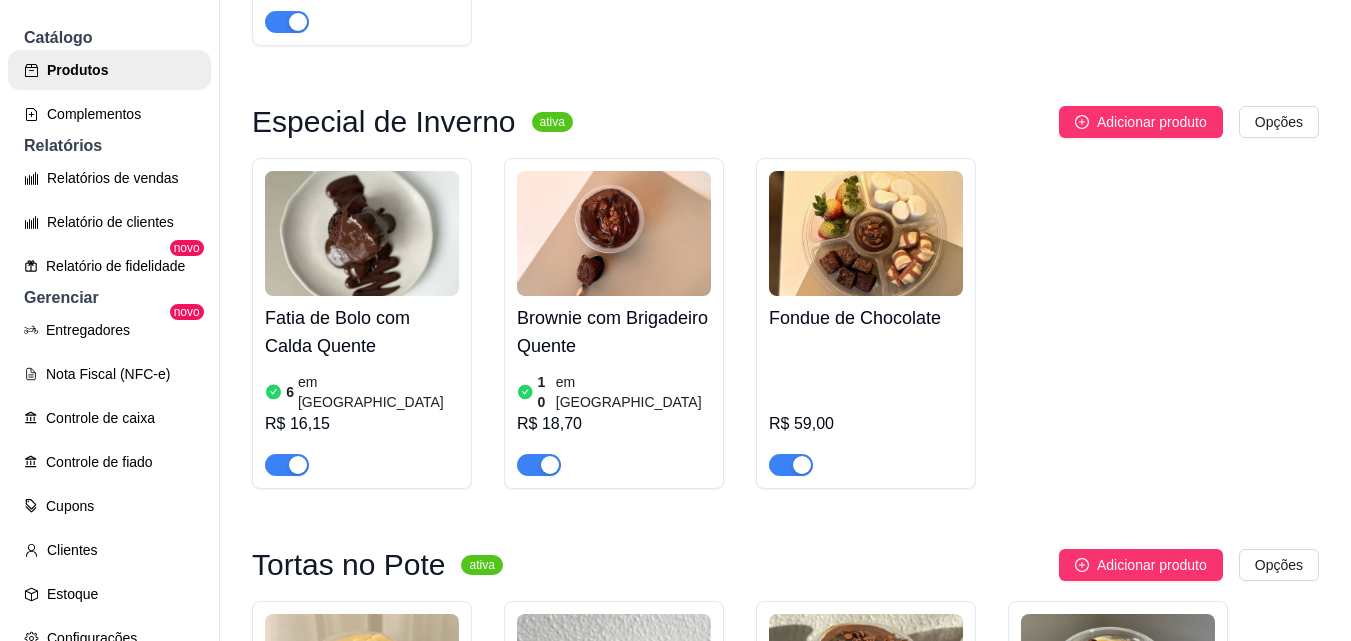 click on "Fondue de Chocolate   R$ 59,00" at bounding box center [866, 386] 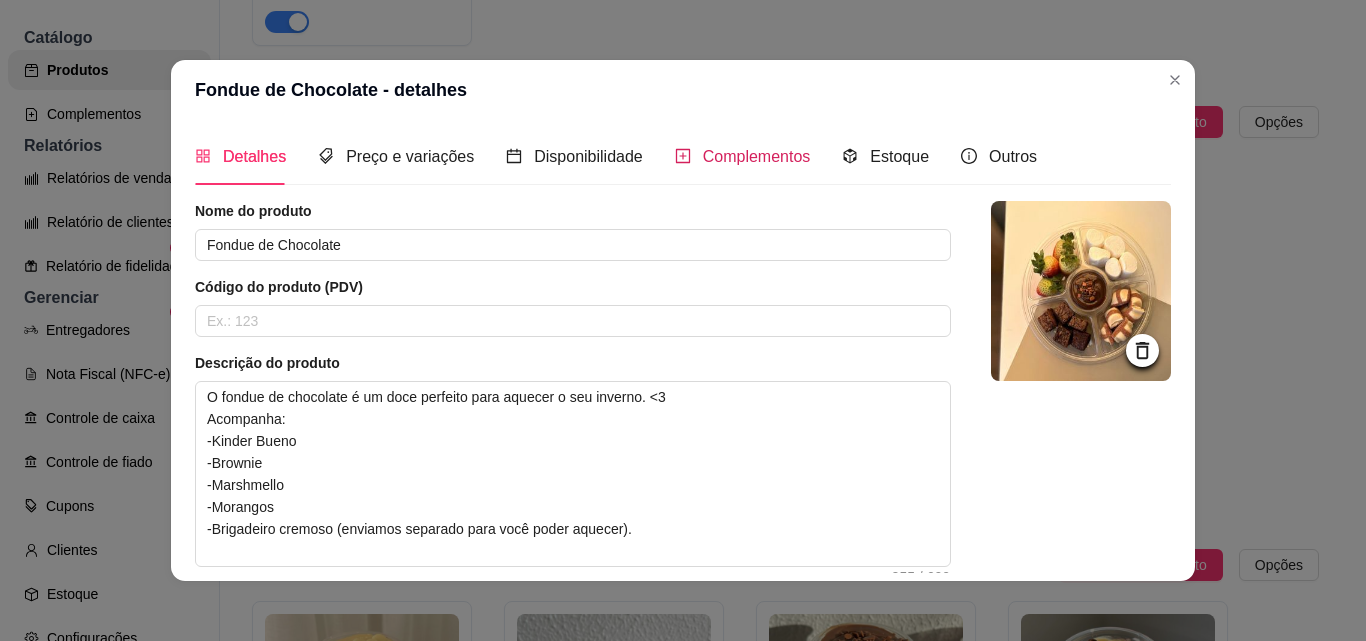 click on "Complementos" at bounding box center (743, 156) 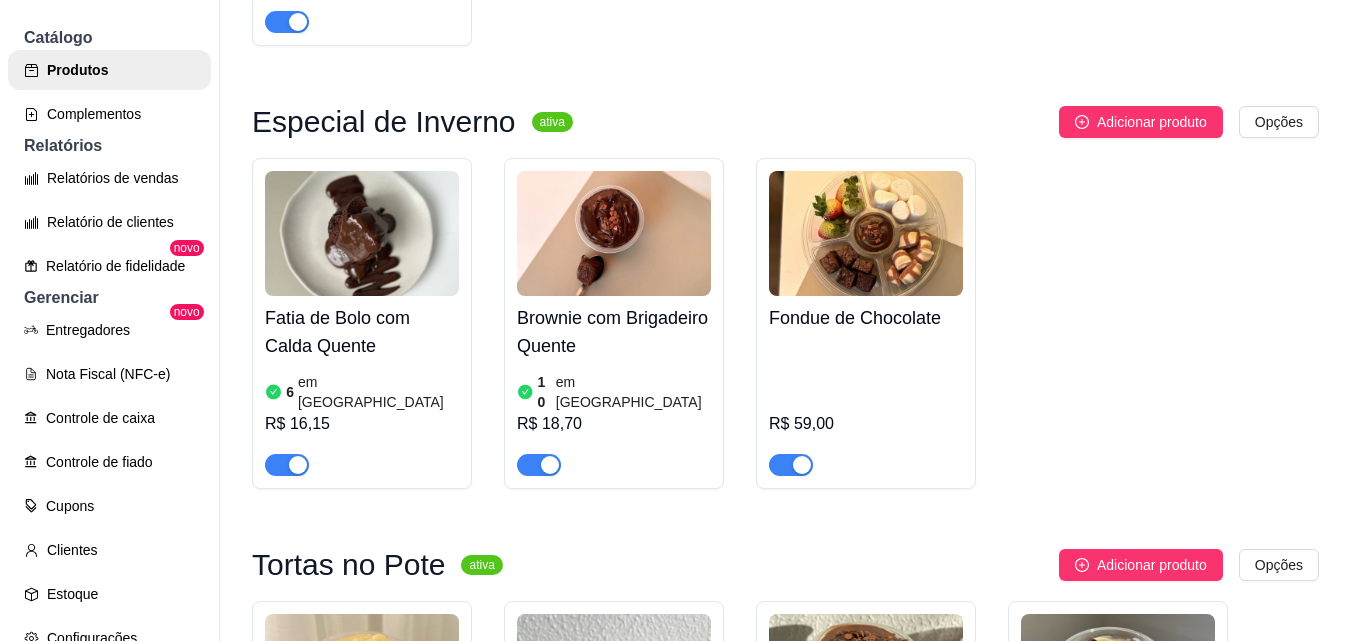 click on "Fondue de Chocolate" at bounding box center [866, 318] 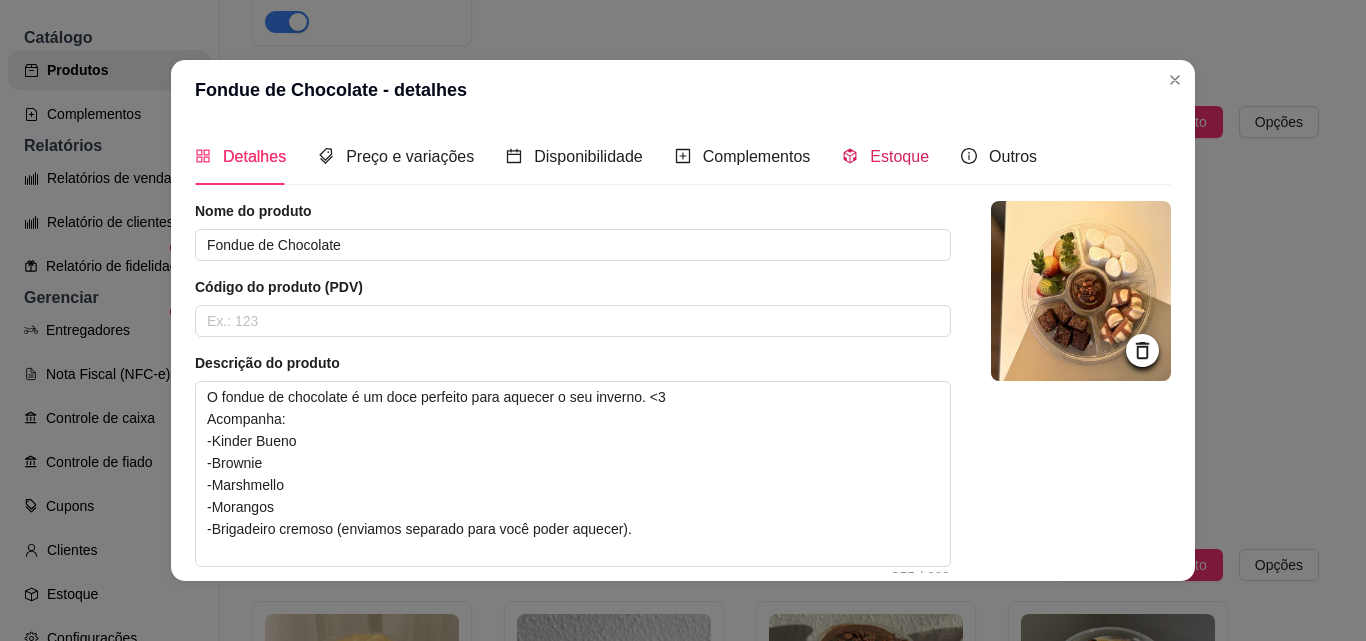 click 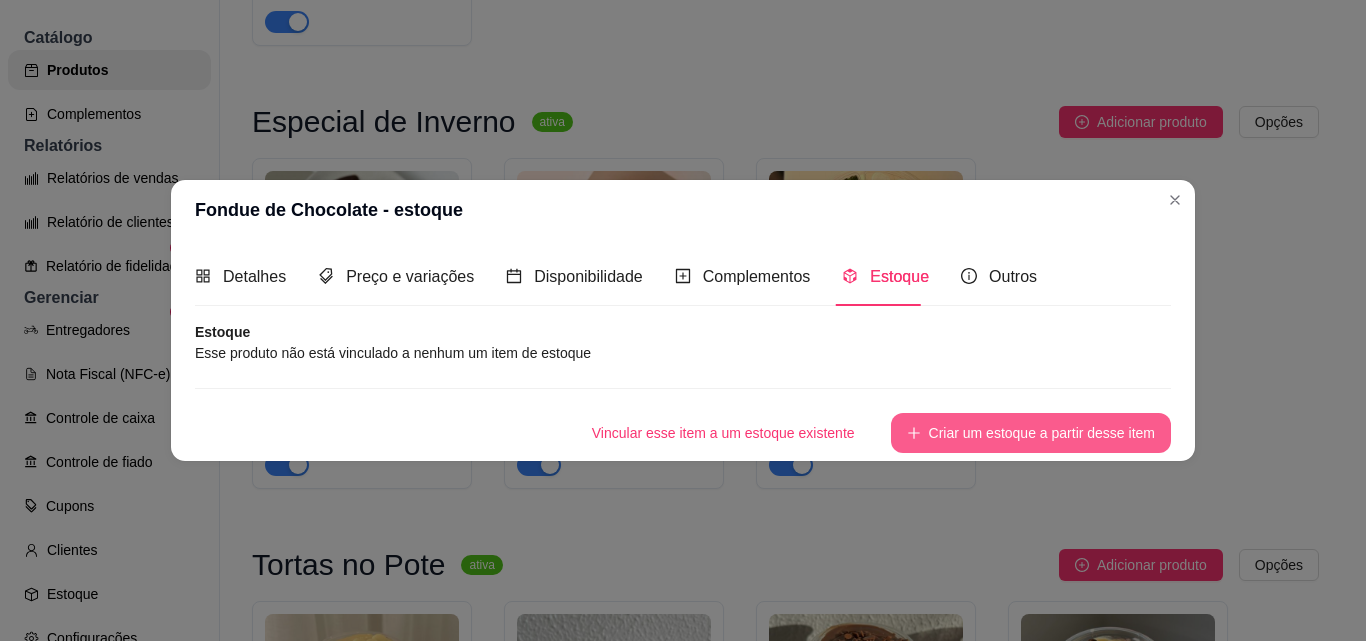 click on "Criar um estoque a partir desse item" at bounding box center (1031, 433) 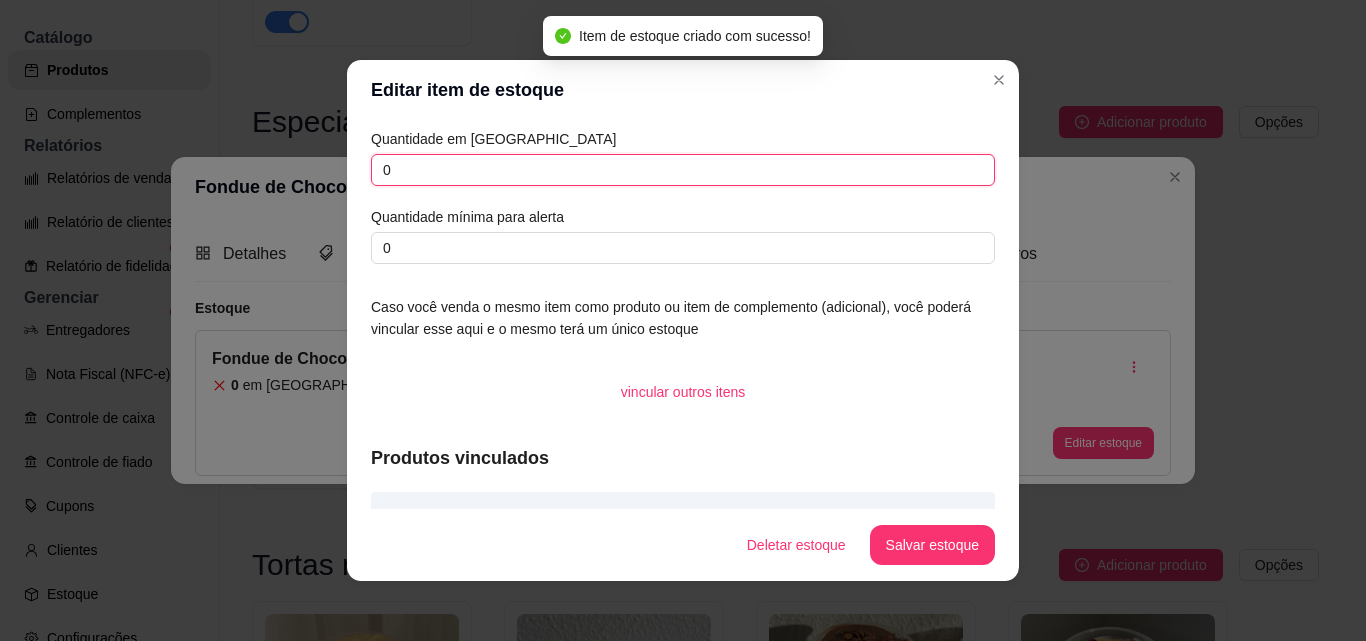 click on "0" at bounding box center (683, 170) 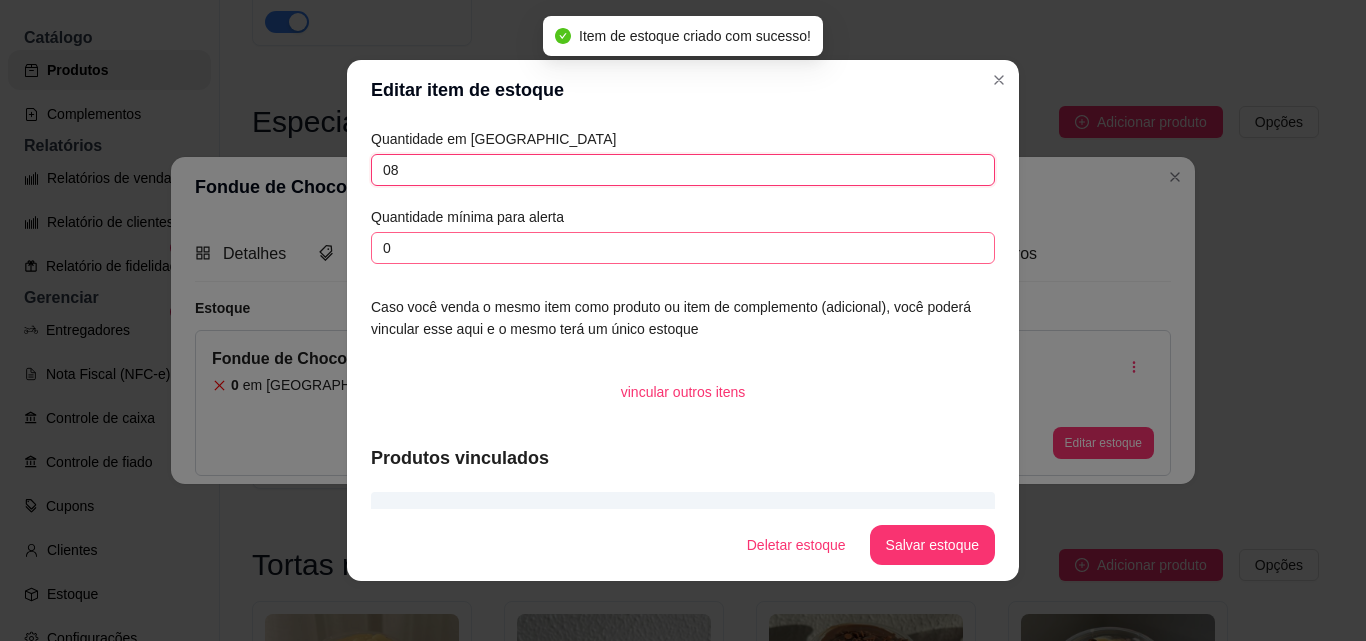 type on "08" 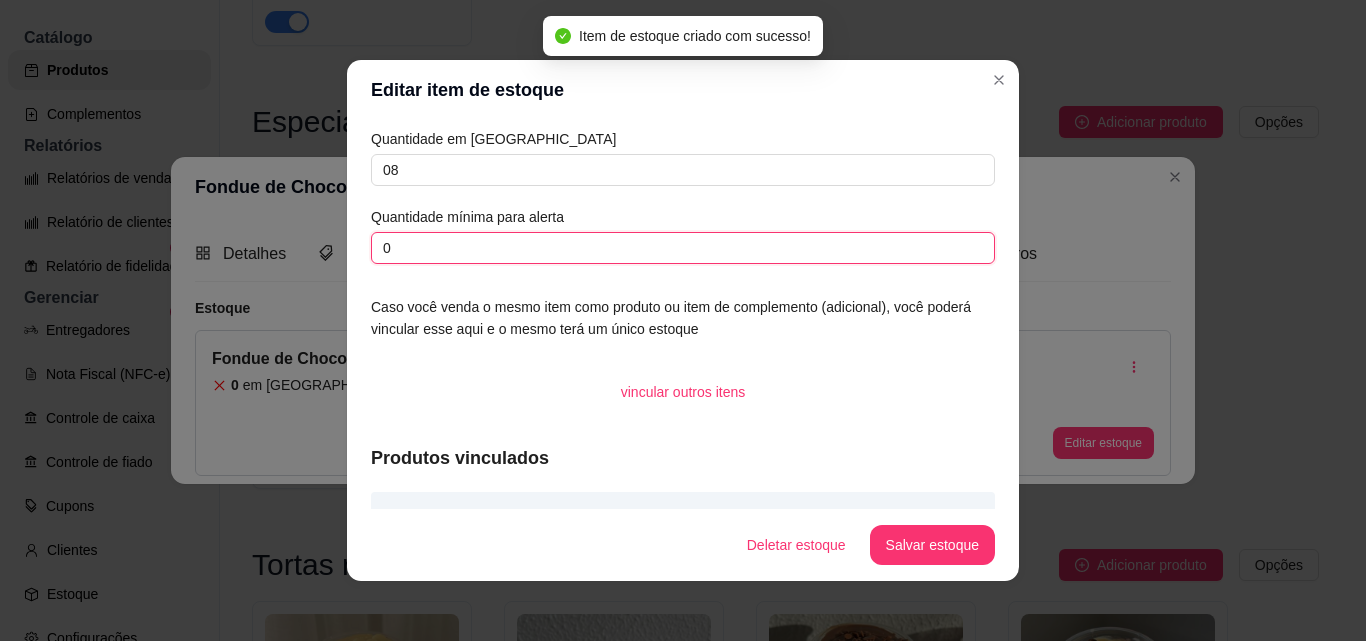 click on "0" at bounding box center (683, 248) 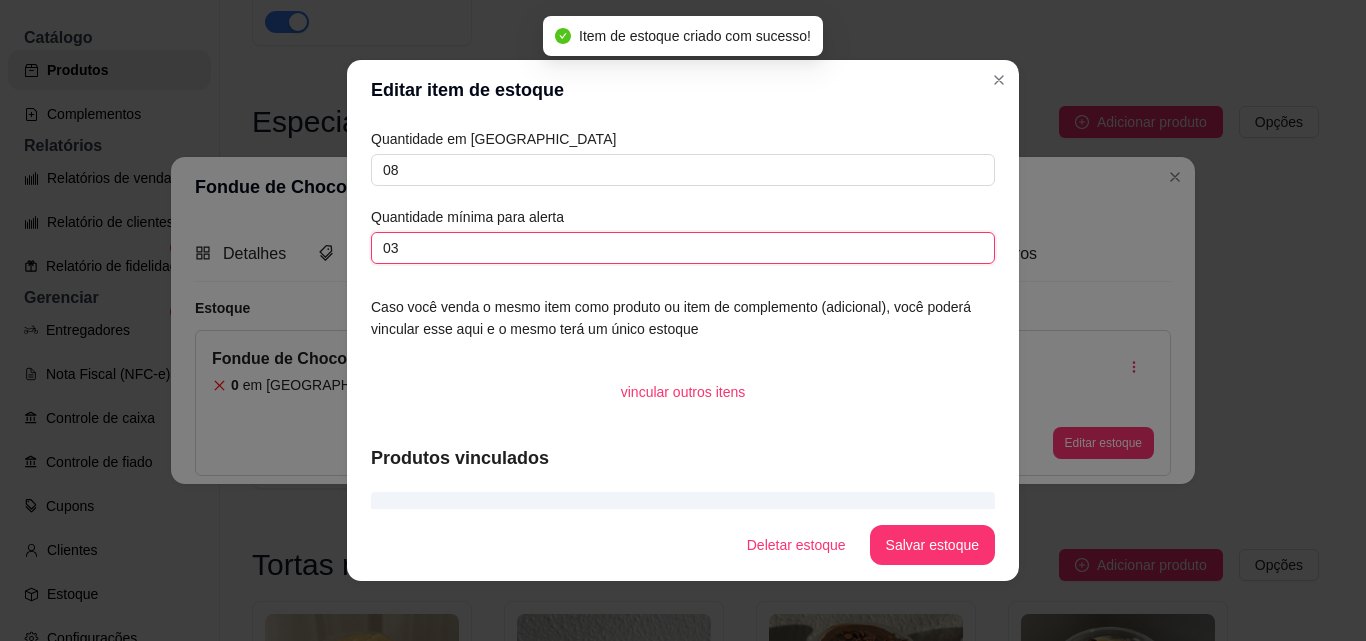 type on "03" 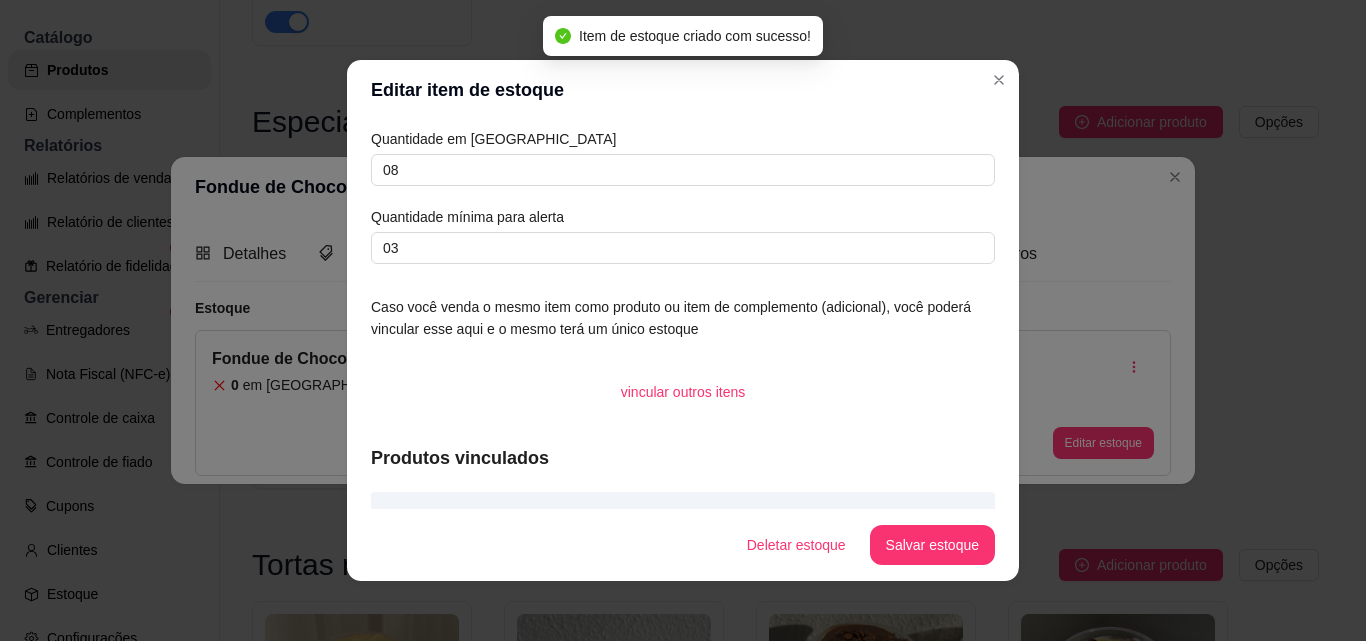 click on "Salvar estoque" at bounding box center (932, 545) 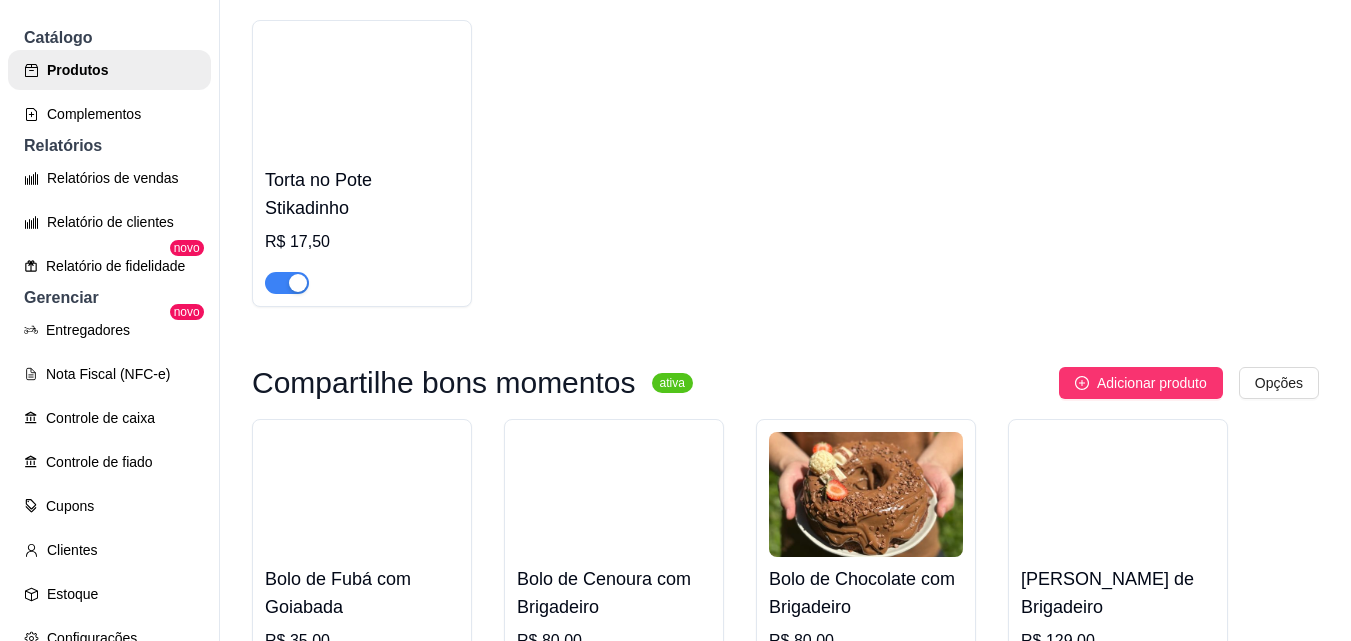 scroll, scrollTop: 1900, scrollLeft: 0, axis: vertical 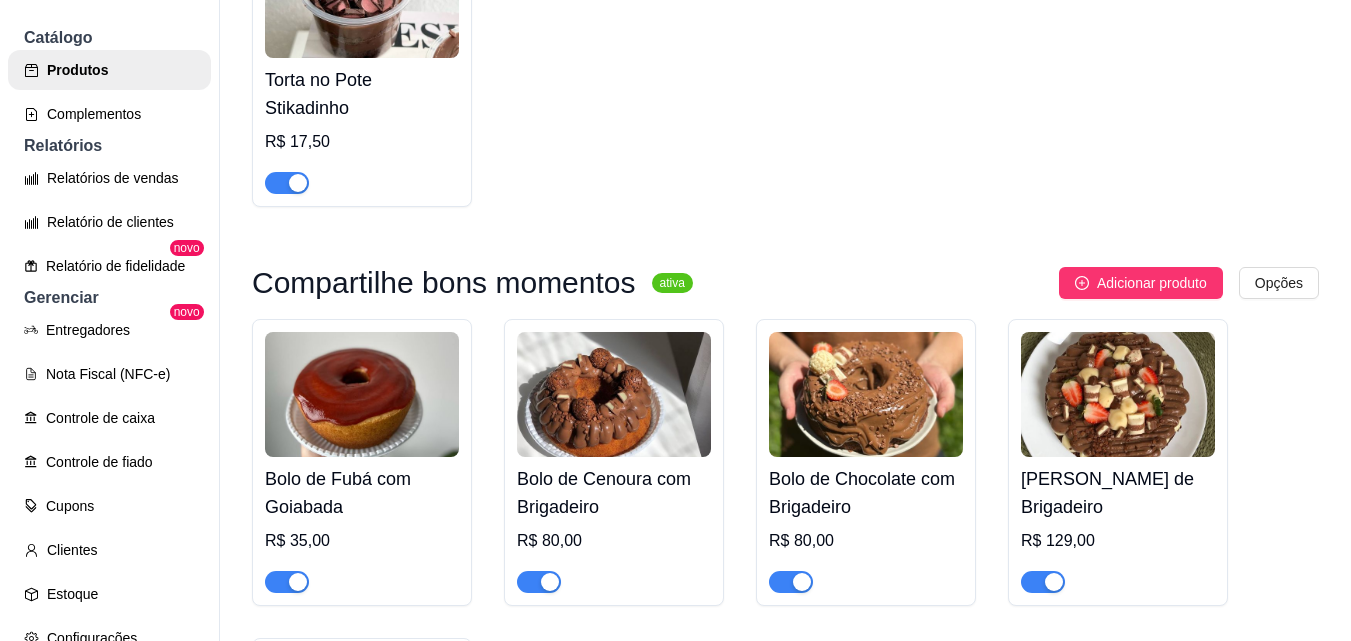 click on "Bolo de Fubá com Goiabada" at bounding box center [362, 493] 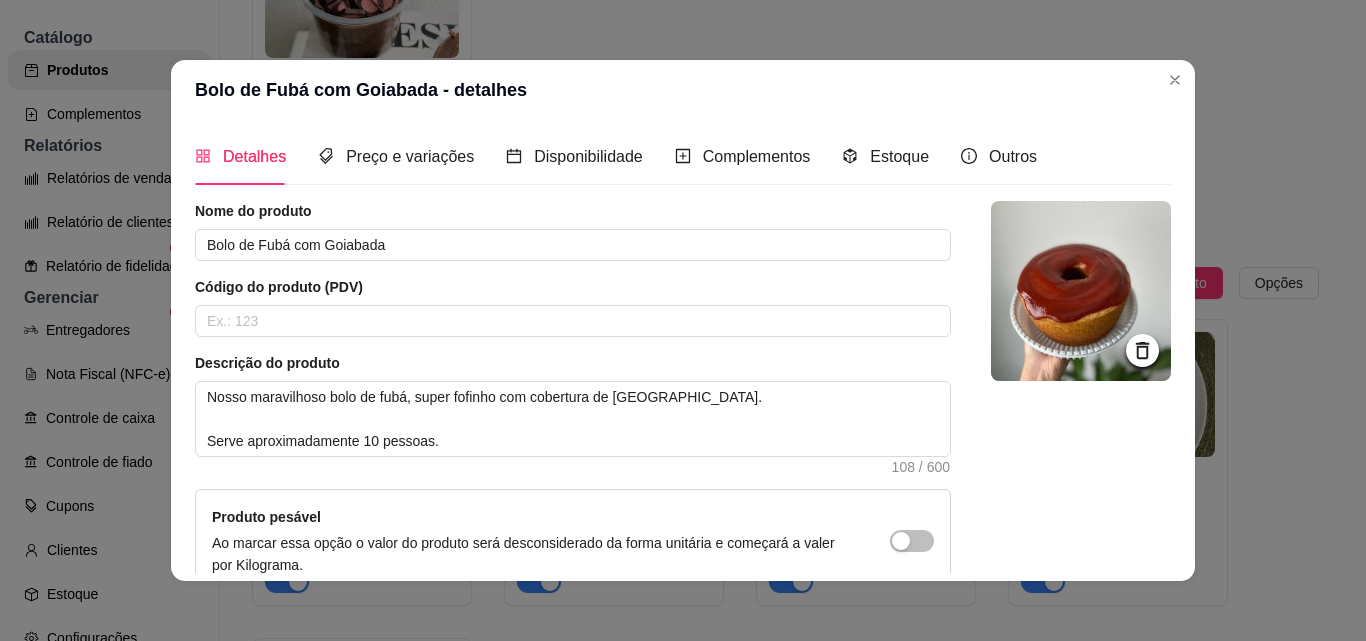 click on "Detalhes Preço e variações Disponibilidade Complementos Estoque Outros" at bounding box center (616, 156) 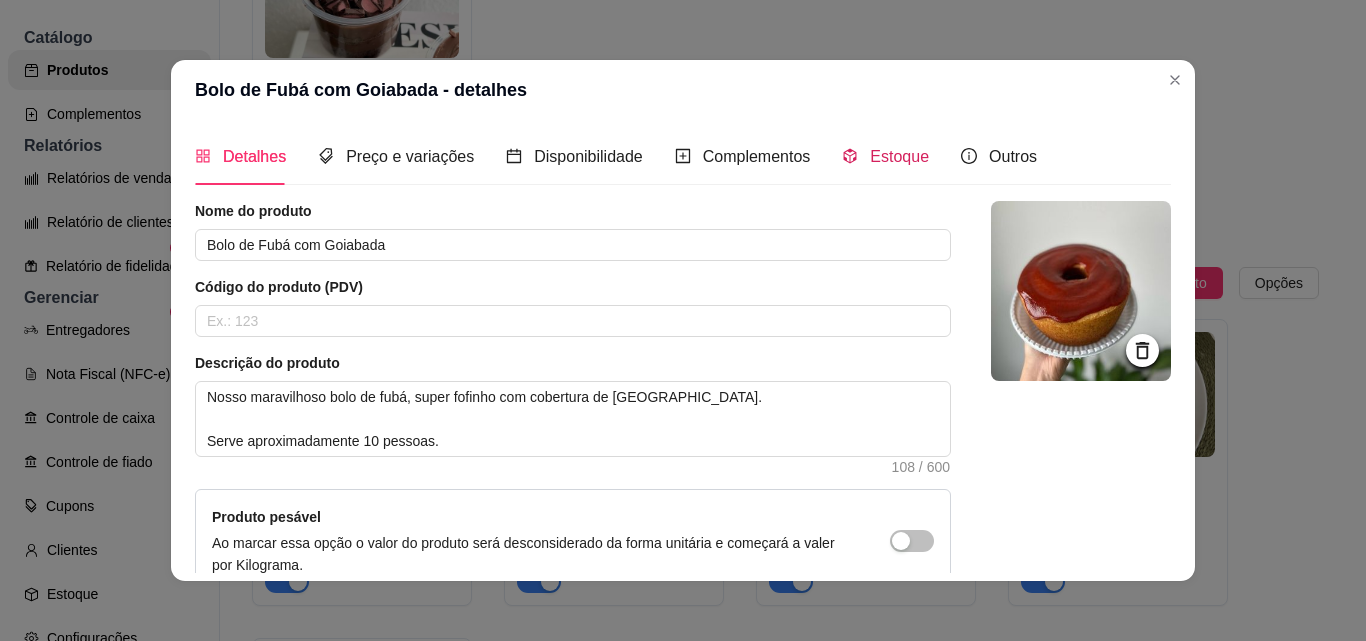 click on "Estoque" at bounding box center [899, 156] 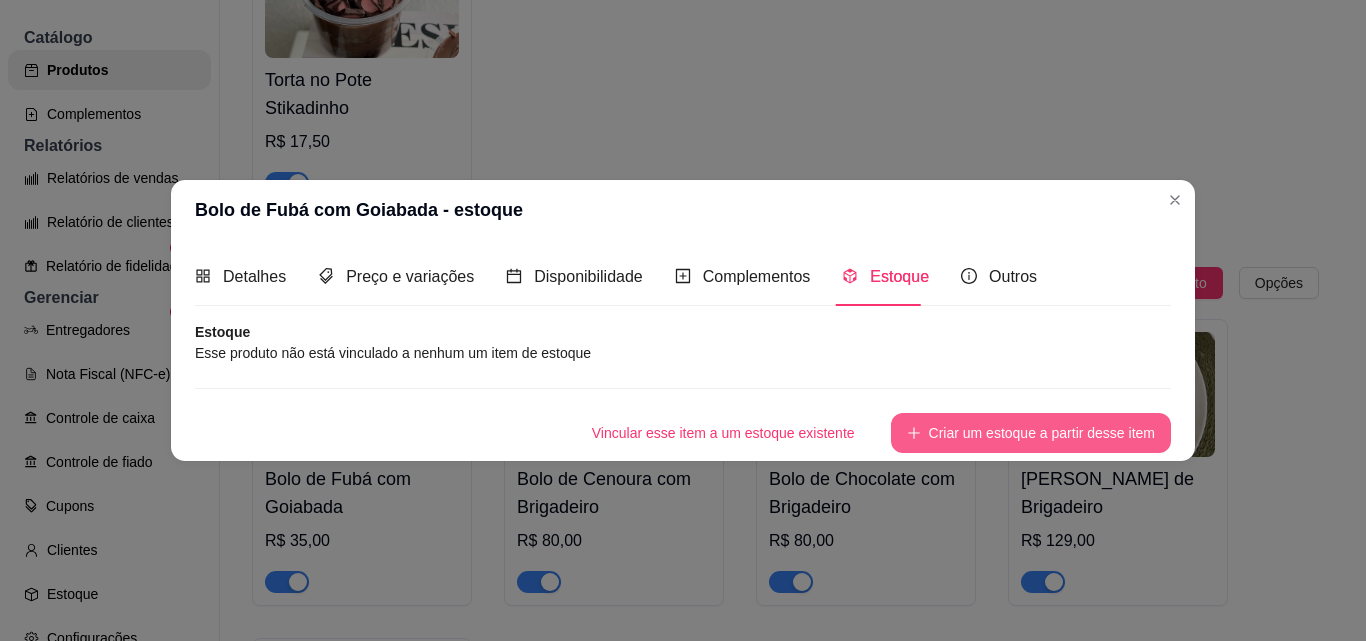 click on "Criar um estoque a partir desse item" at bounding box center [1031, 433] 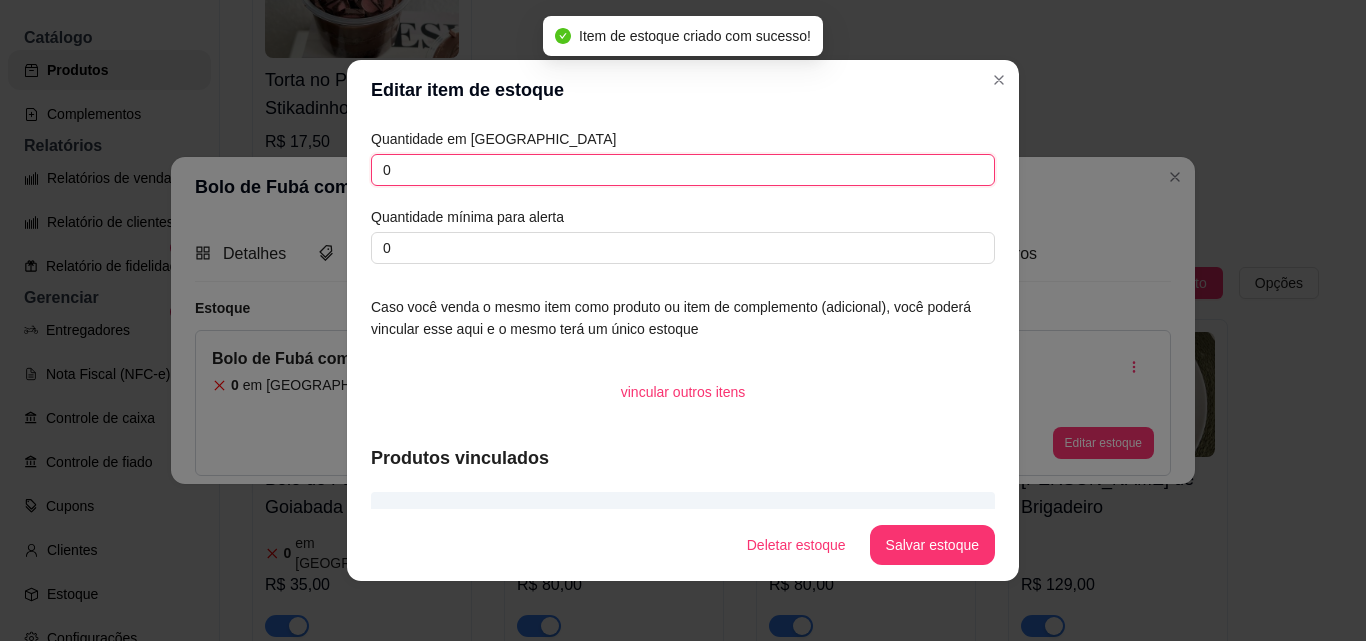 click on "0" at bounding box center [683, 170] 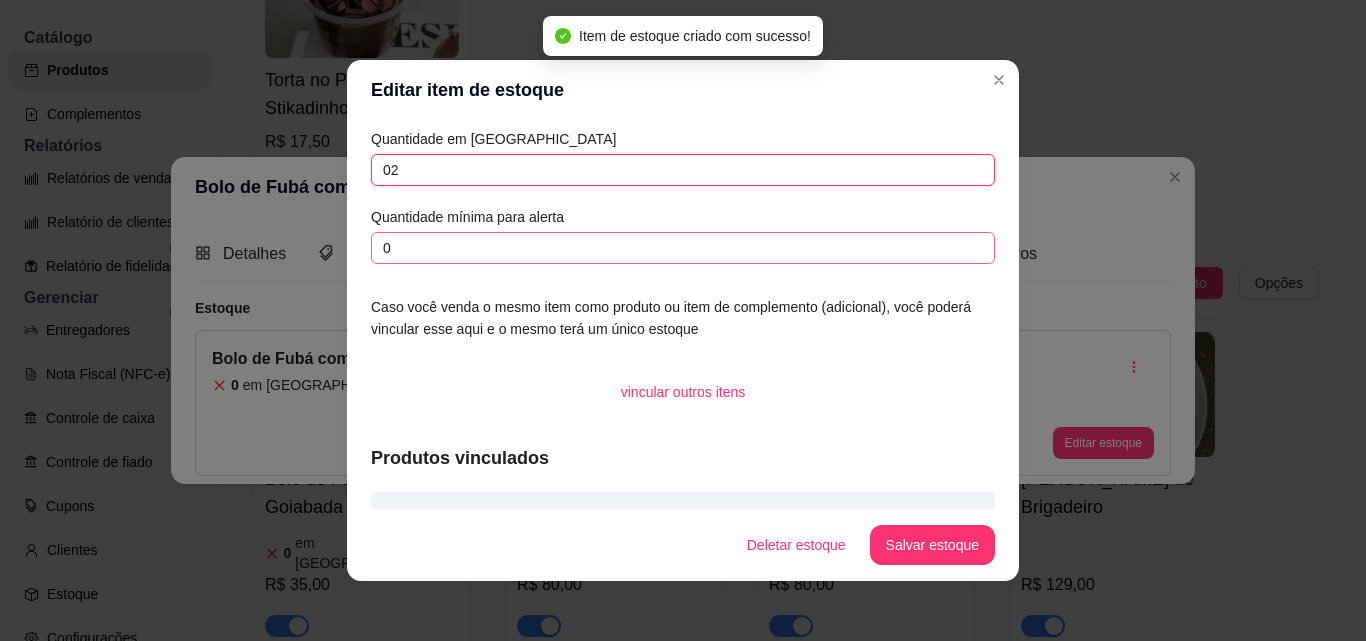 type on "02" 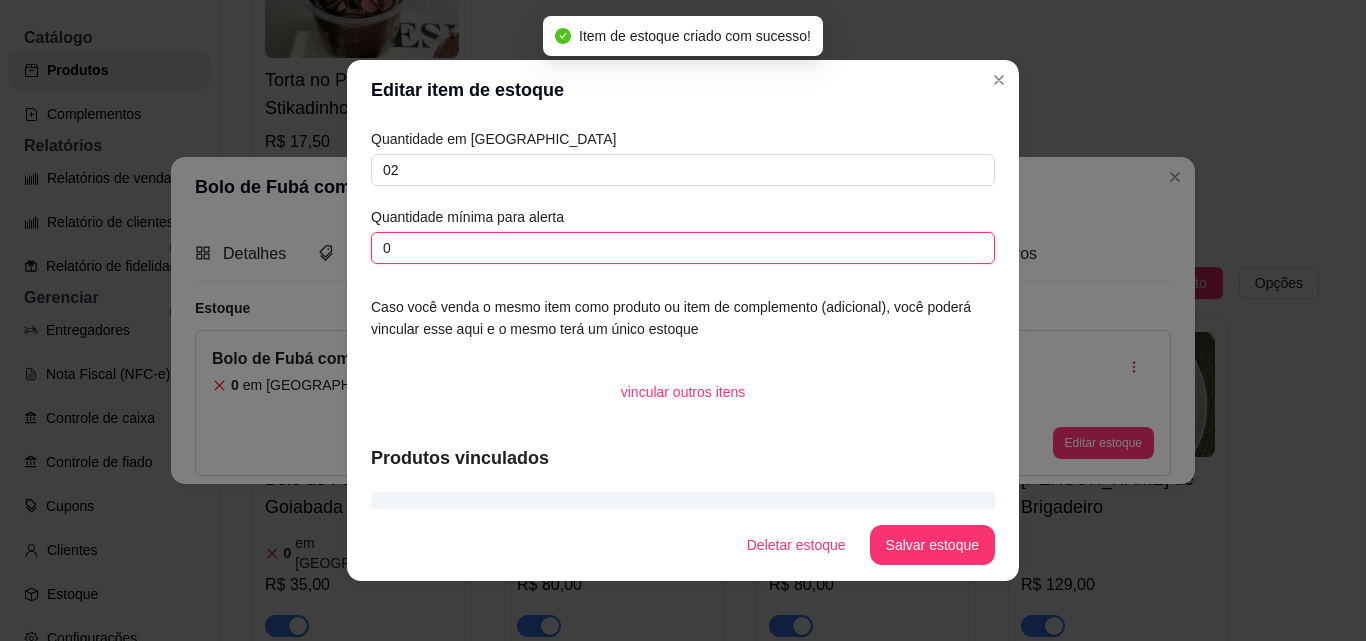 click on "0" at bounding box center (683, 248) 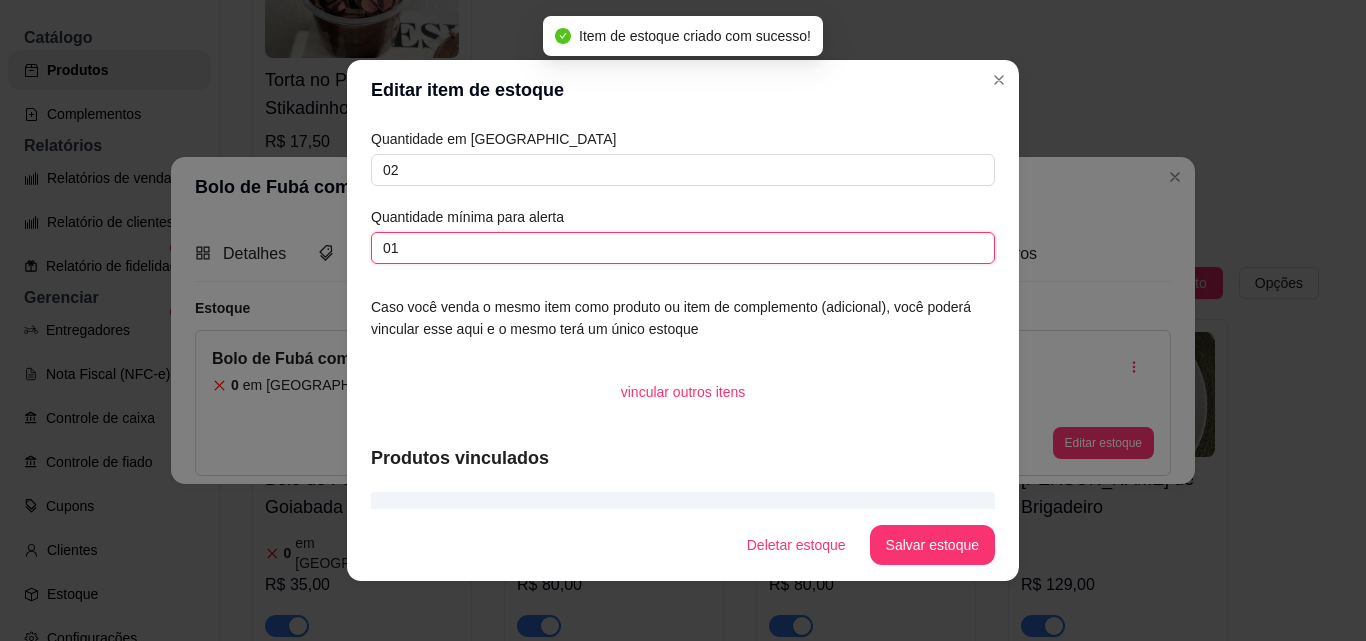 type on "01" 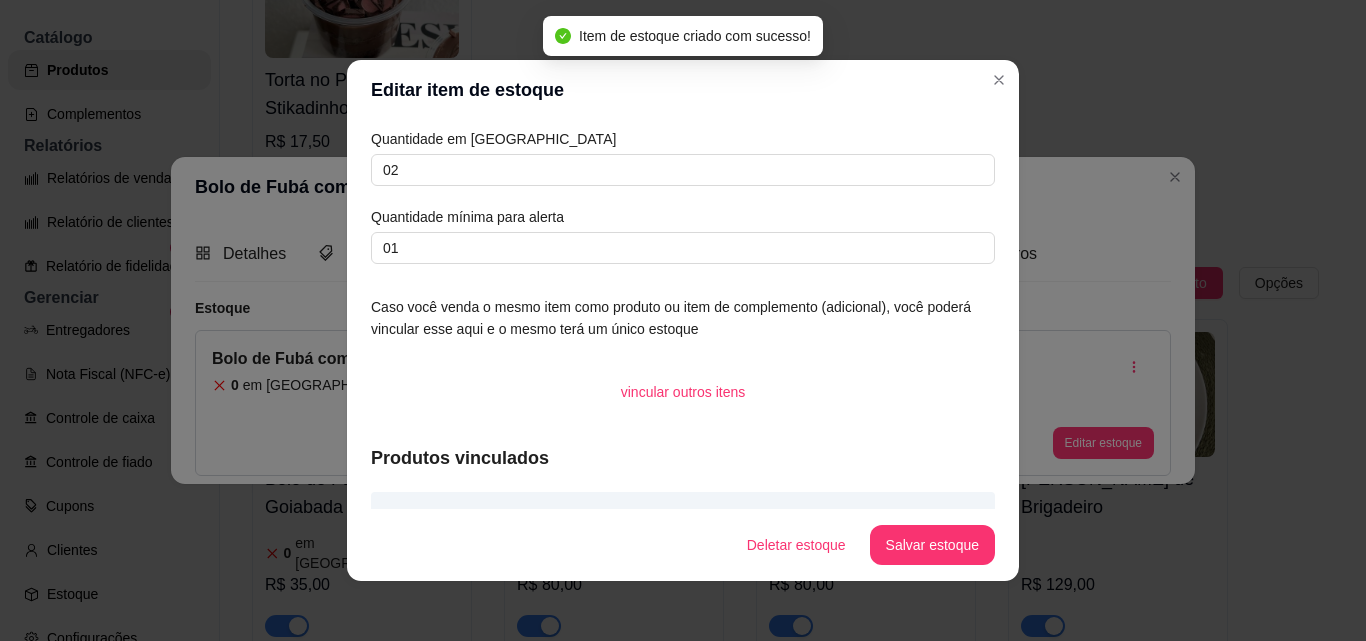 click on "Deletar estoque Salvar estoque" at bounding box center [683, 545] 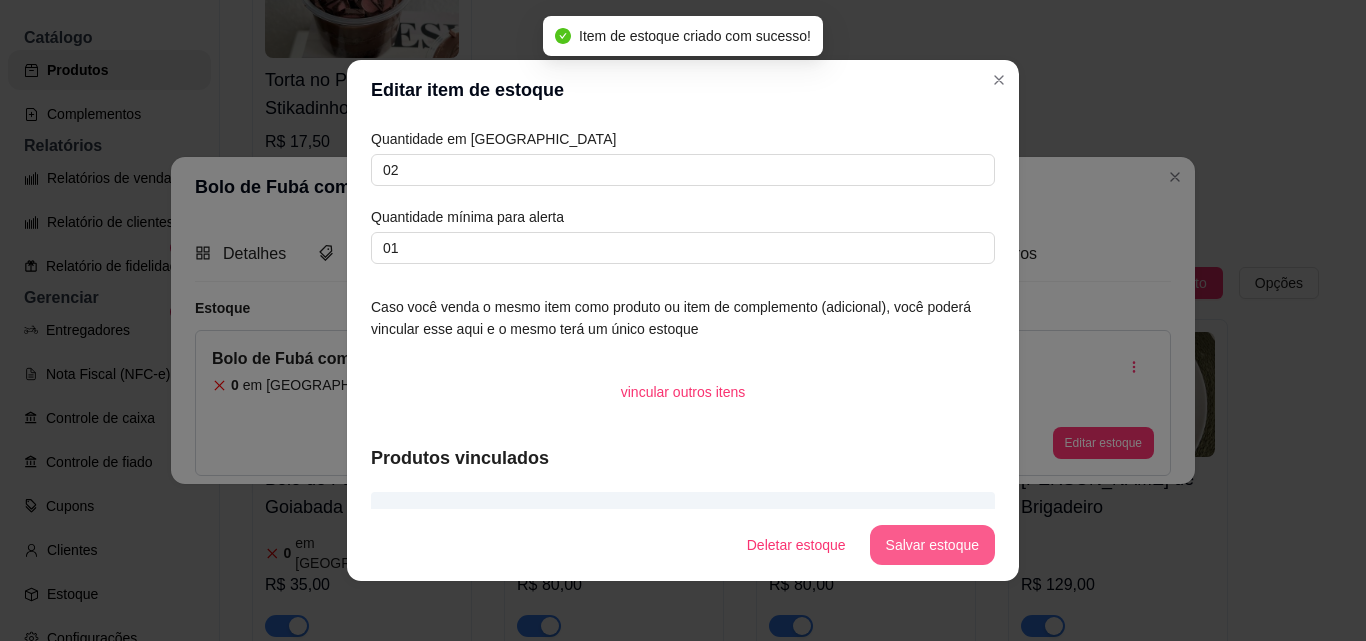 click on "Salvar estoque" at bounding box center (932, 545) 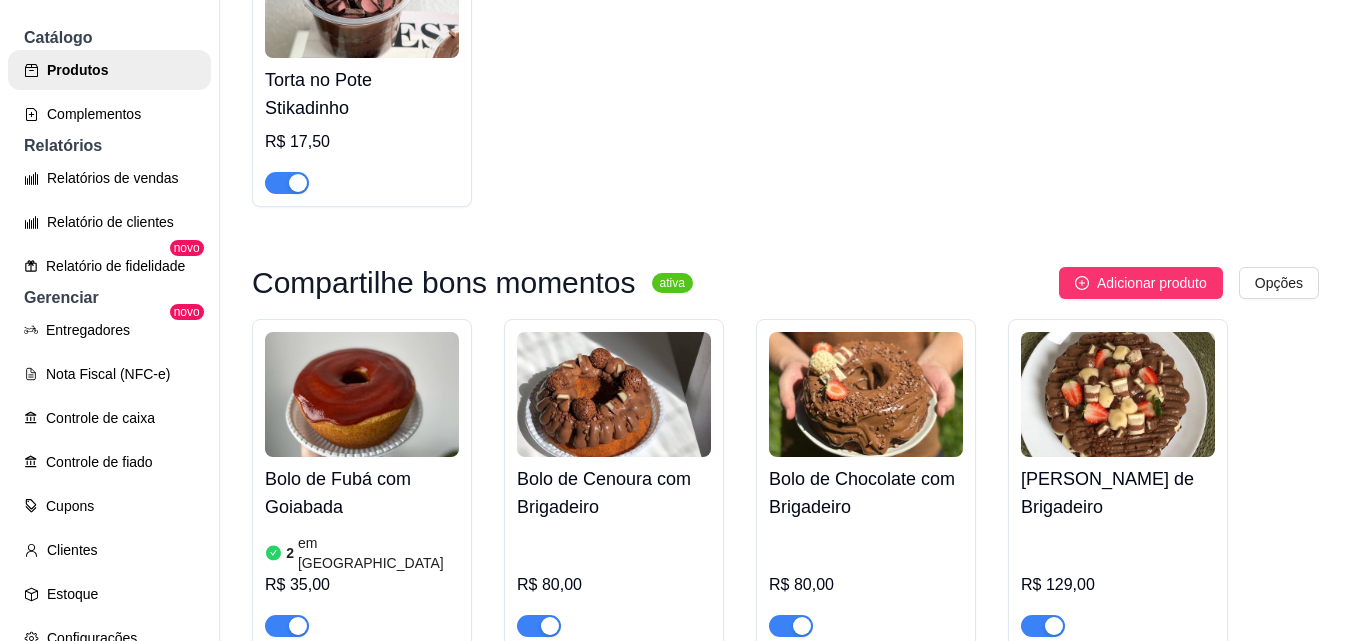 click on "Bolo de Cenoura com Brigadeiro" at bounding box center [614, 493] 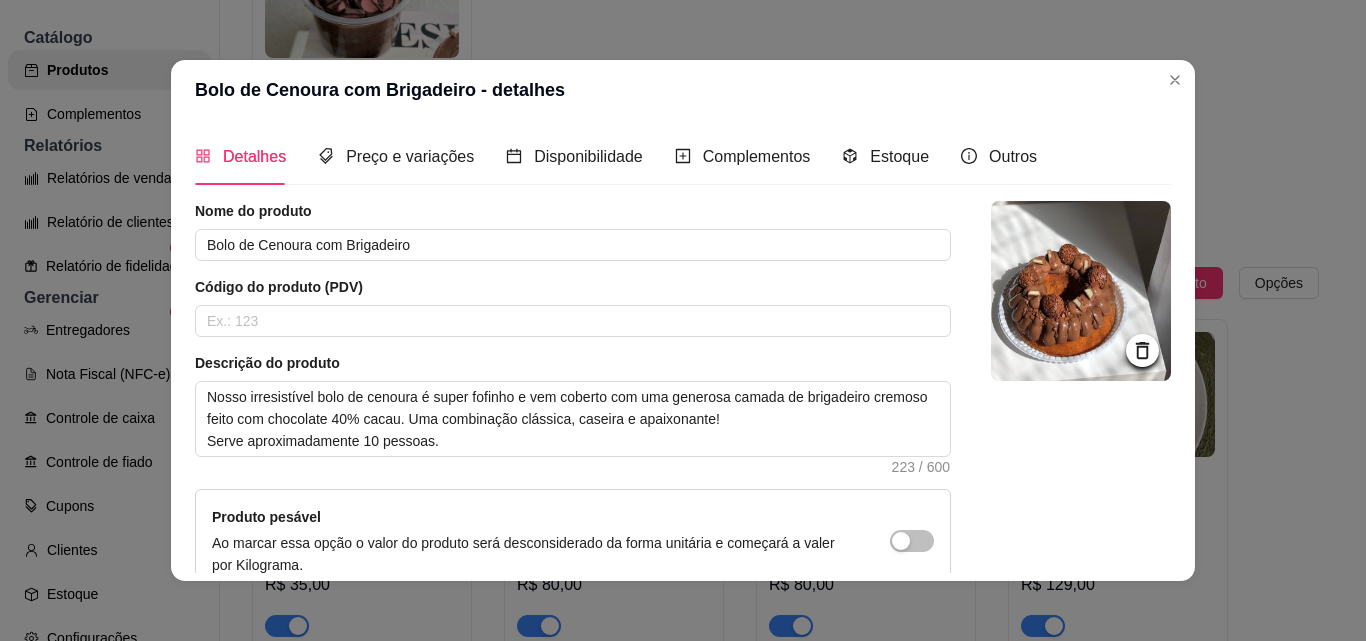 click on "Detalhes Preço e variações Disponibilidade Complementos Estoque Outros" at bounding box center (616, 156) 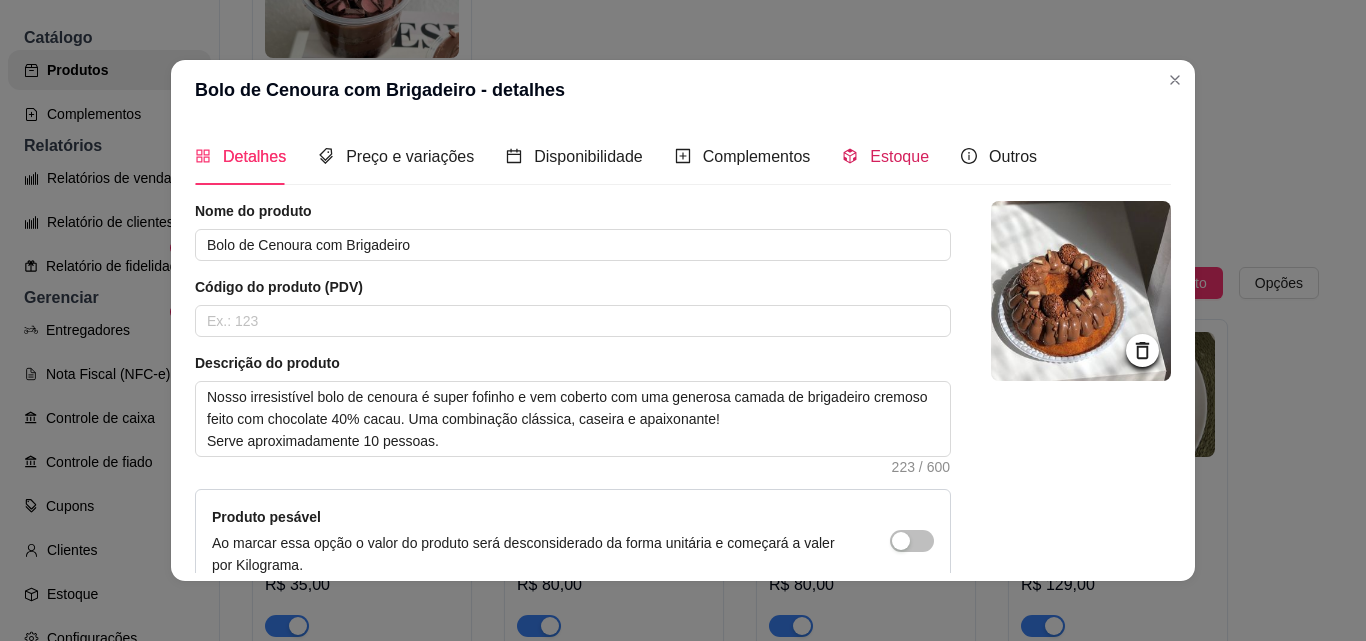 click 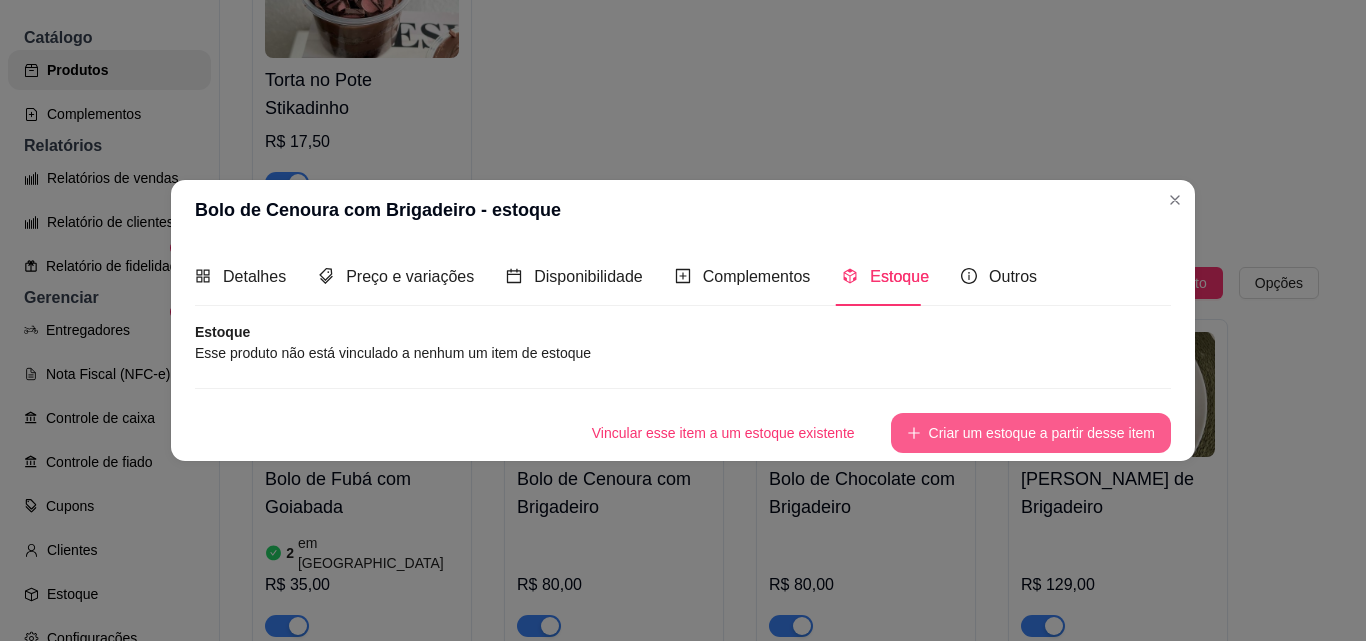 click on "Criar um estoque a partir desse item" at bounding box center (1031, 433) 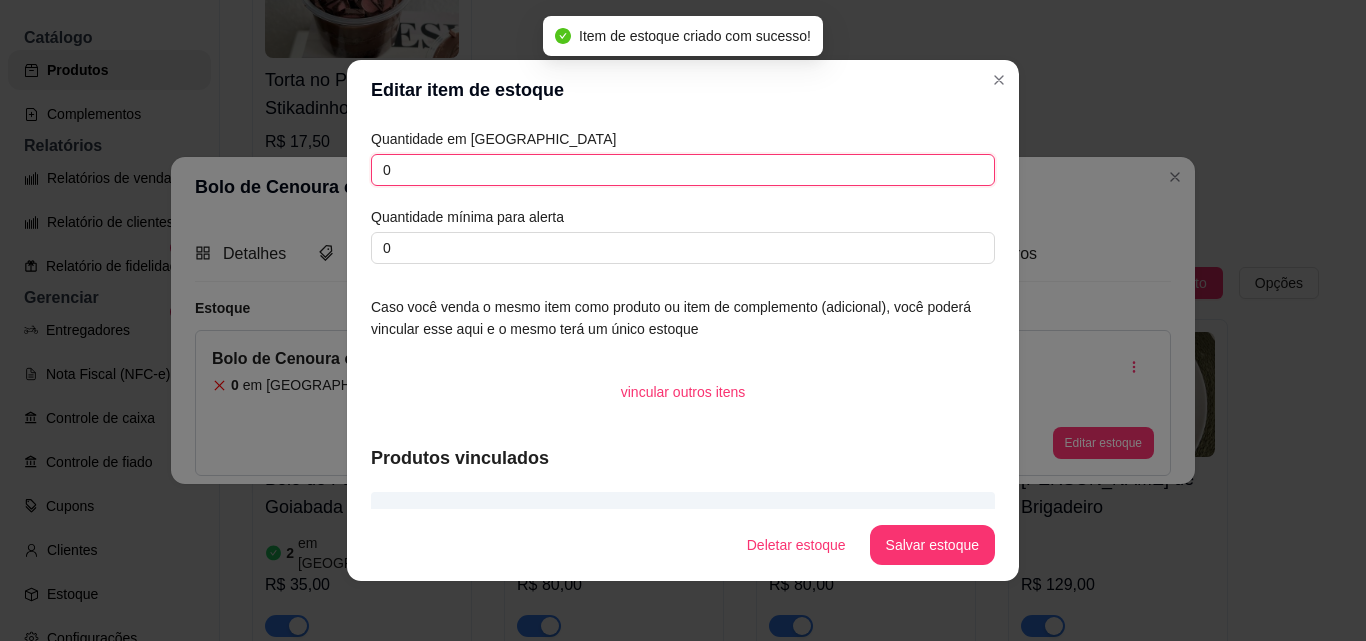 click on "0" at bounding box center (683, 170) 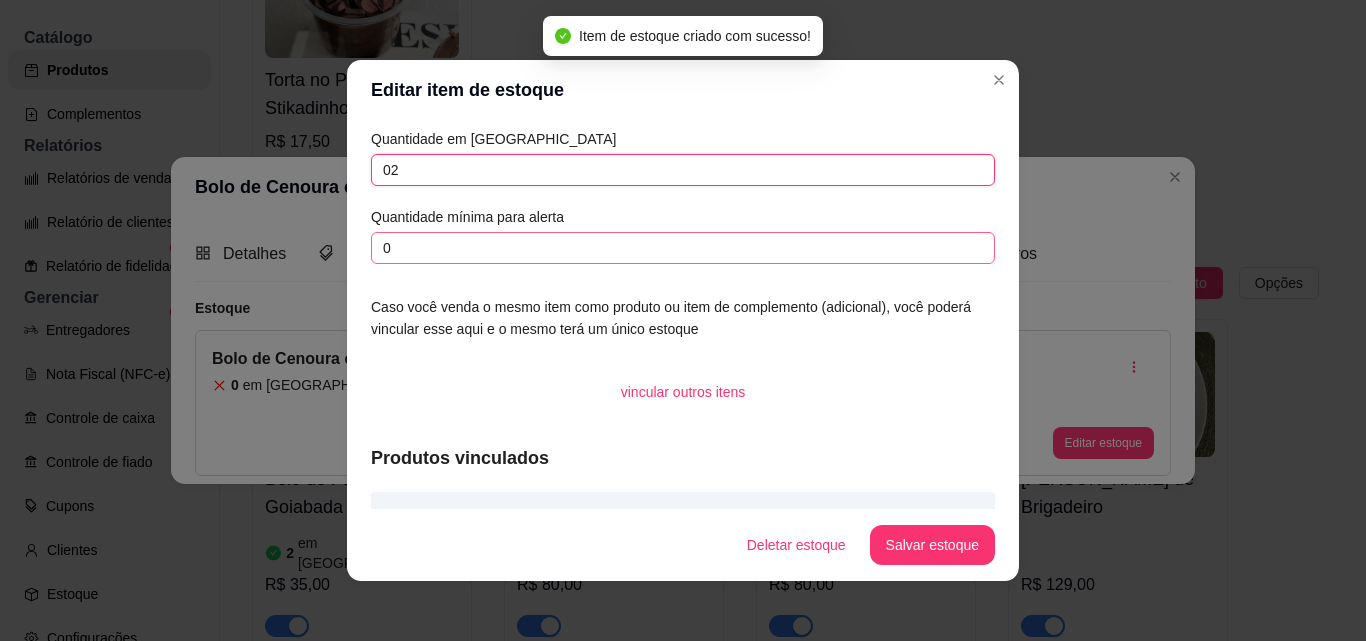type on "02" 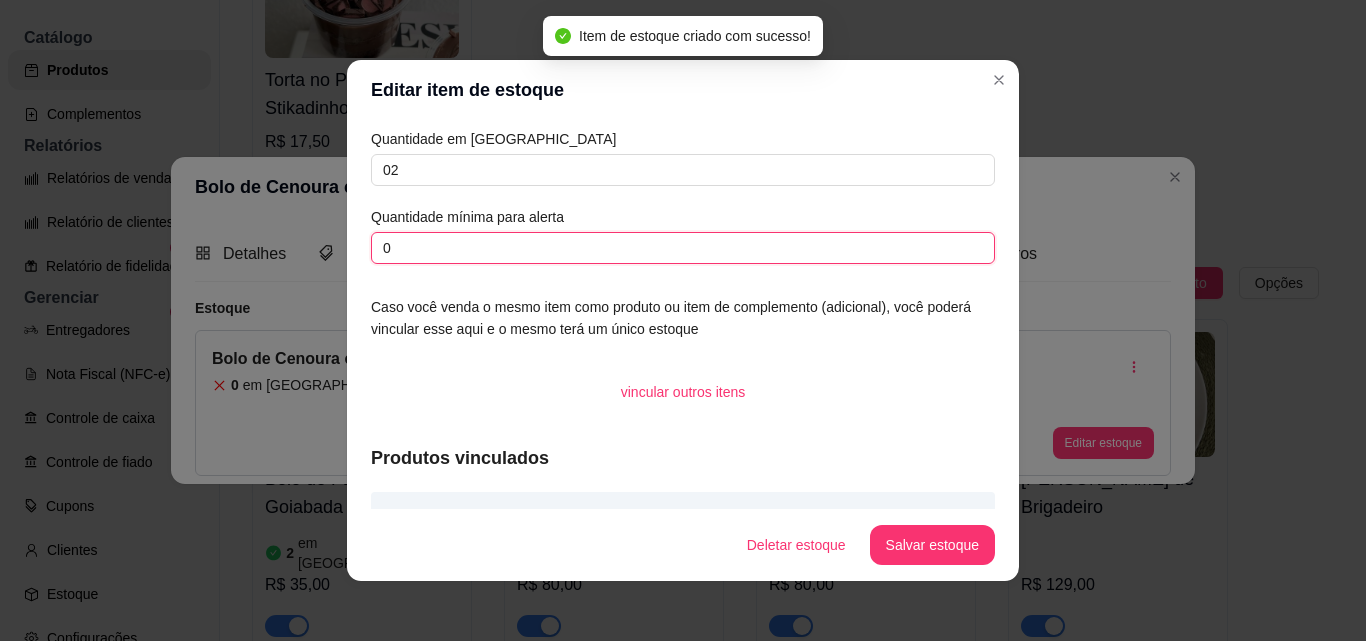 click on "0" at bounding box center [683, 248] 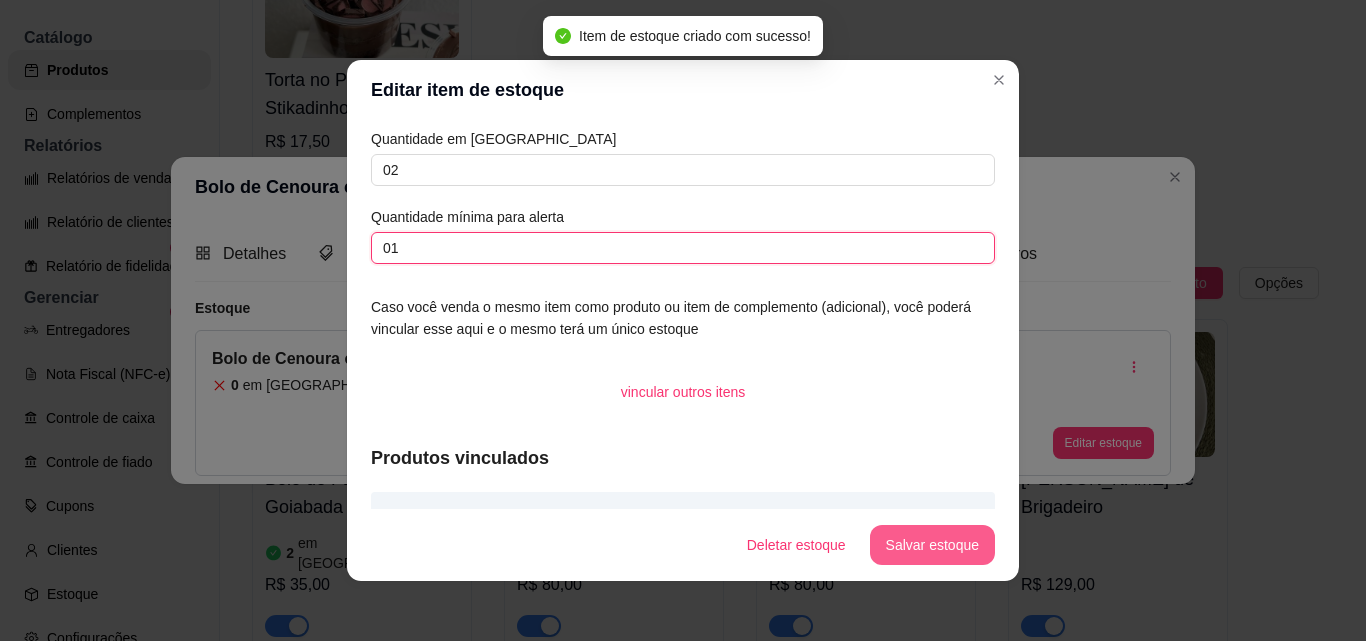 type on "01" 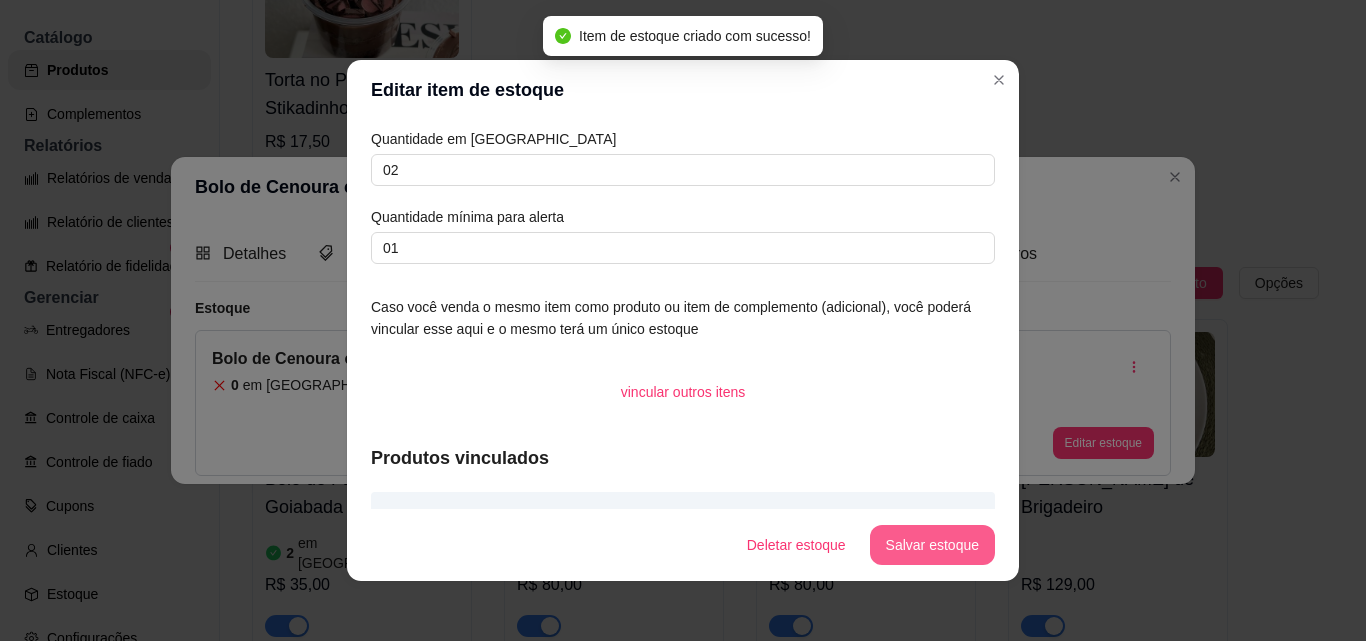 click on "Salvar estoque" at bounding box center [932, 545] 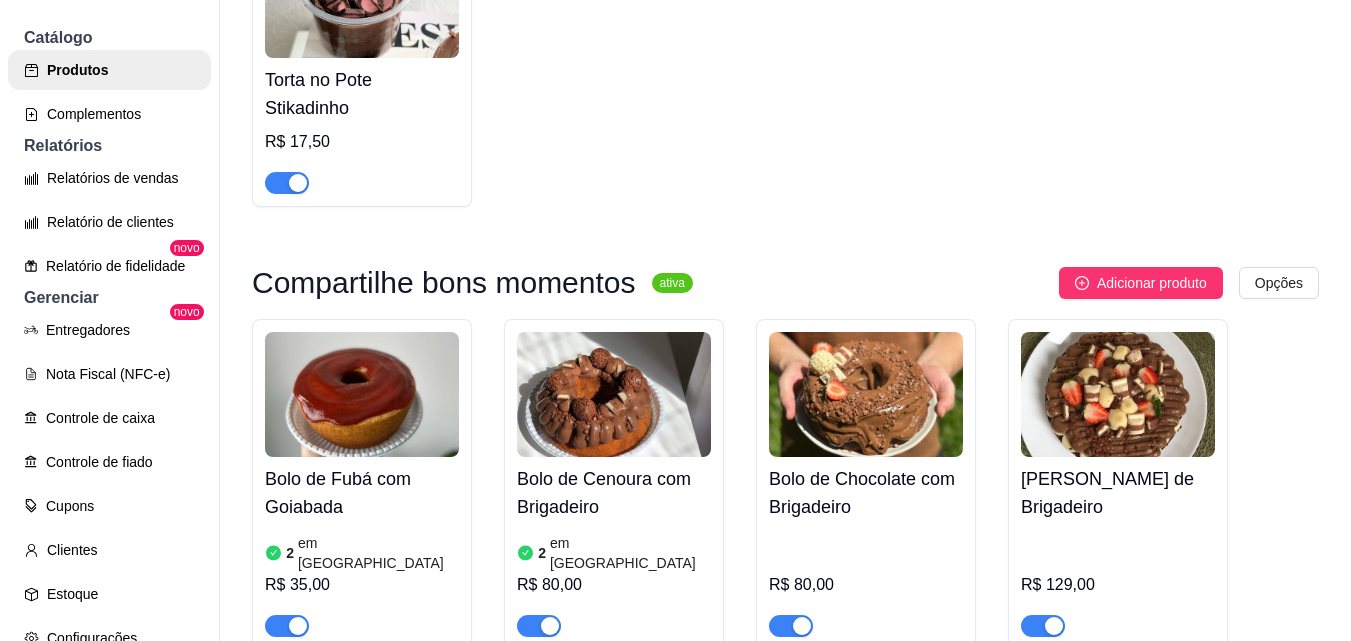 click on "Bolo de Chocolate com Brigadeiro" at bounding box center (866, 493) 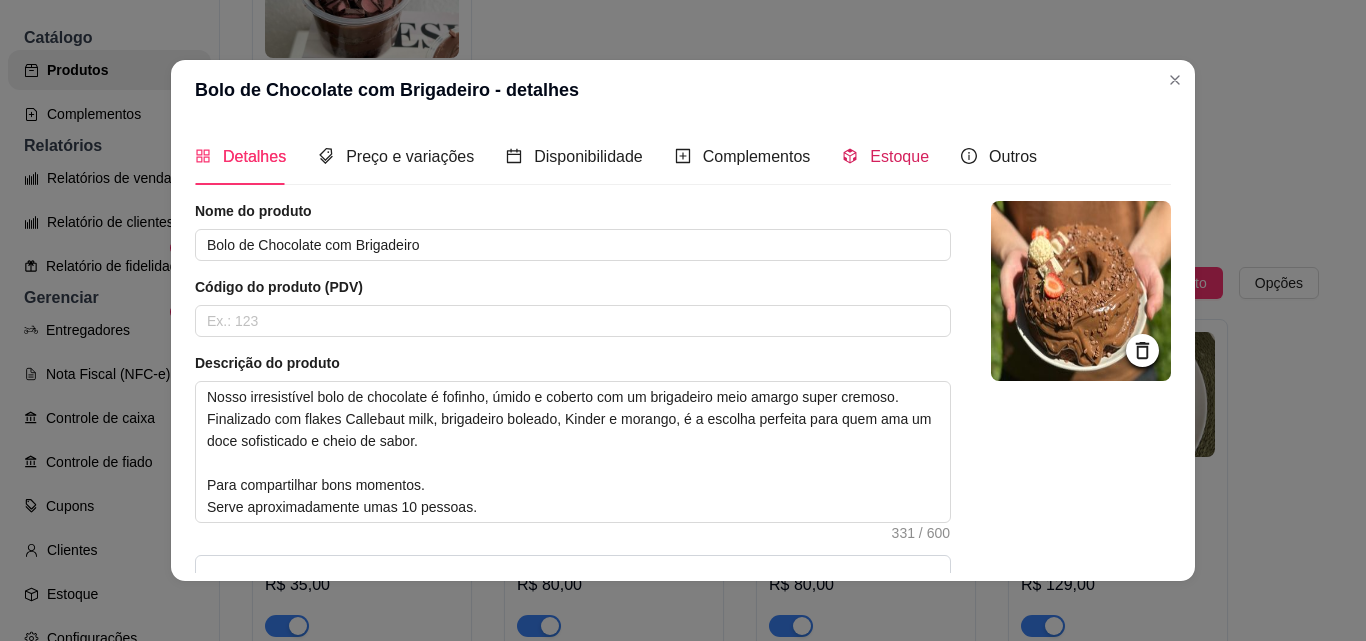 click 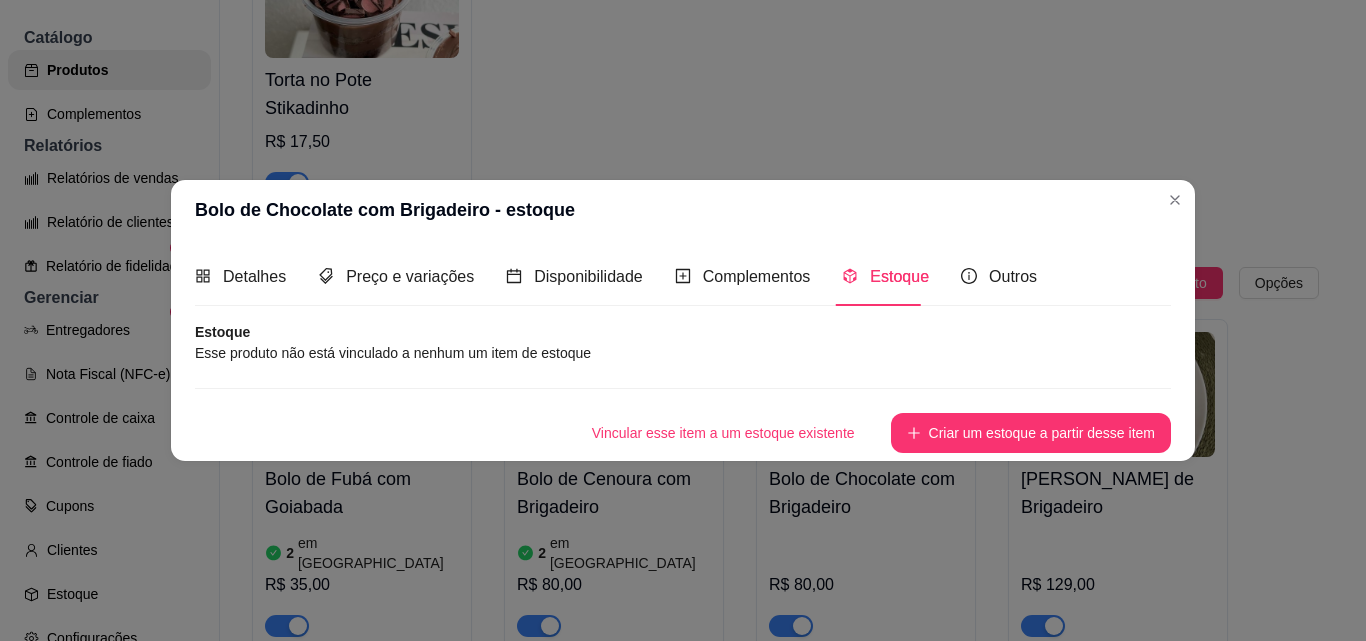 click on "Estoque Esse produto não está vinculado a nenhum um item de estoque Vincular esse item a um estoque existente Criar um estoque a partir desse item" at bounding box center (683, 387) 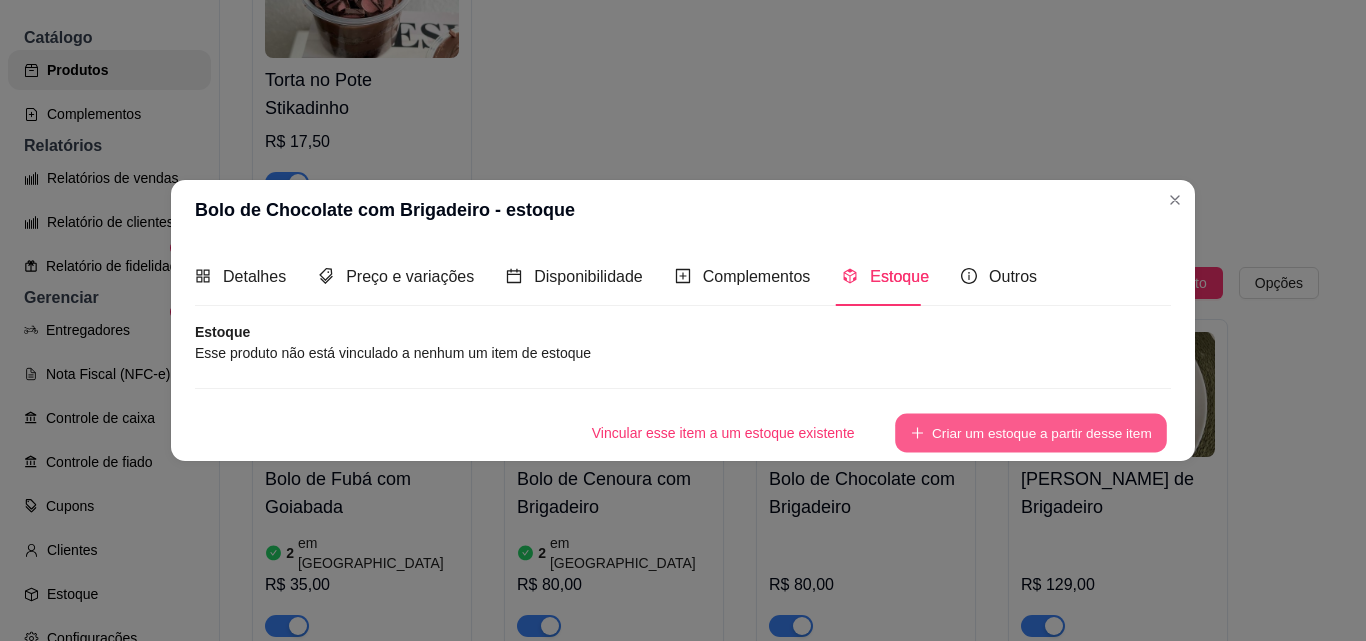 click 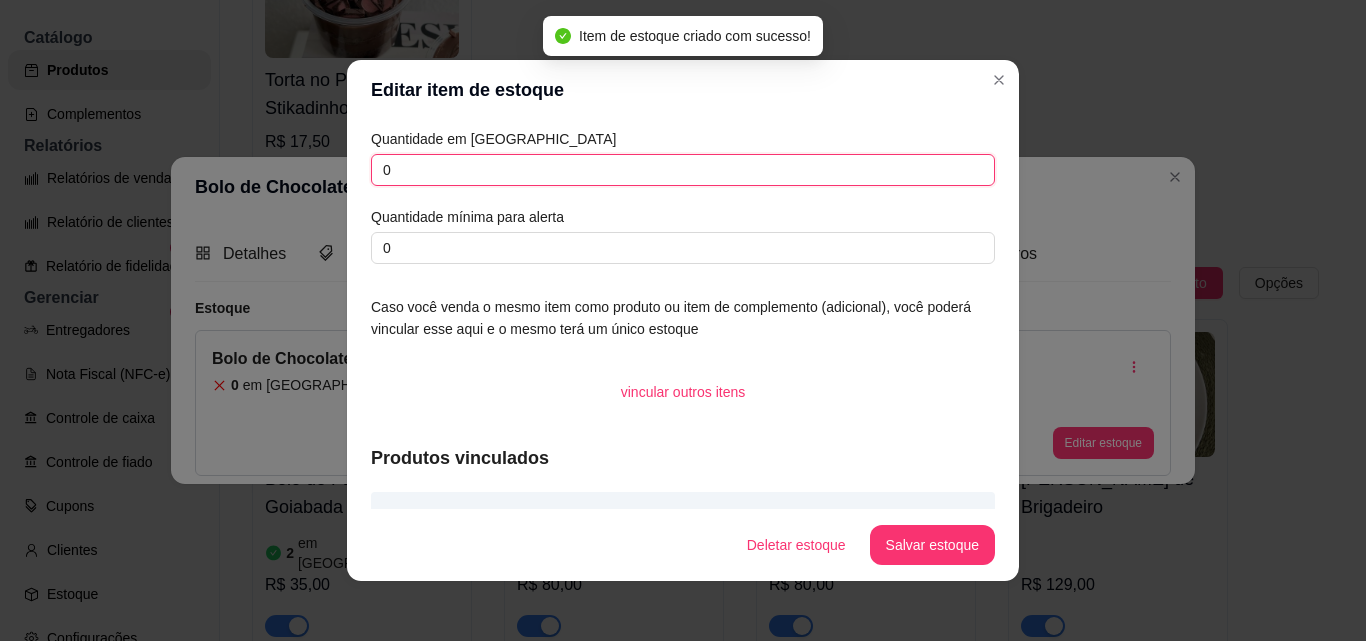 click on "0" at bounding box center (683, 170) 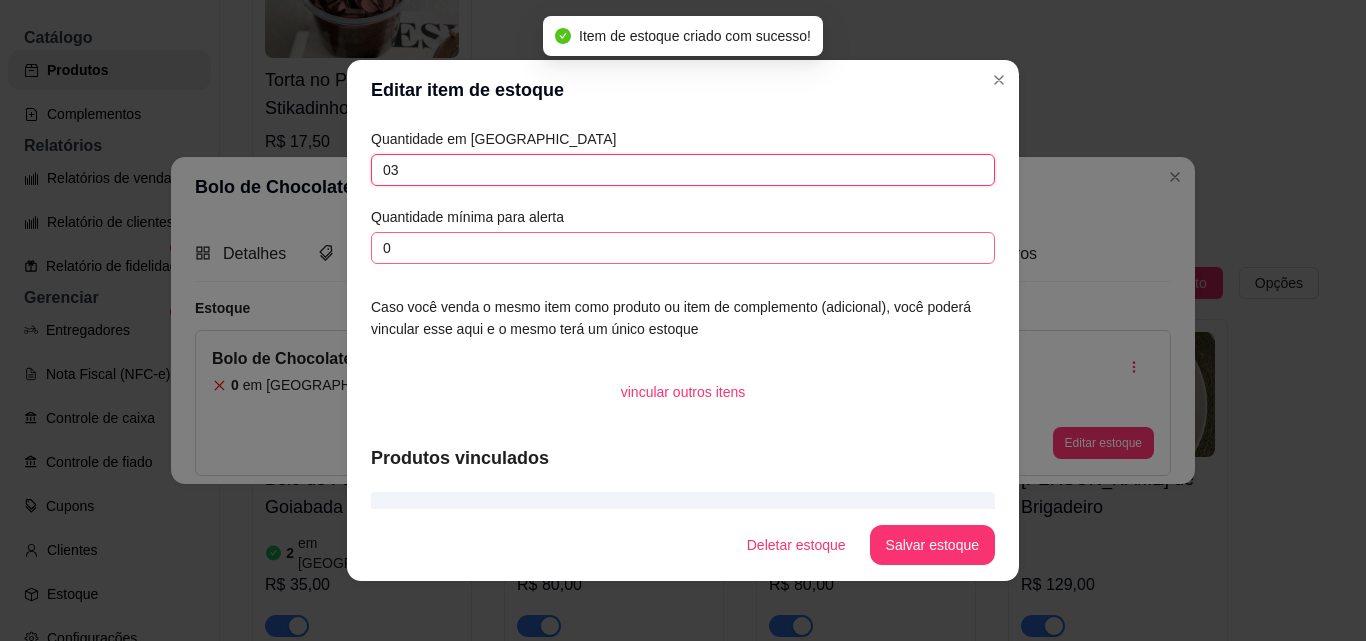 type on "03" 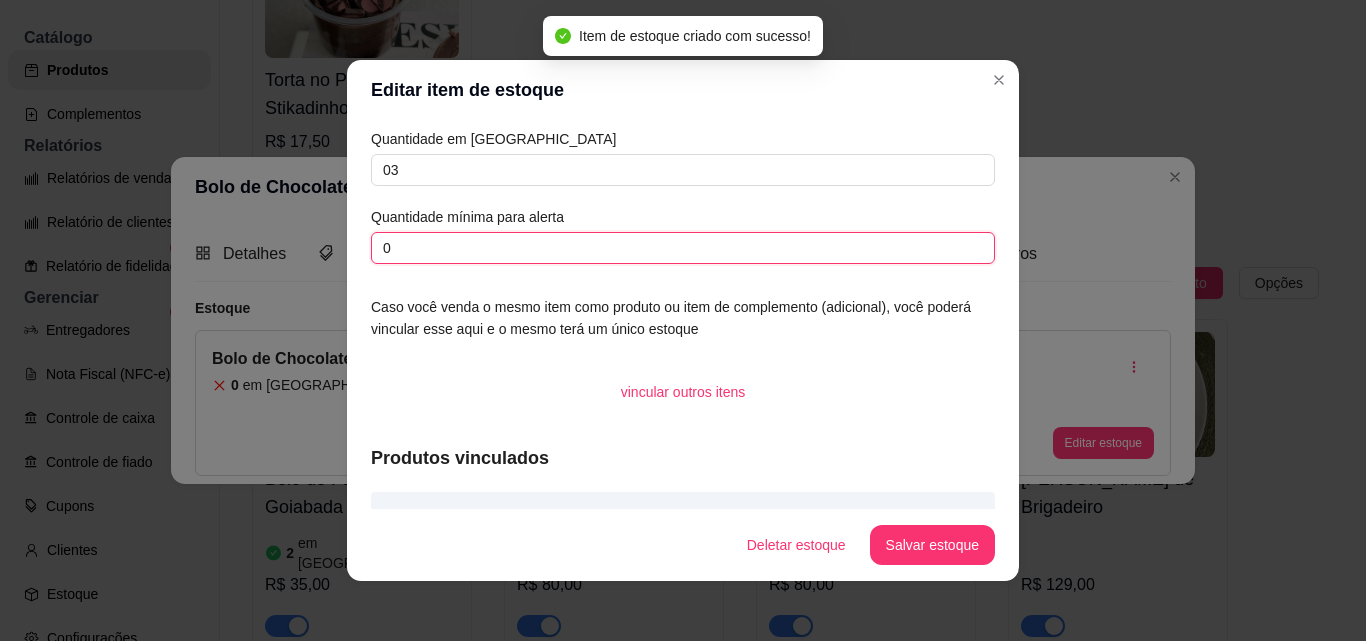 click on "0" at bounding box center (683, 248) 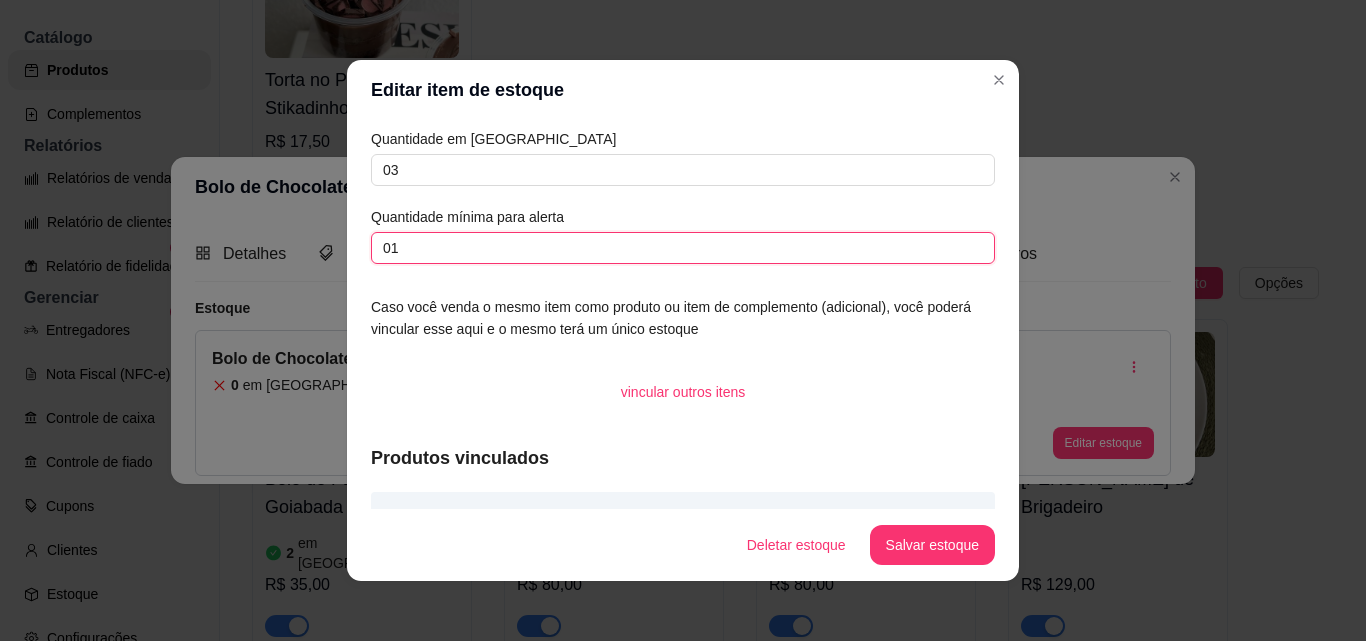 type on "01" 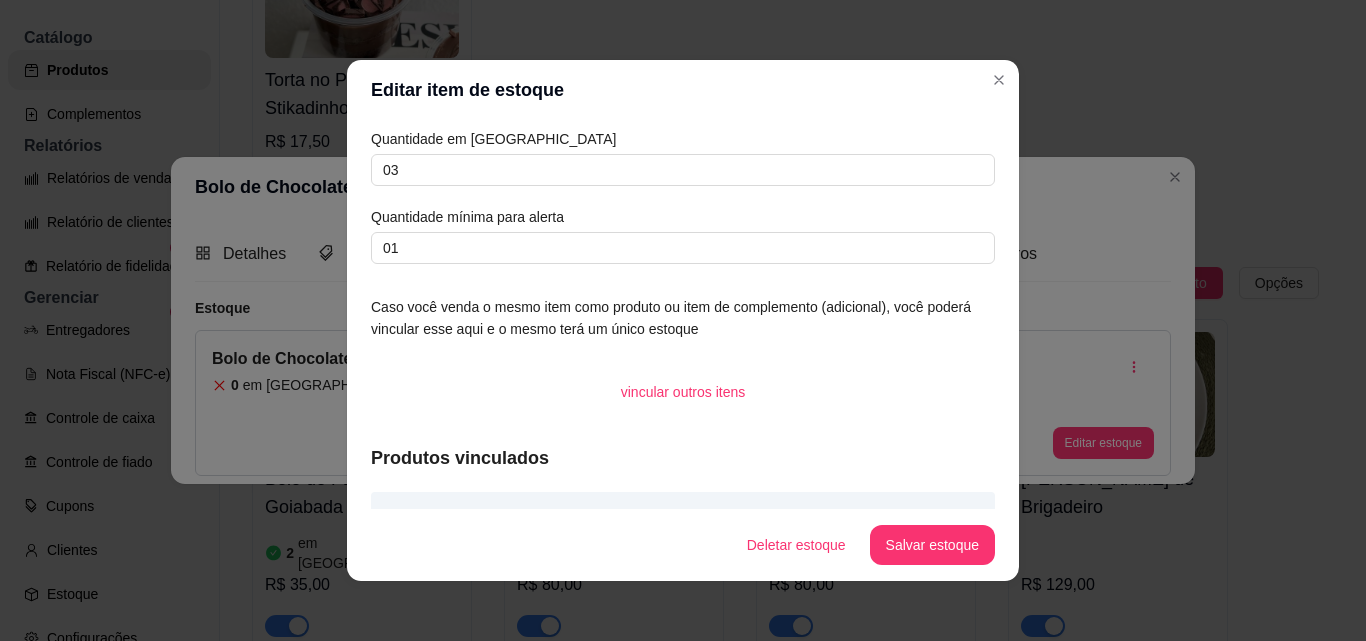 click on "Salvar estoque" at bounding box center [932, 545] 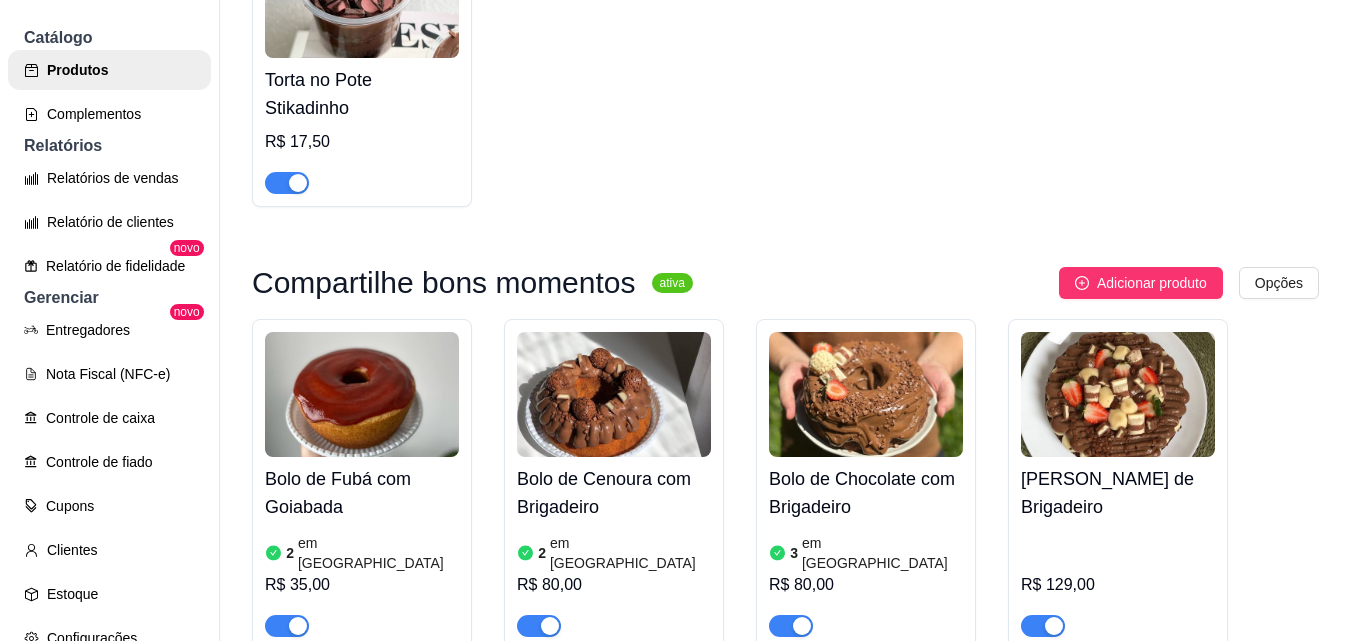 click on "[PERSON_NAME] de Brigadeiro" at bounding box center (1118, 493) 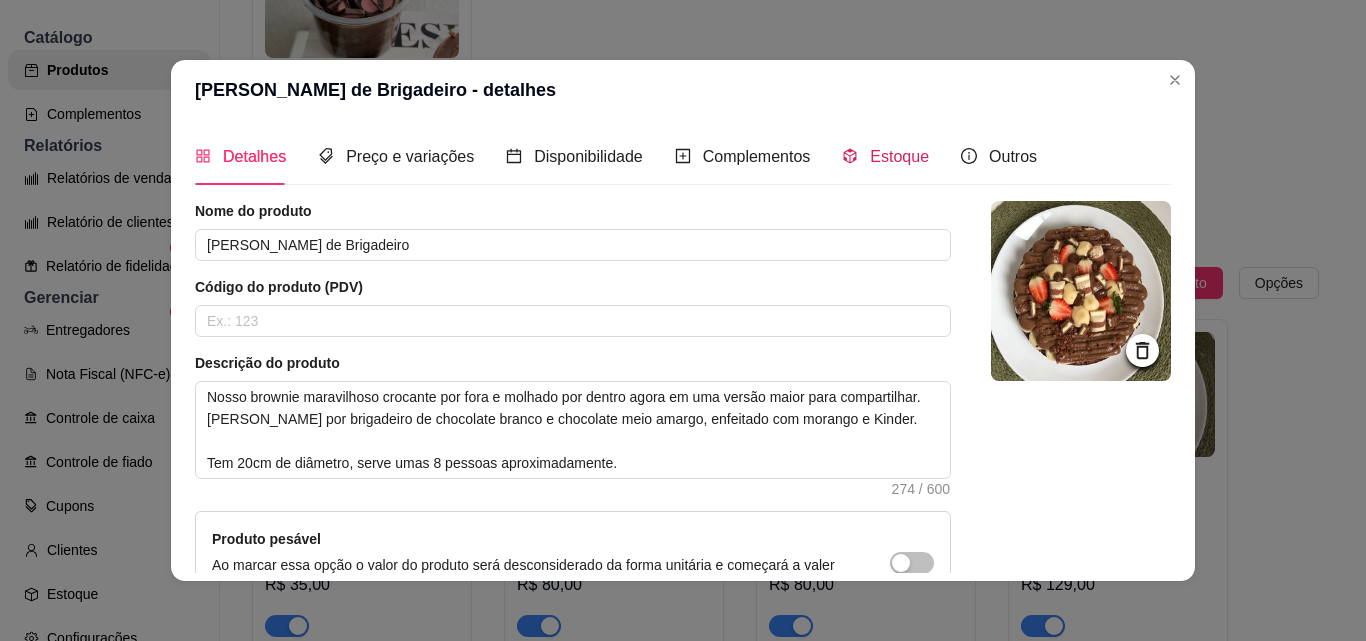 click 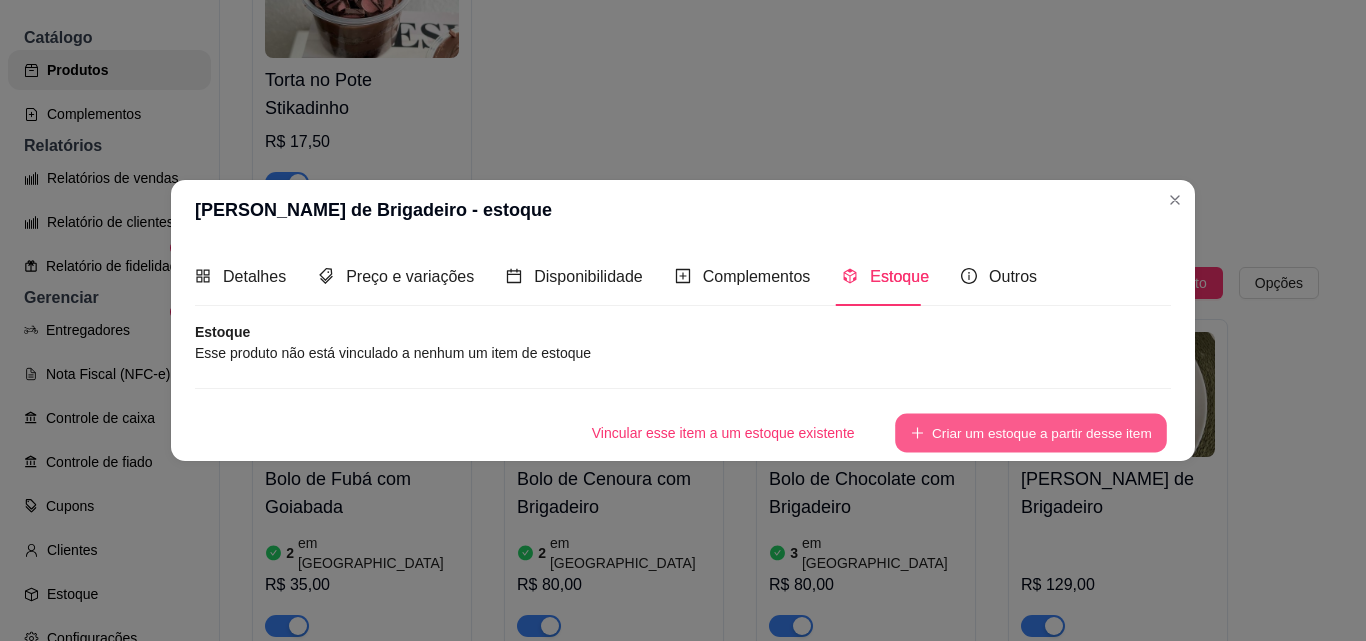 click on "Criar um estoque a partir desse item" at bounding box center (1031, 432) 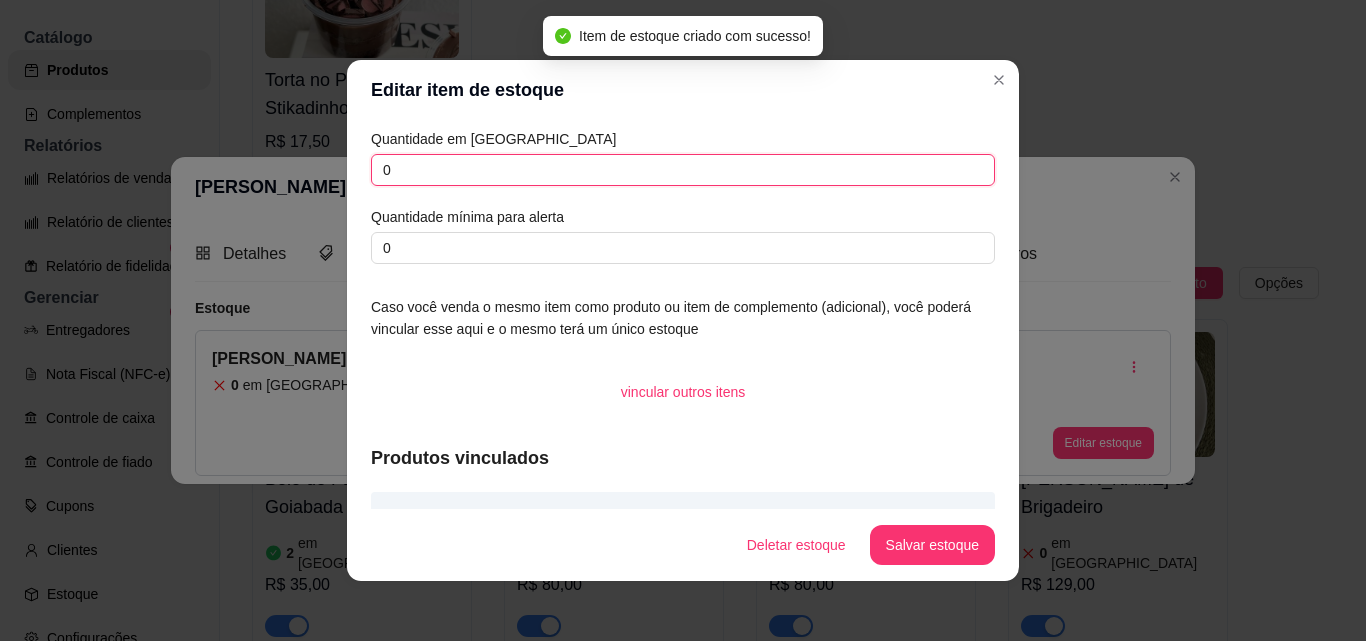 click on "0" at bounding box center [683, 170] 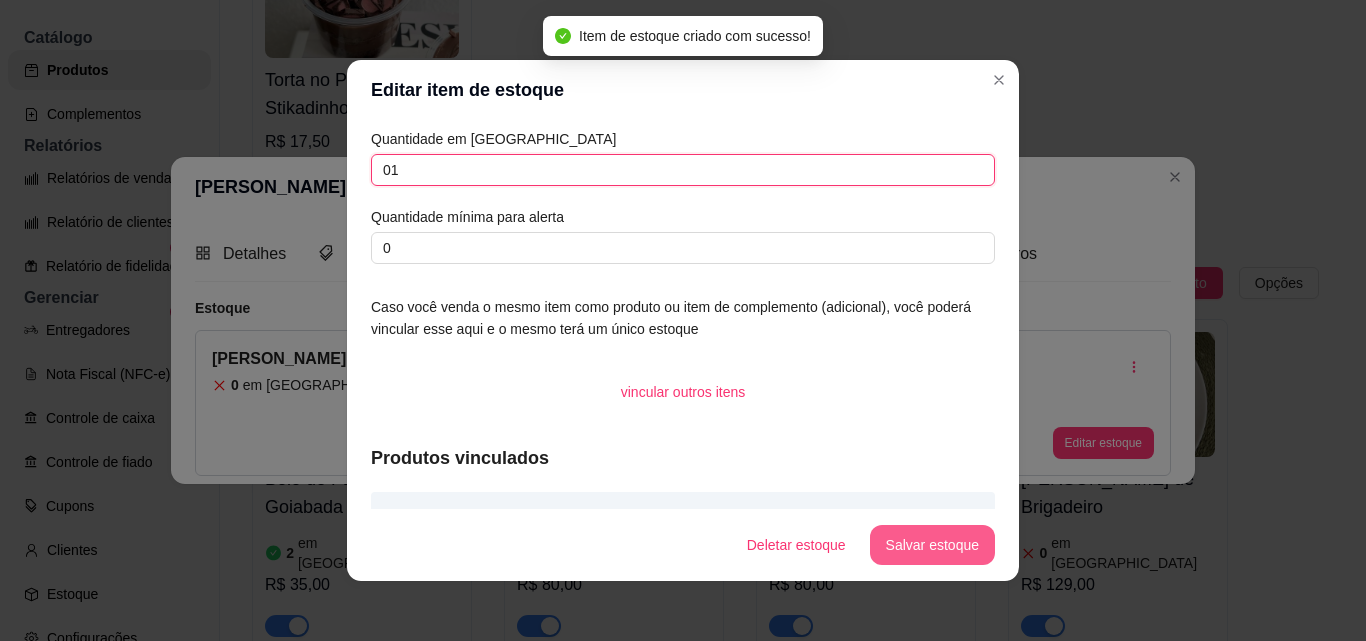type on "01" 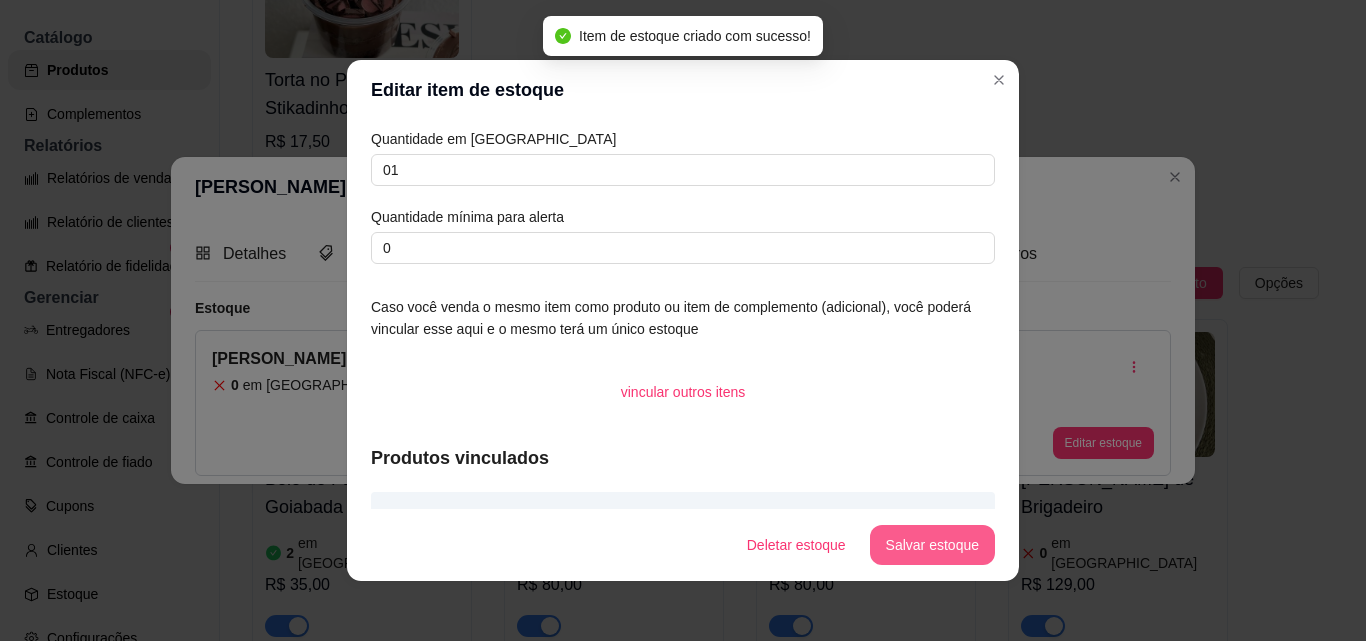 click on "Salvar estoque" at bounding box center (932, 545) 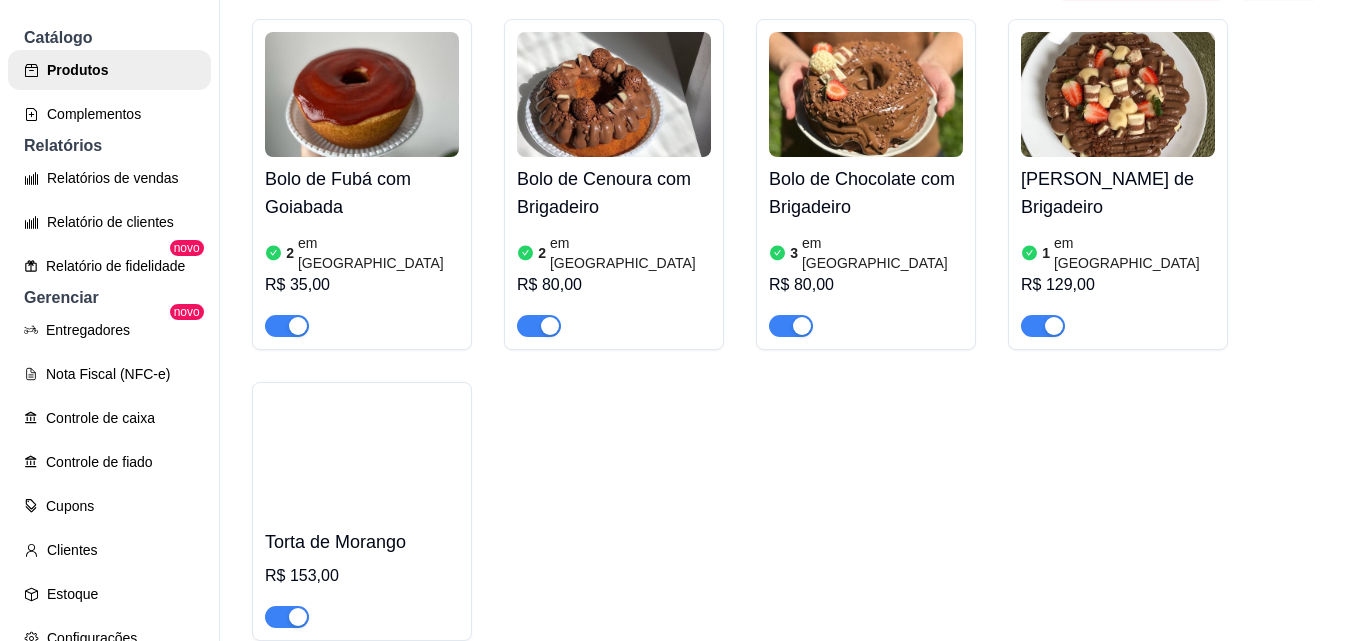 scroll, scrollTop: 2300, scrollLeft: 0, axis: vertical 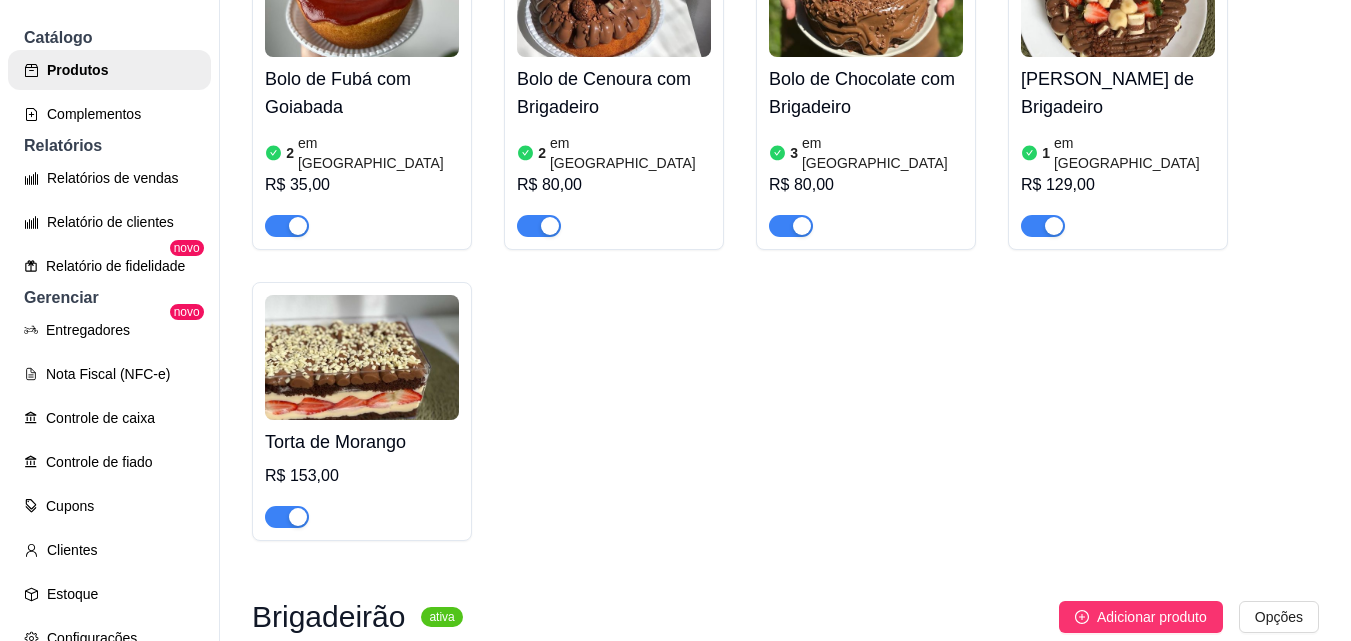 click on "Torta de Morango   R$ 153,00" at bounding box center (362, 474) 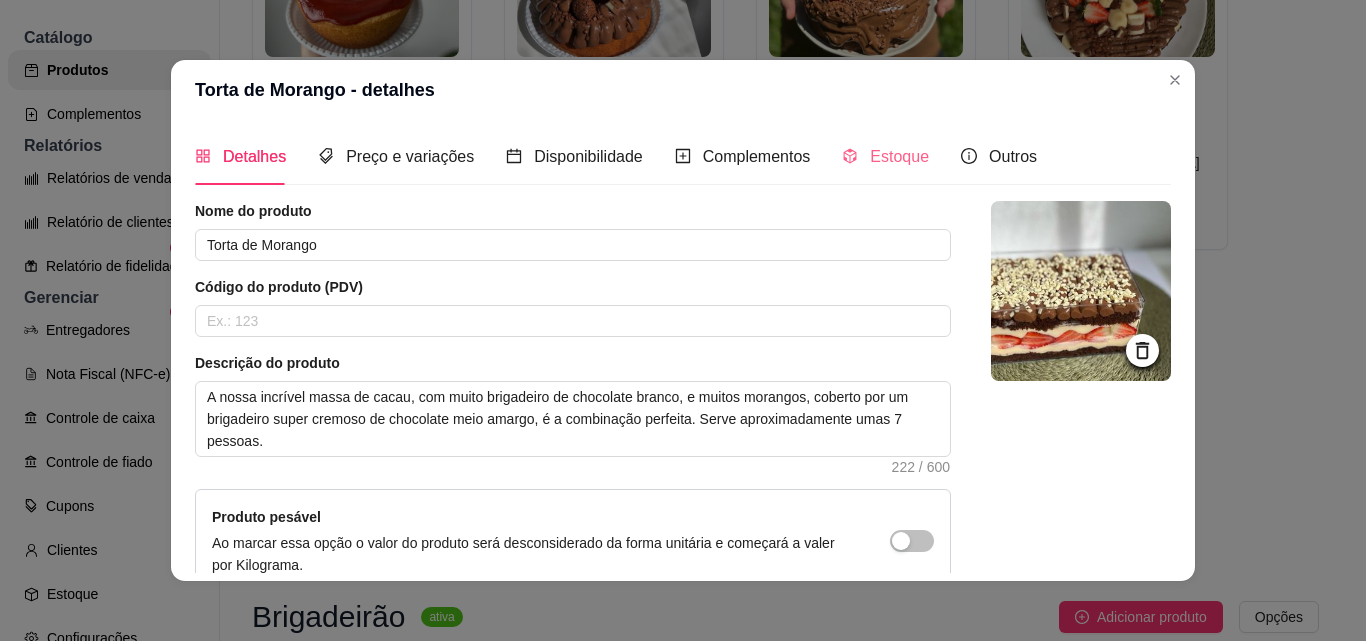 click on "Estoque" at bounding box center [885, 156] 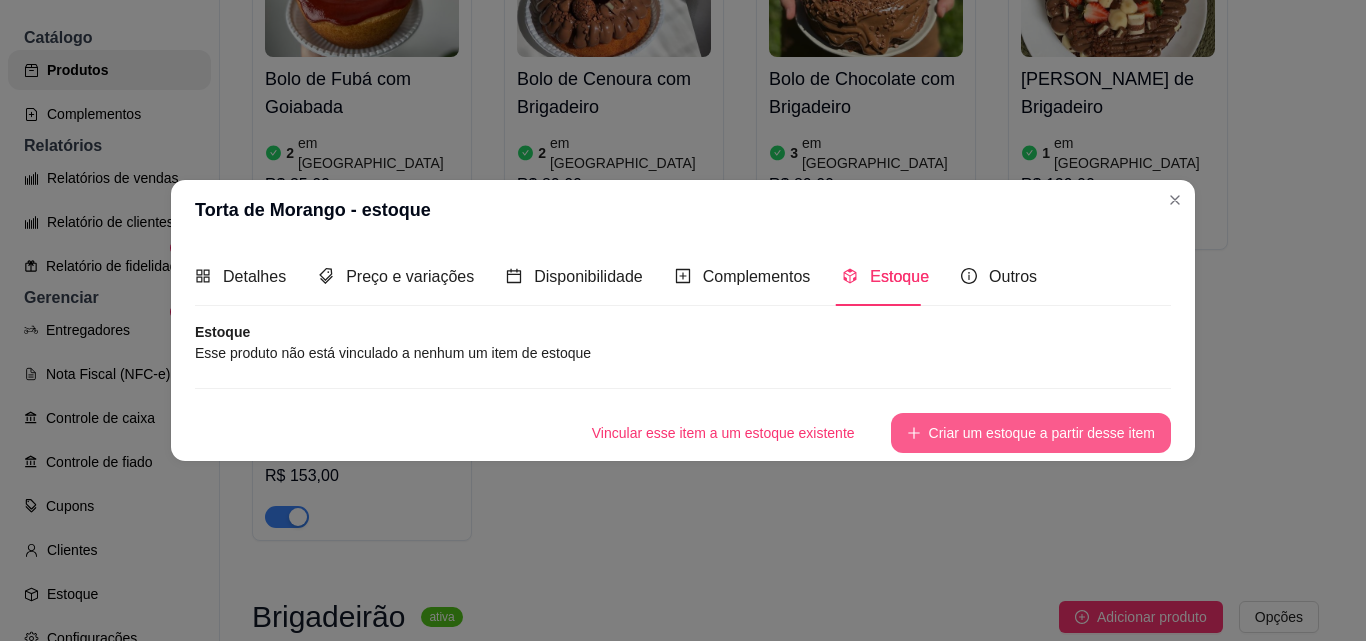 click on "Criar um estoque a partir desse item" at bounding box center (1031, 433) 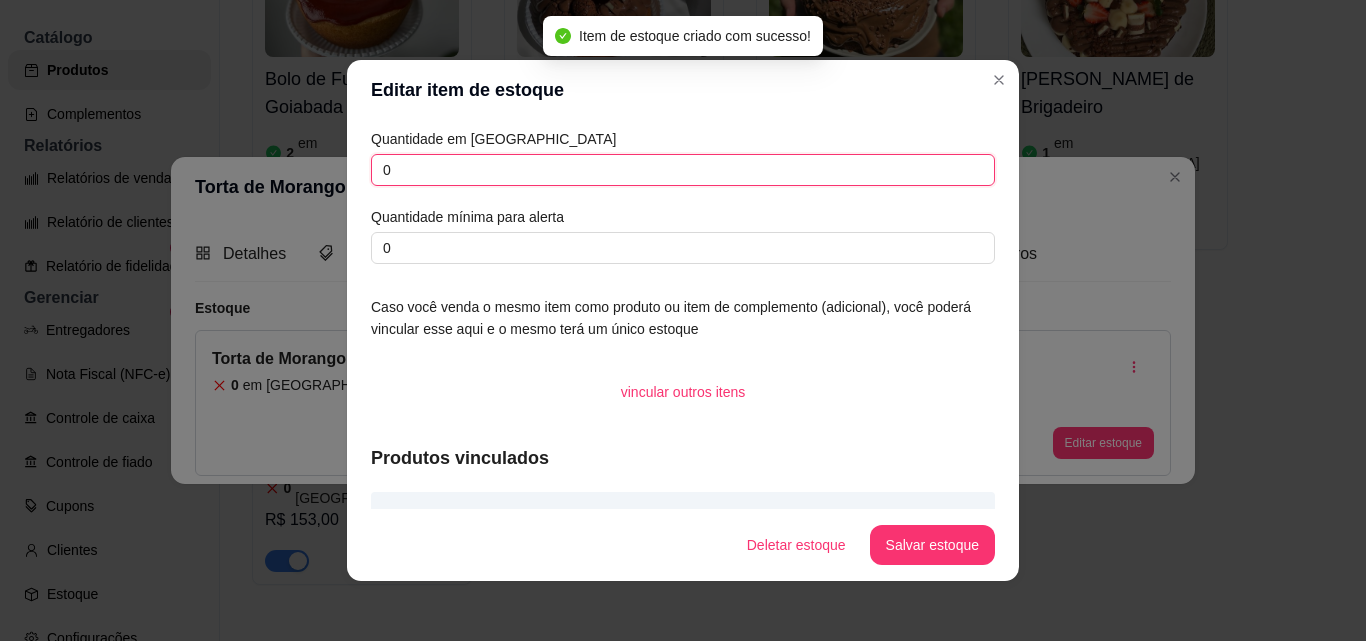 click on "0" at bounding box center (683, 170) 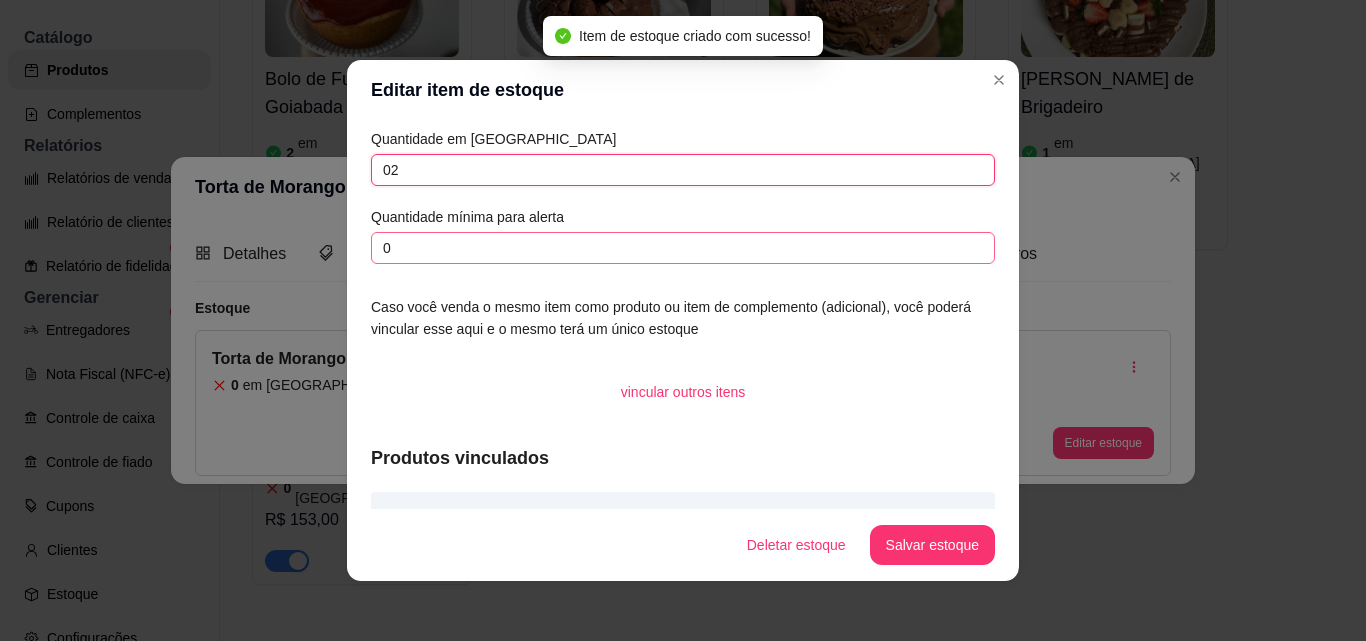 type on "02" 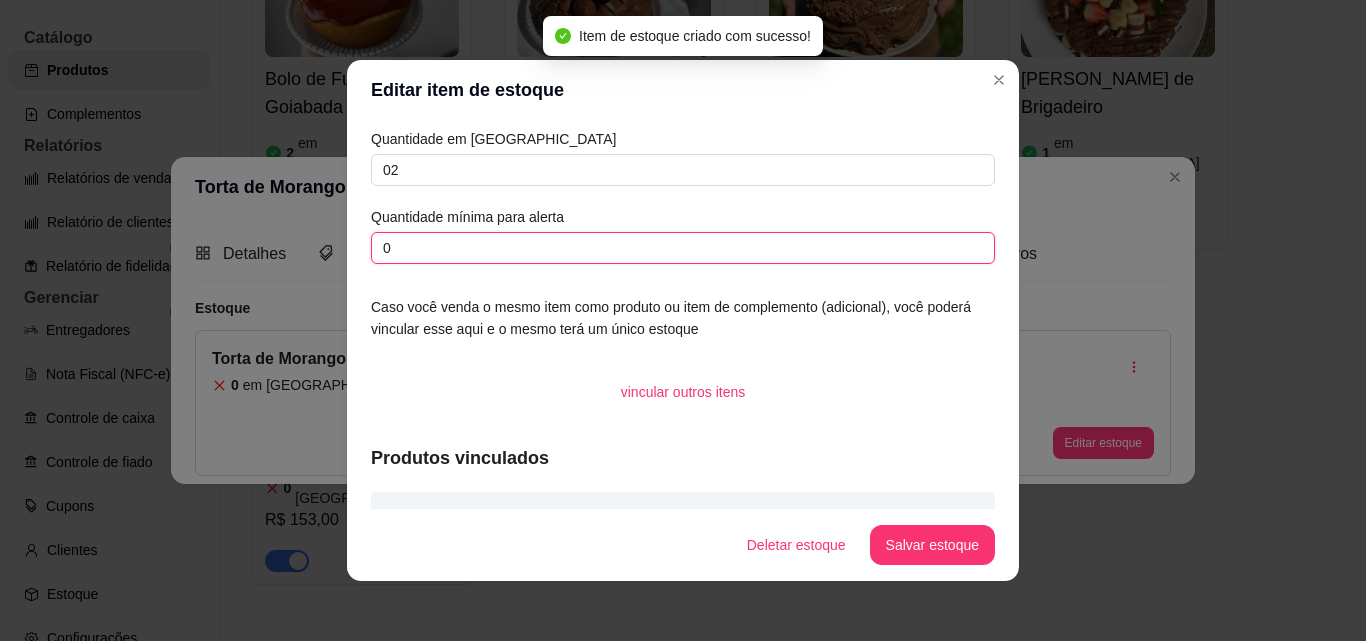 click on "0" at bounding box center (683, 248) 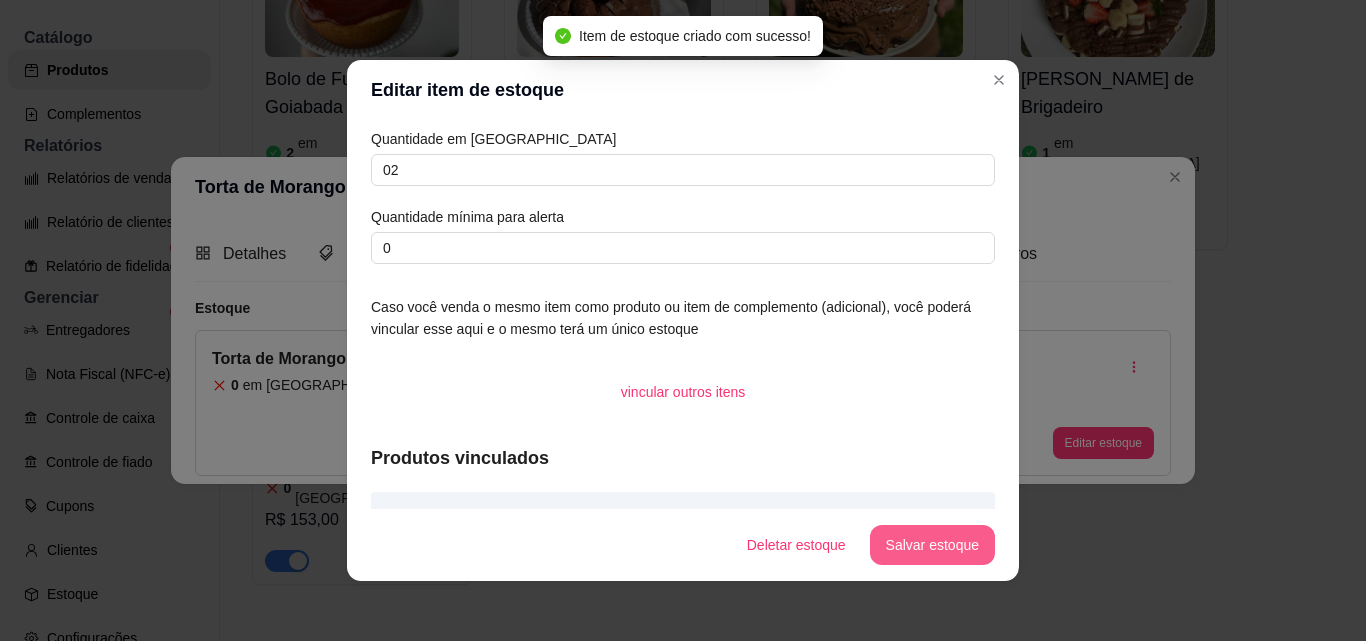 click on "Salvar estoque" at bounding box center [932, 545] 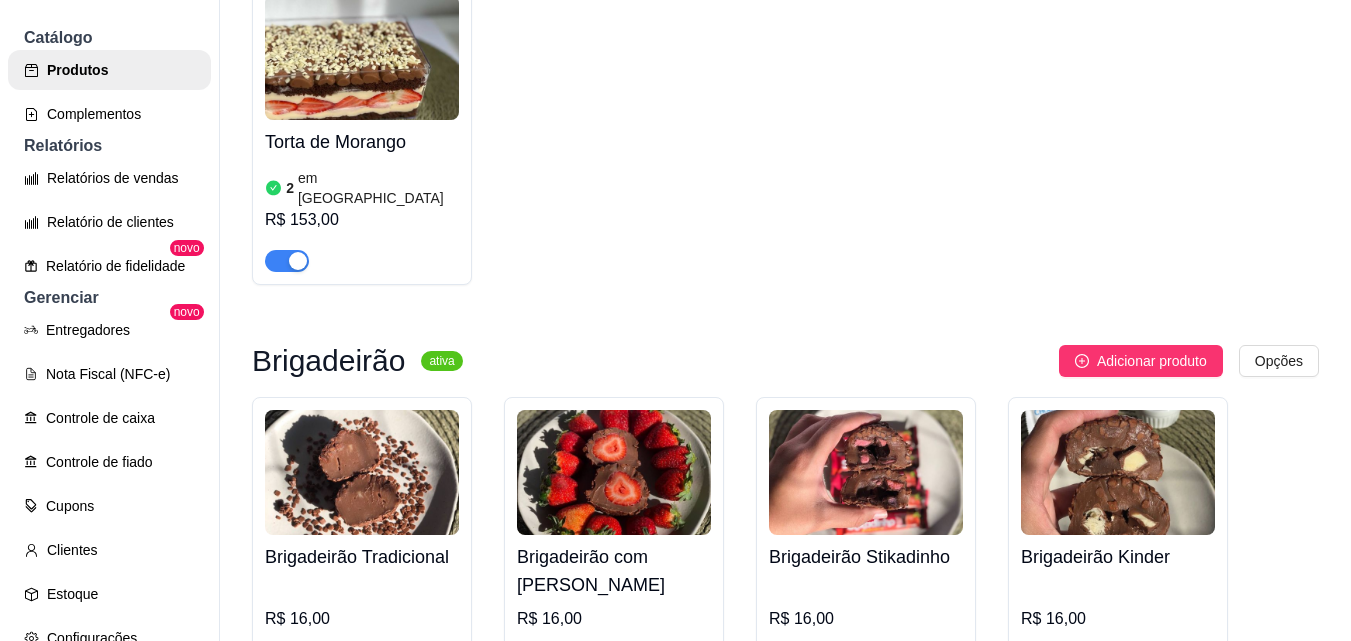 scroll, scrollTop: 2700, scrollLeft: 0, axis: vertical 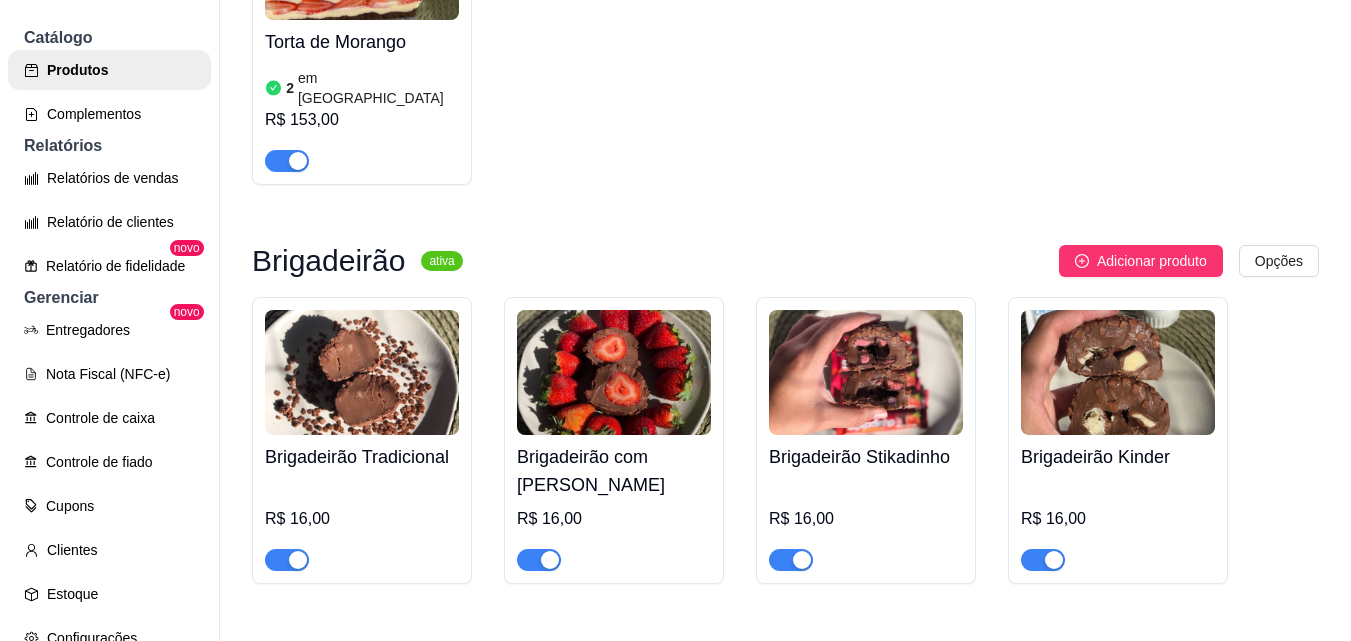 click on "Brigadeirão Tradicional" at bounding box center (362, 457) 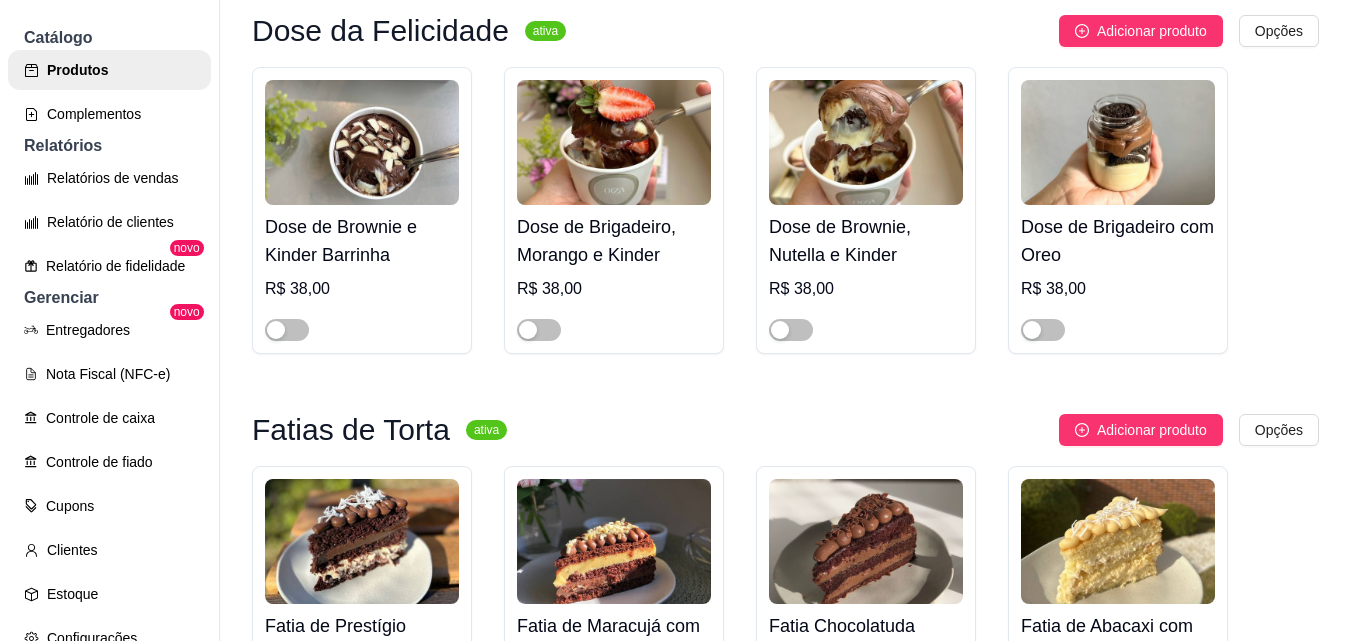 scroll, scrollTop: 3800, scrollLeft: 0, axis: vertical 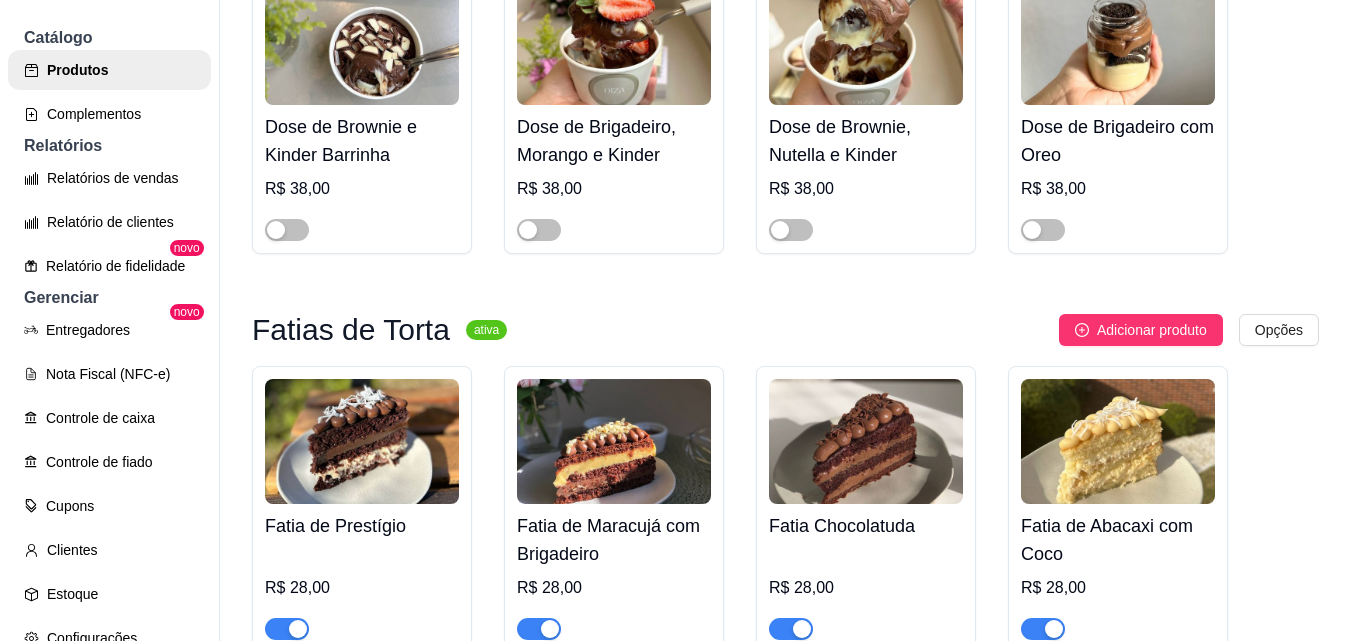 click on "Fatia de Prestígio" at bounding box center (362, 526) 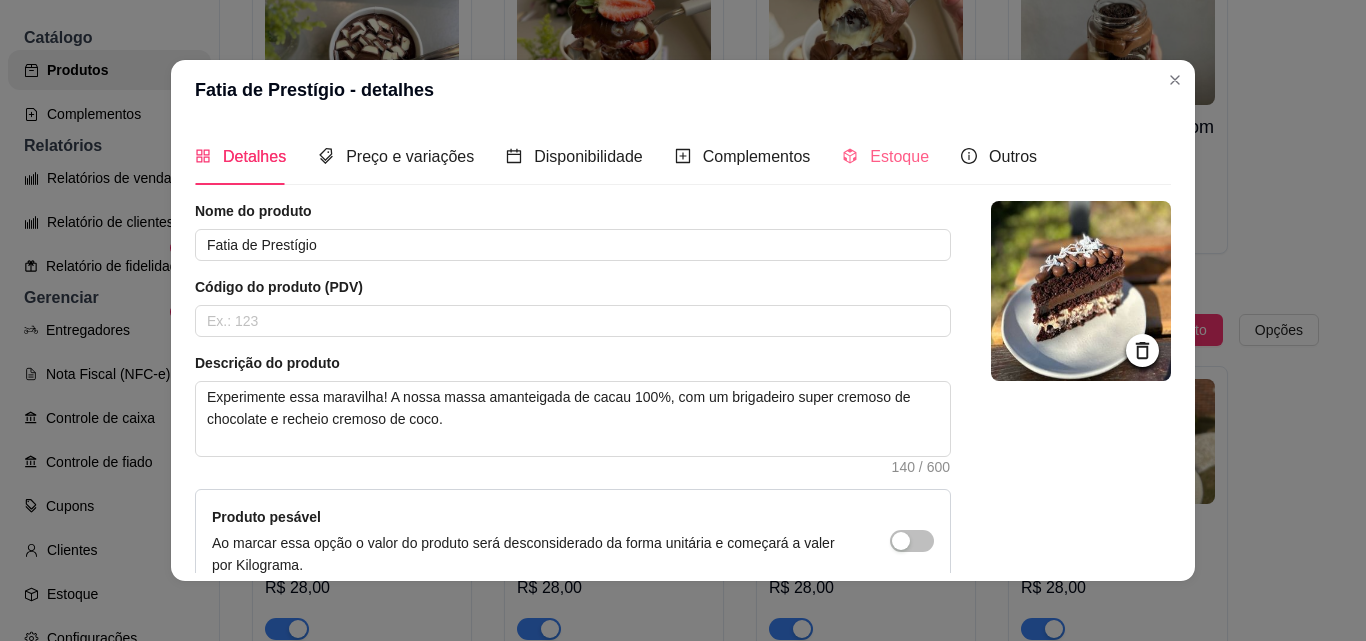 click on "Estoque" at bounding box center (885, 156) 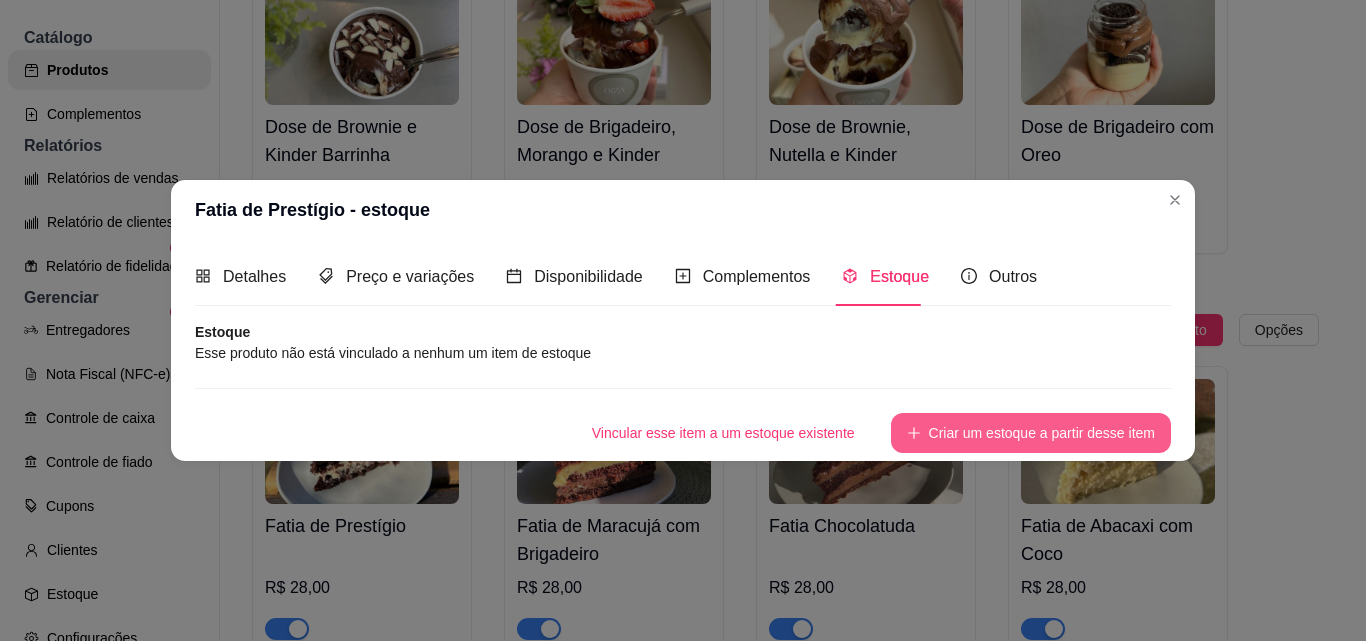 click on "Criar um estoque a partir desse item" at bounding box center [1031, 433] 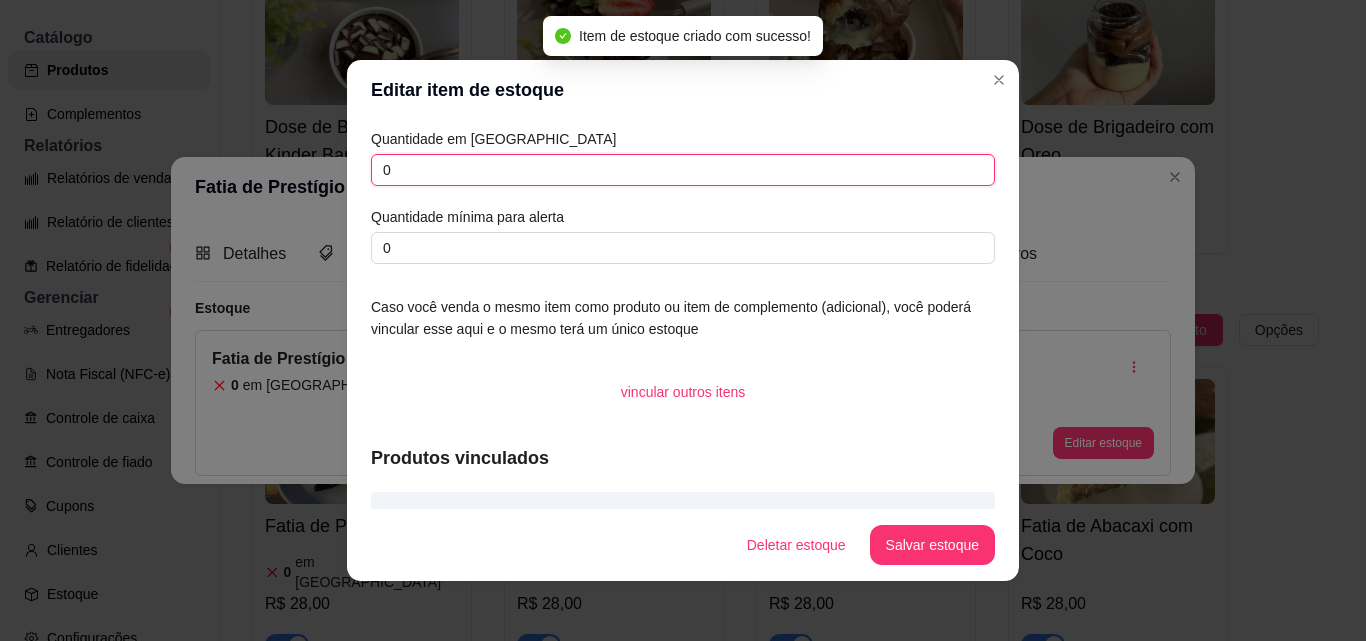 click on "0" at bounding box center [683, 170] 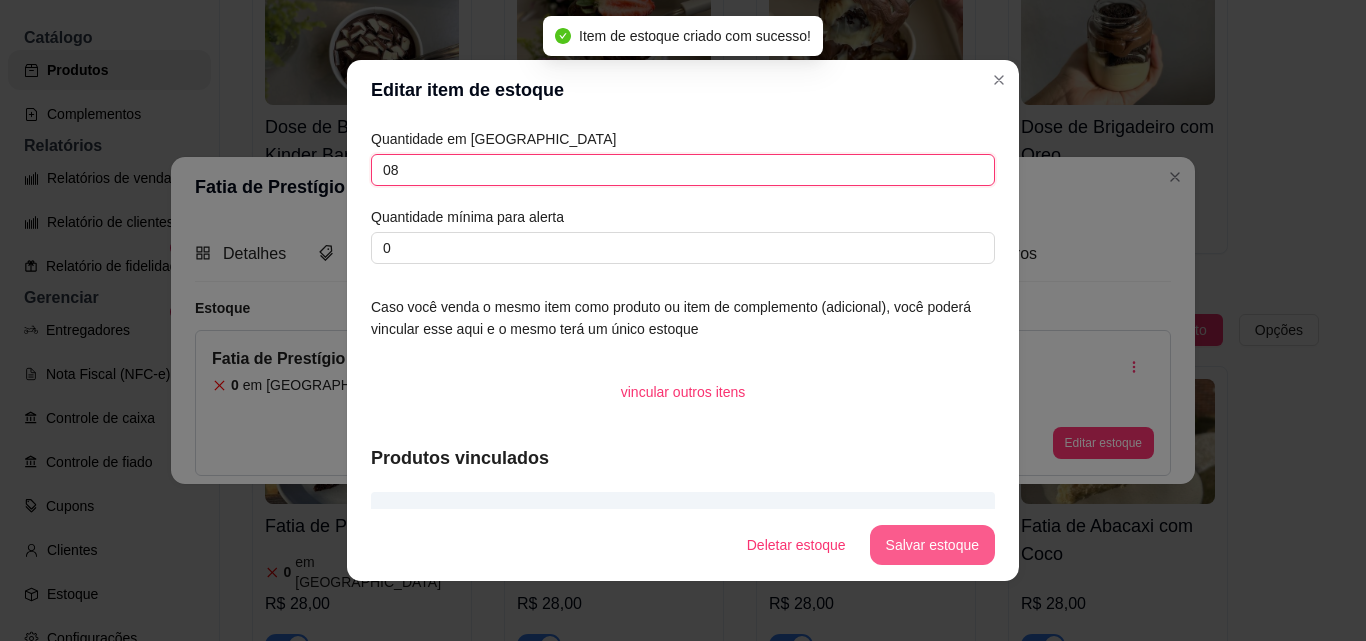 type on "08" 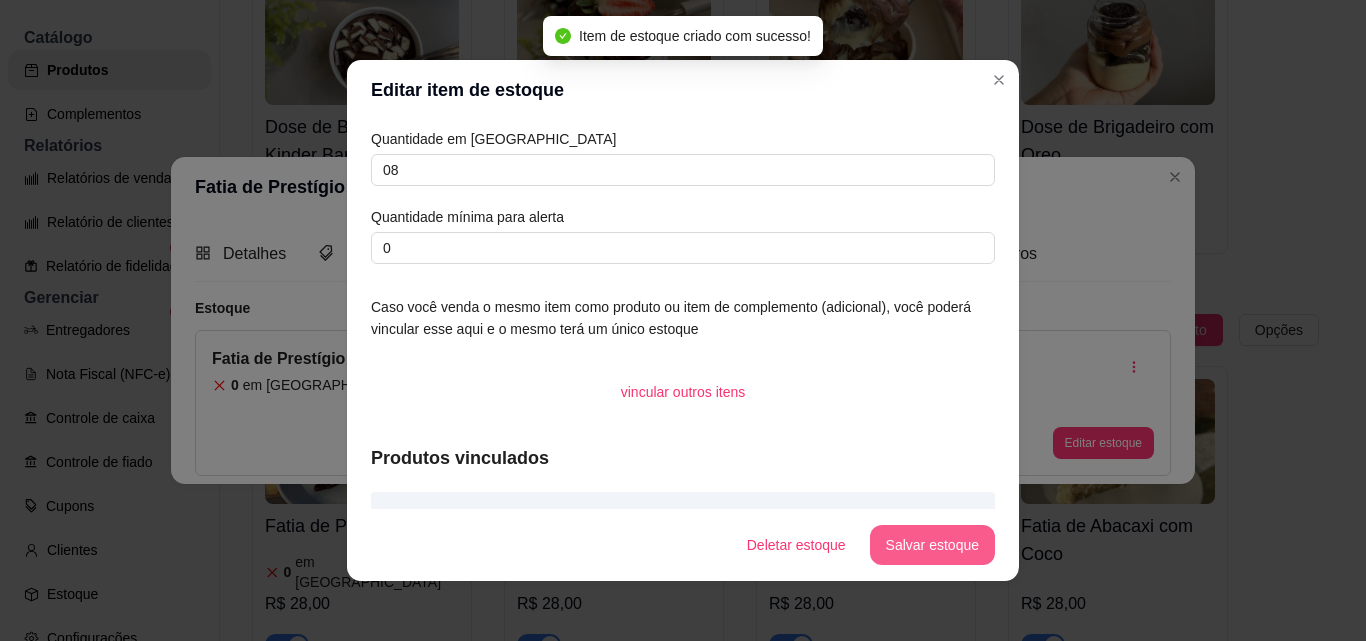click on "Salvar estoque" at bounding box center (932, 545) 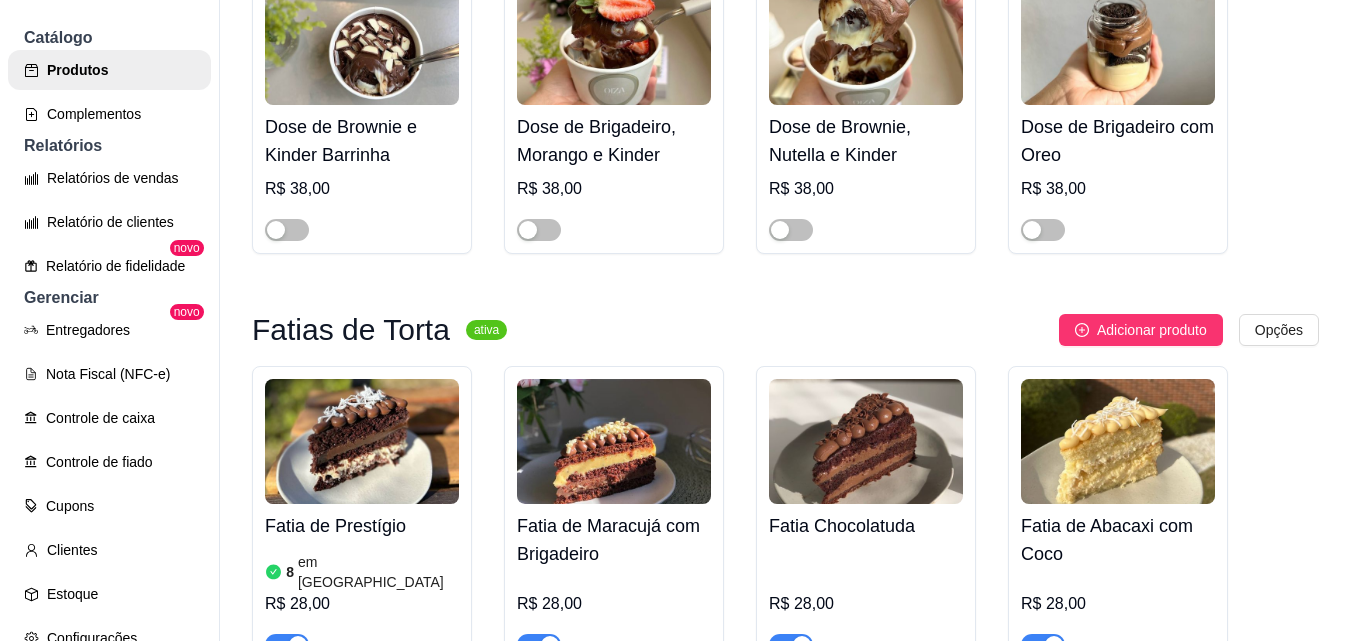 click on "Fatia de Maracujá com Brigadeiro" at bounding box center [614, 540] 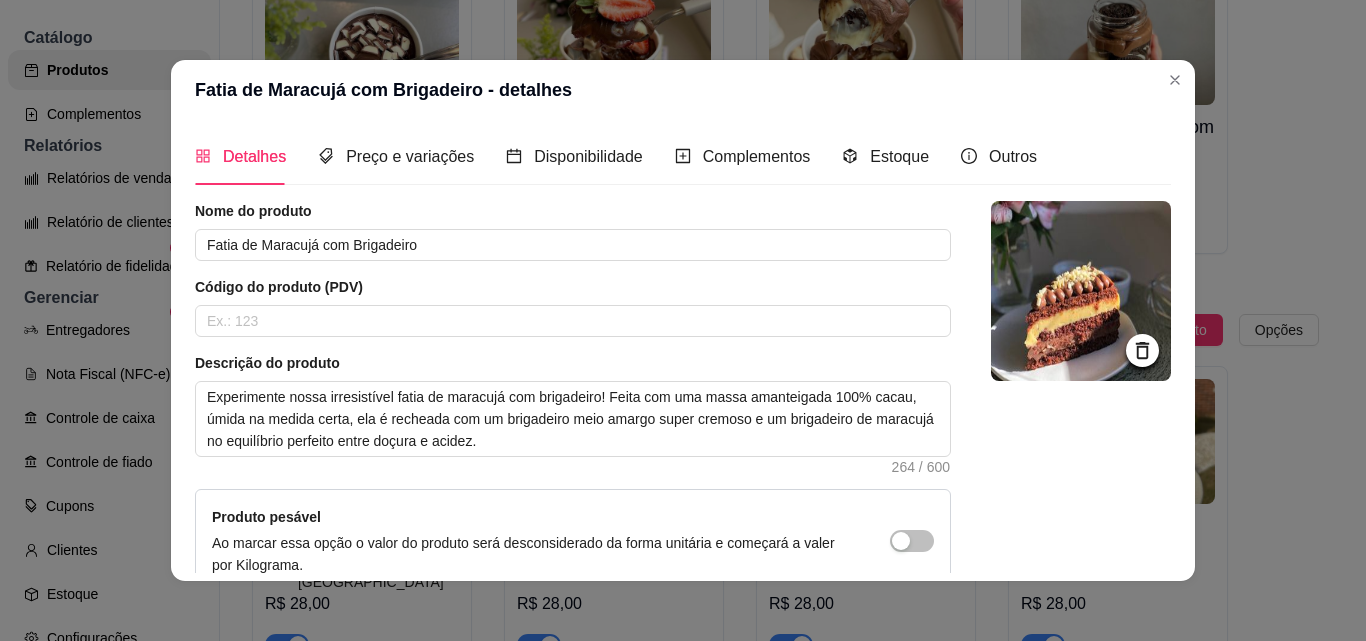 click on "Detalhes Preço e variações Disponibilidade Complementos Estoque Outros" at bounding box center (616, 156) 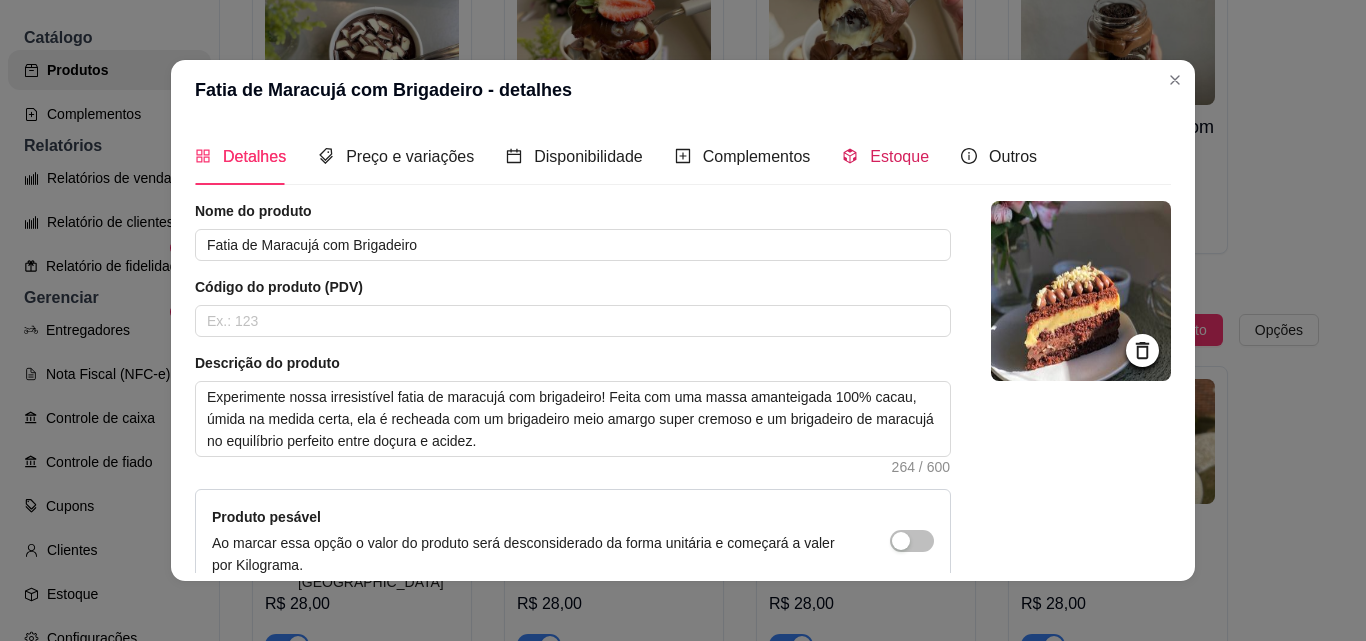 click 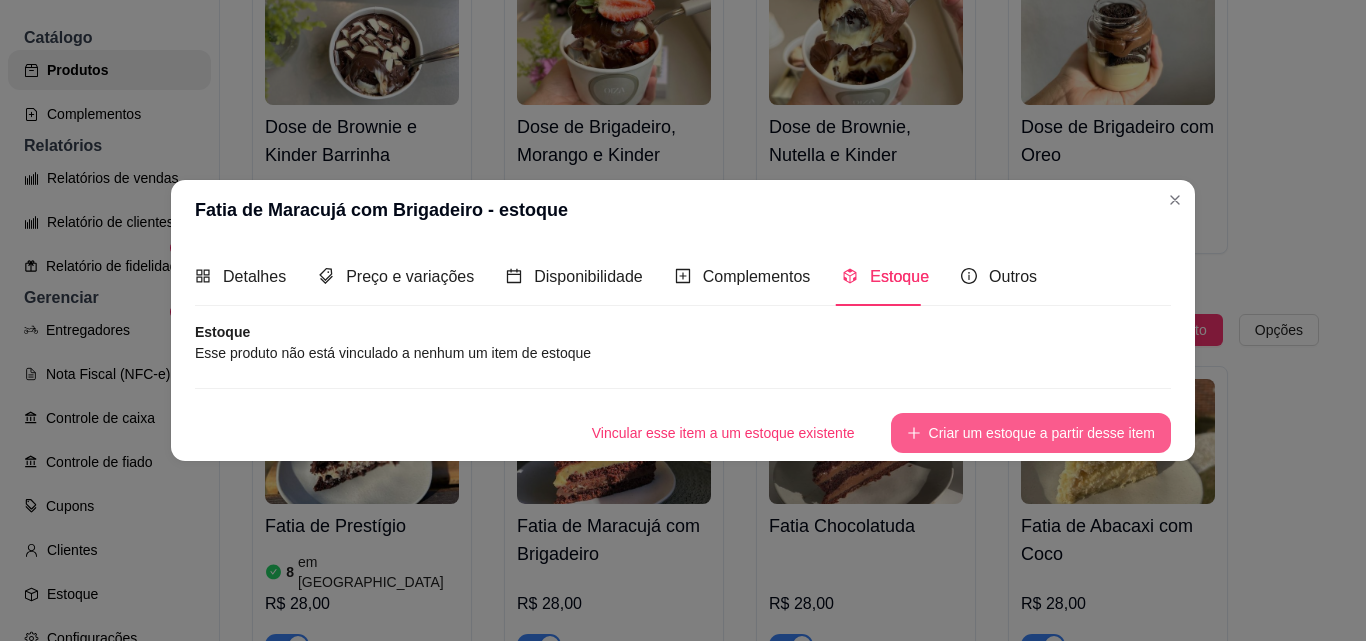click on "Criar um estoque a partir desse item" at bounding box center [1031, 433] 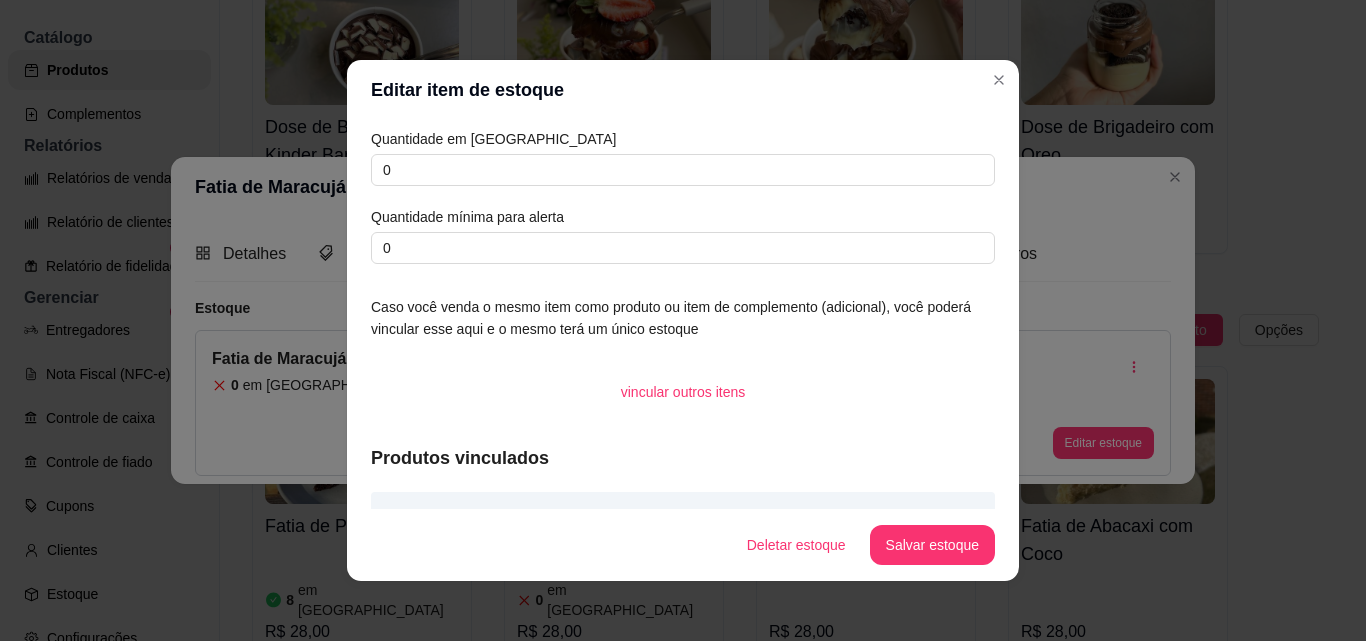 click on "Quantidade   em [GEOGRAPHIC_DATA]" at bounding box center (683, 139) 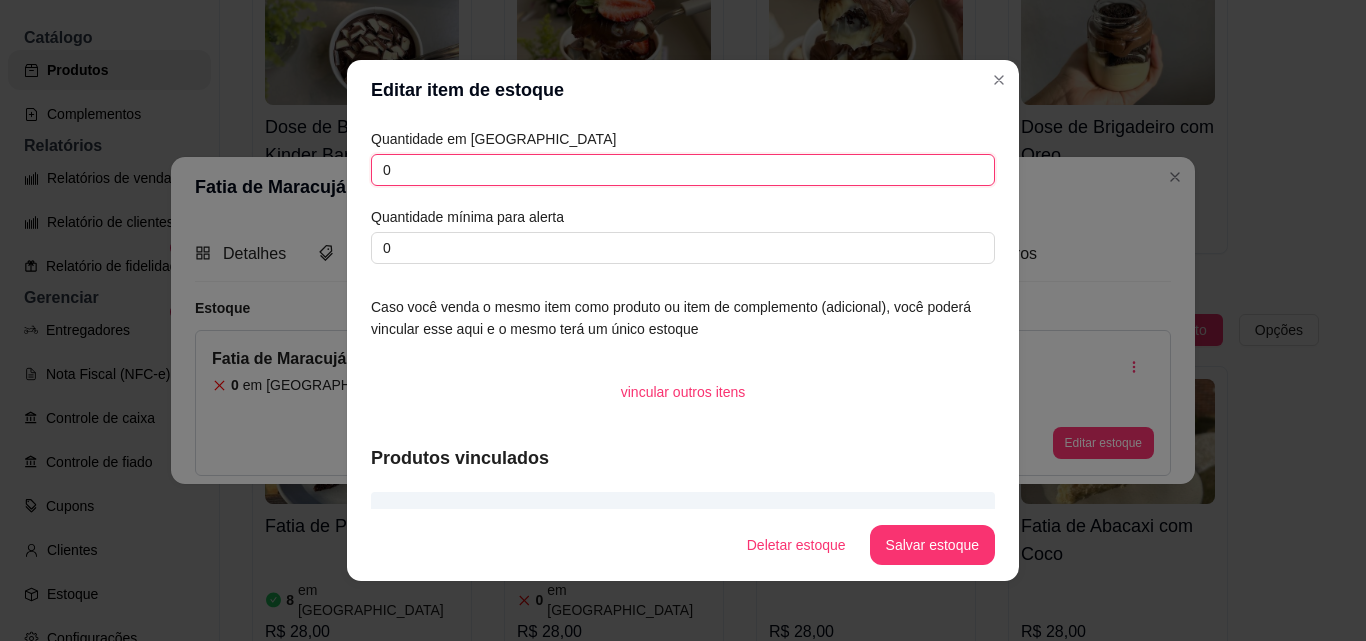 click on "0" at bounding box center (683, 170) 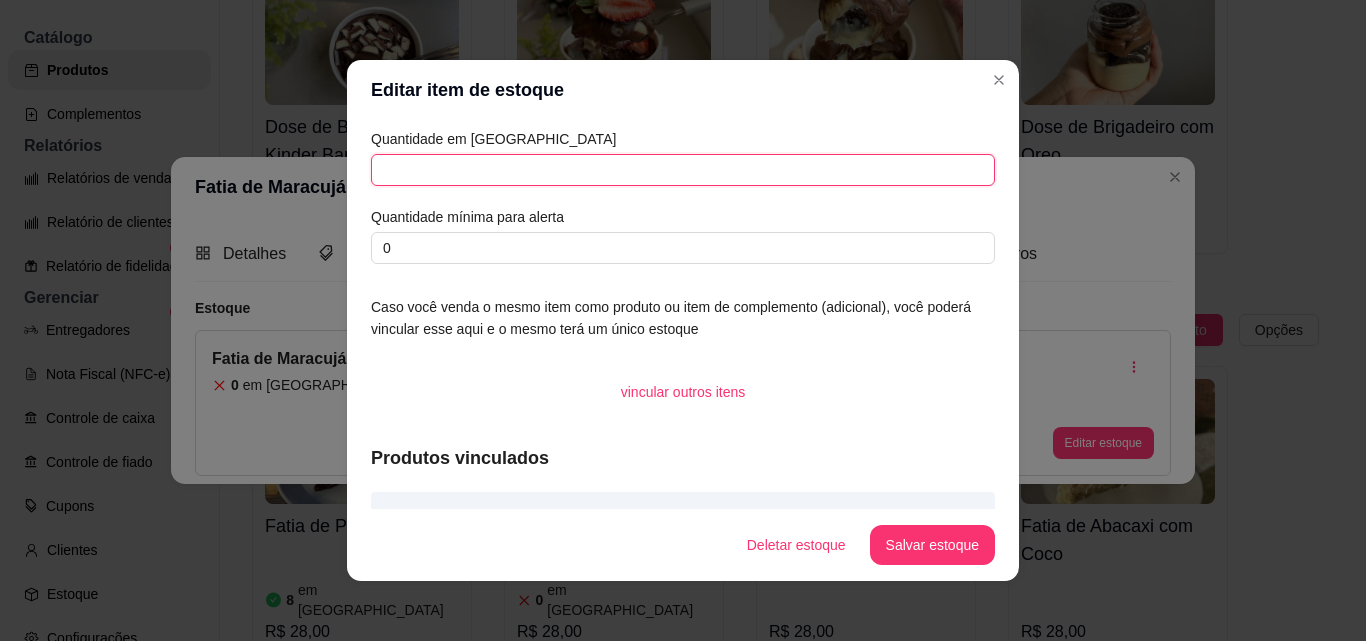 type on "1" 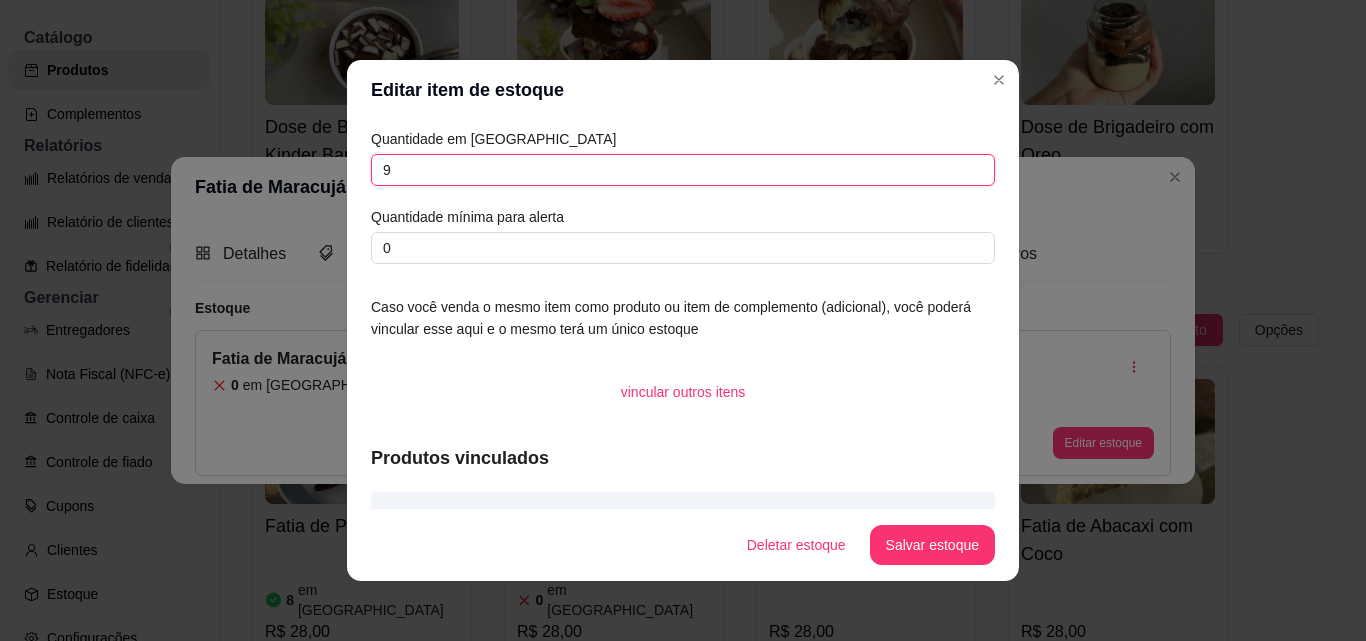 type on "9" 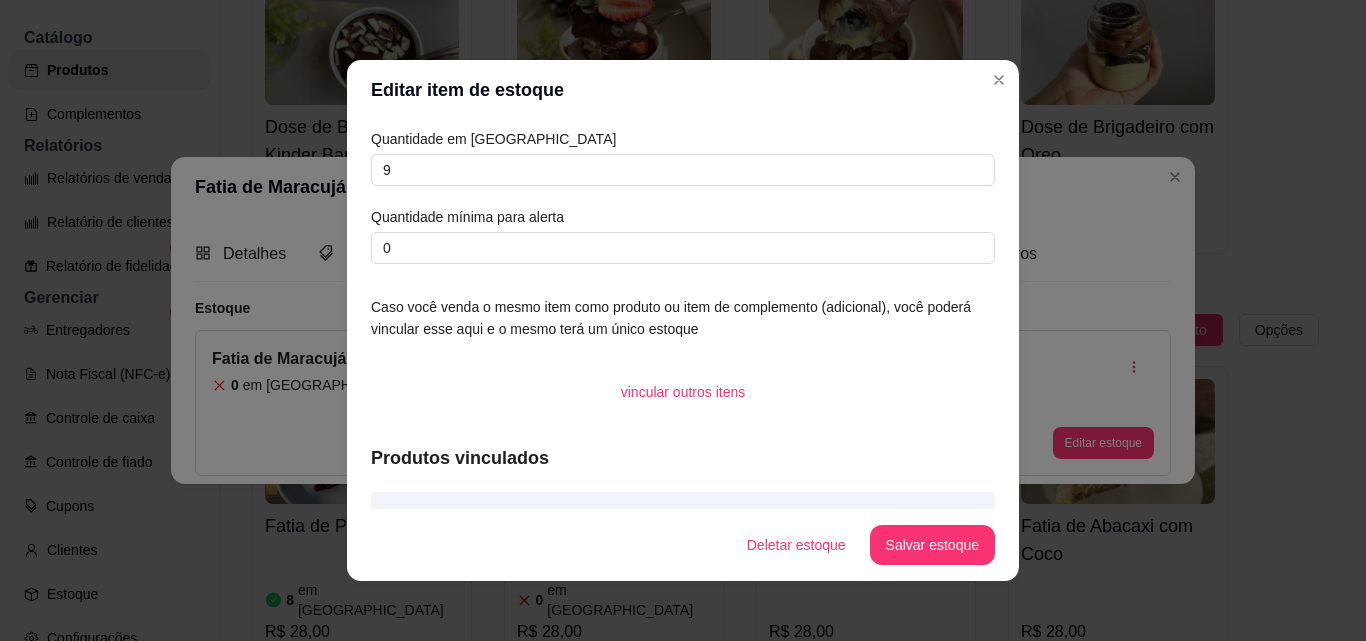 click on "Quantidade   em estoque 9 Quantidade   mínima para alerta 0 Caso você venda o mesmo item como produto ou item de complemento (adicional), você poderá vincular esse aqui e o mesmo terá um único estoque vincular outros itens Produtos vinculados Fatia de Maracujá com Brigadeiro" at bounding box center [683, 314] 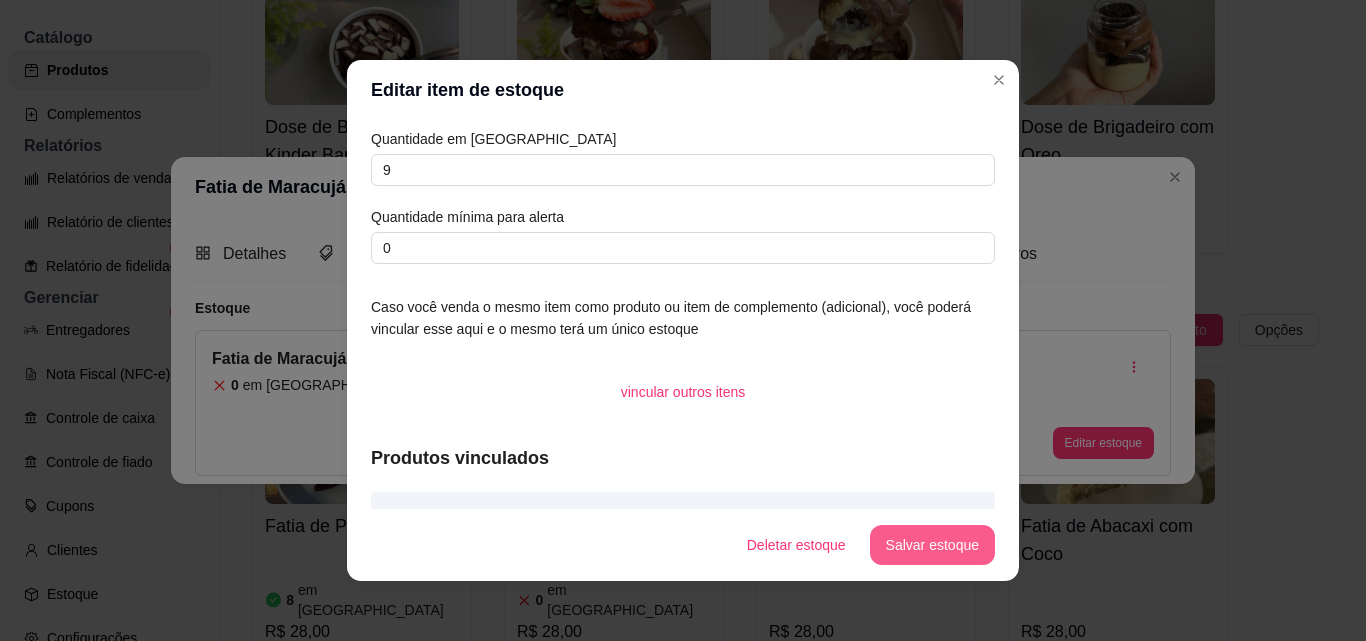 click on "Salvar estoque" at bounding box center (932, 545) 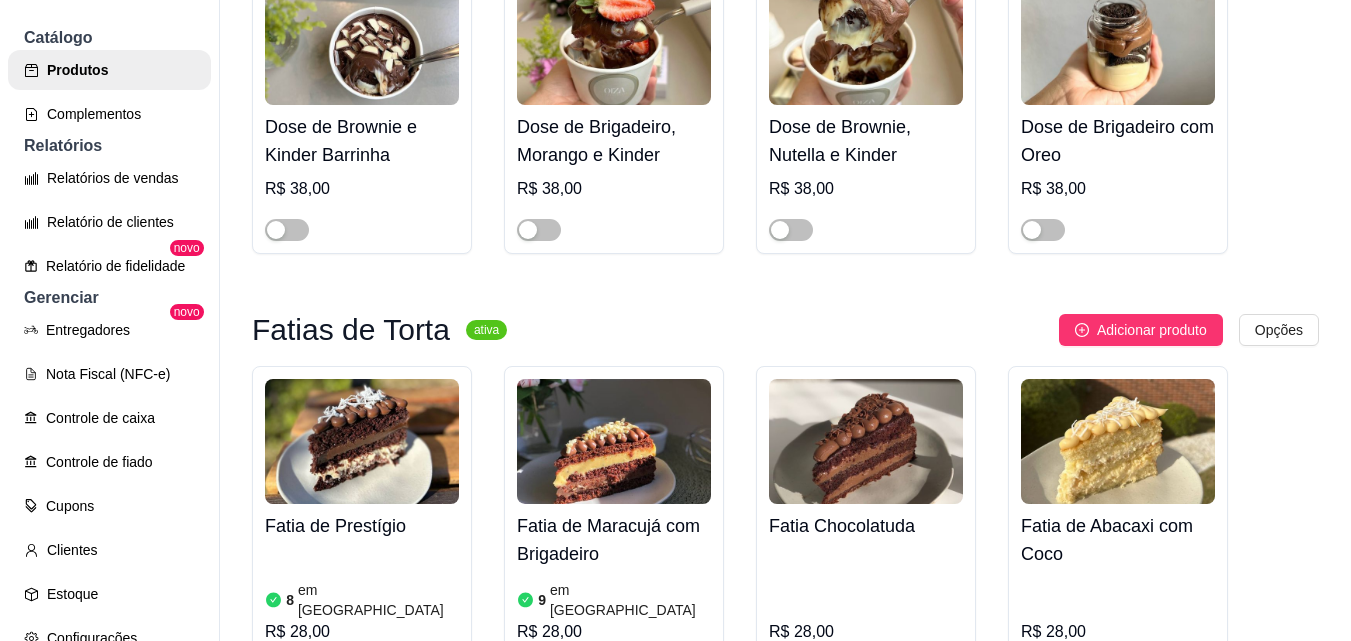click on "Fatia Chocolatuda" at bounding box center [866, 526] 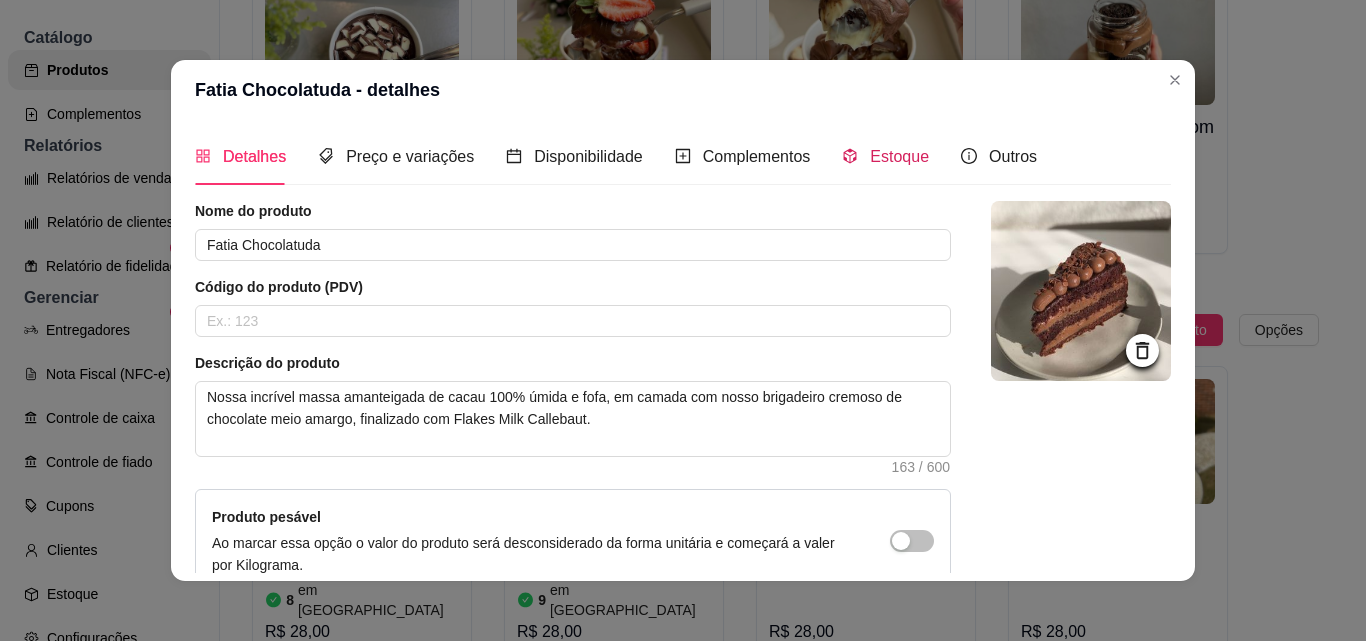 click on "Estoque" at bounding box center [885, 156] 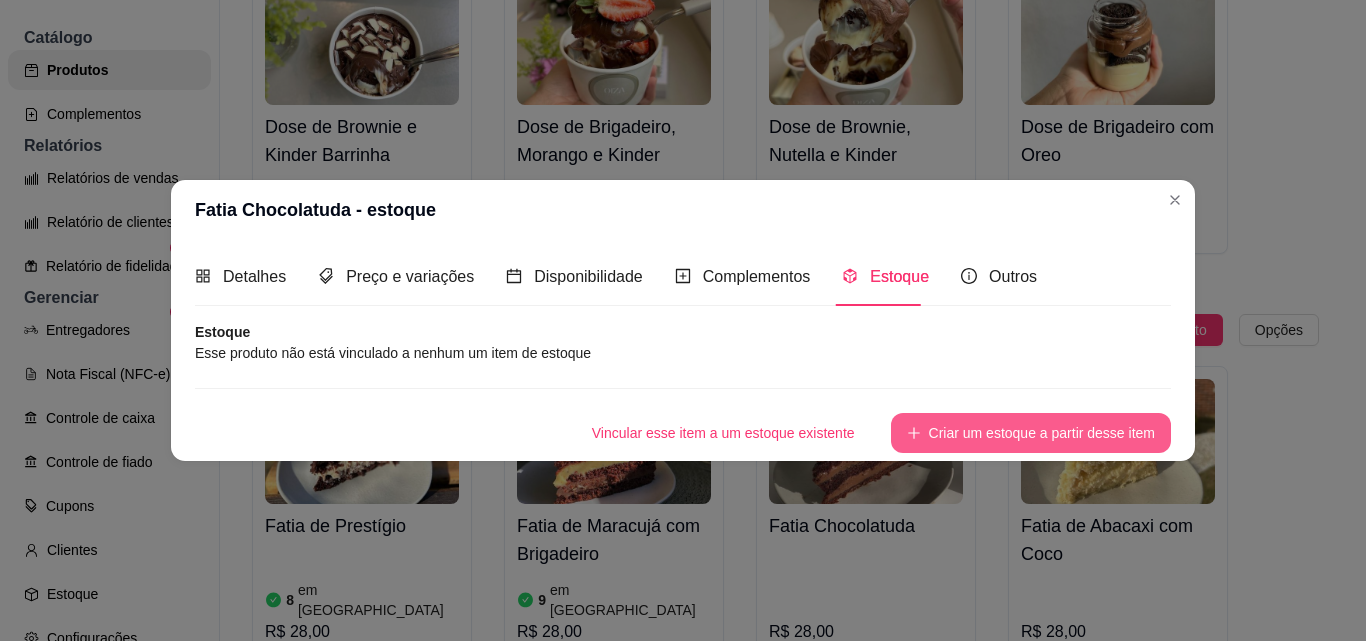 click on "Criar um estoque a partir desse item" at bounding box center (1031, 433) 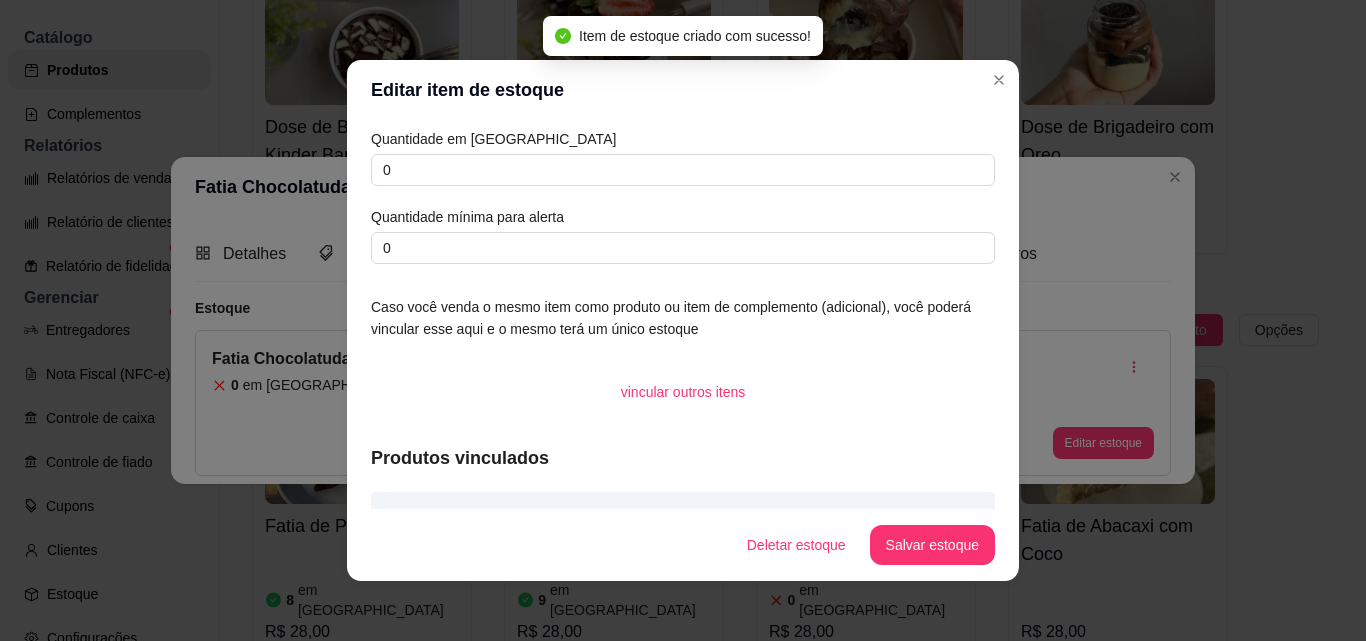 click on "Quantidade   em estoque 0 Quantidade   mínima para alerta 0" at bounding box center [683, 196] 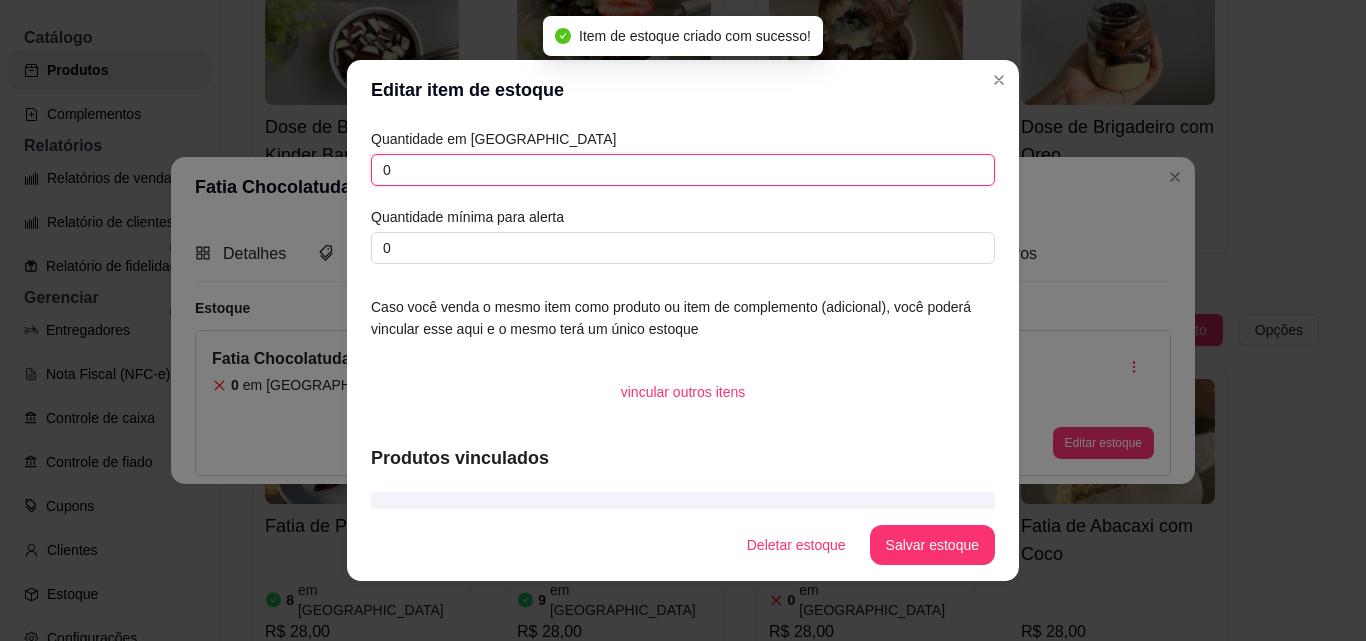 click on "0" at bounding box center (683, 170) 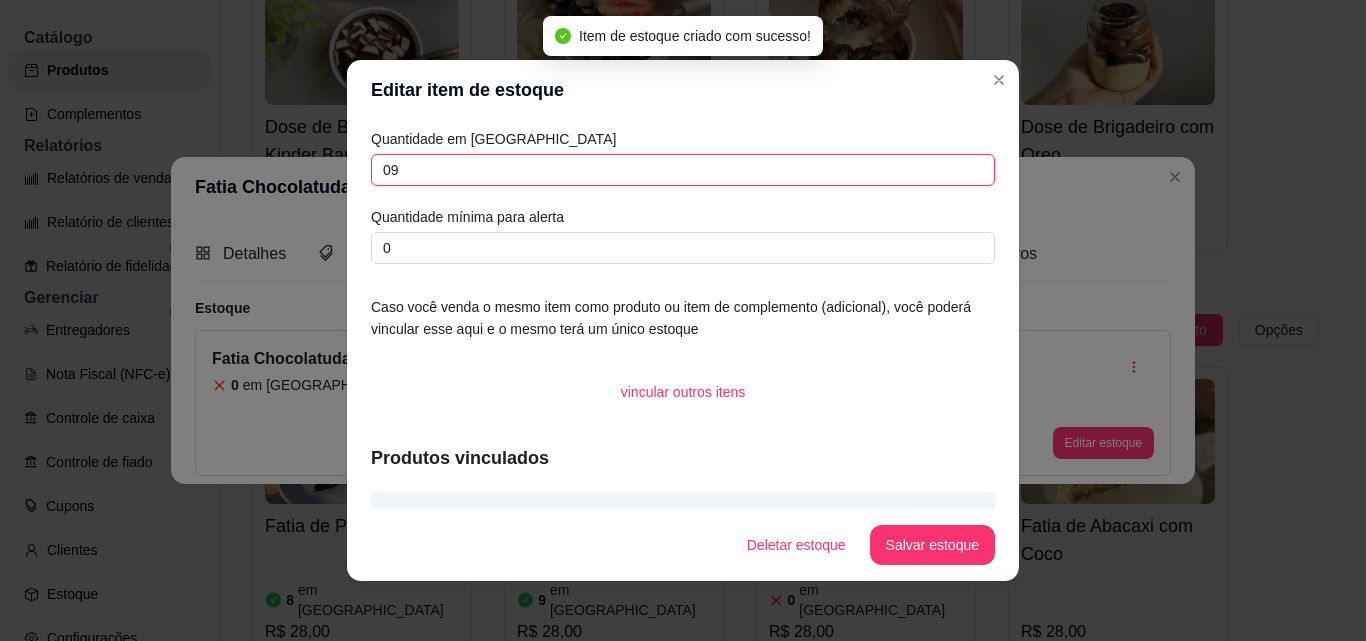 type on "09" 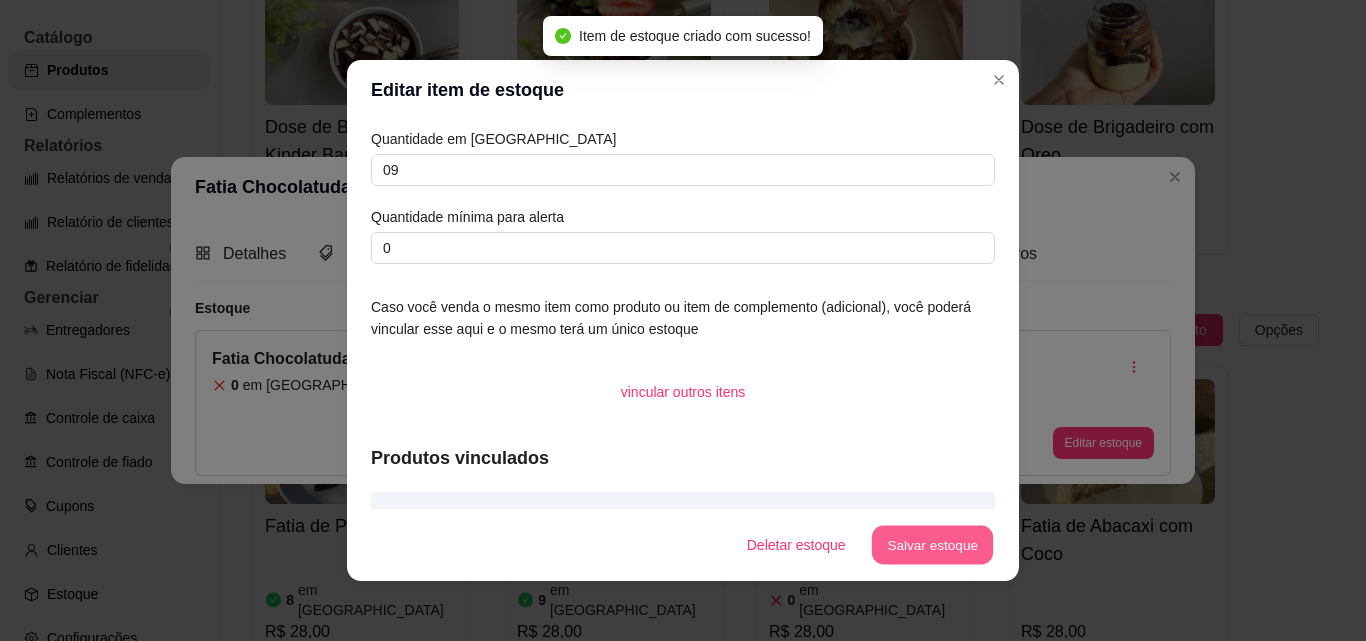 click on "Salvar estoque" at bounding box center (932, 545) 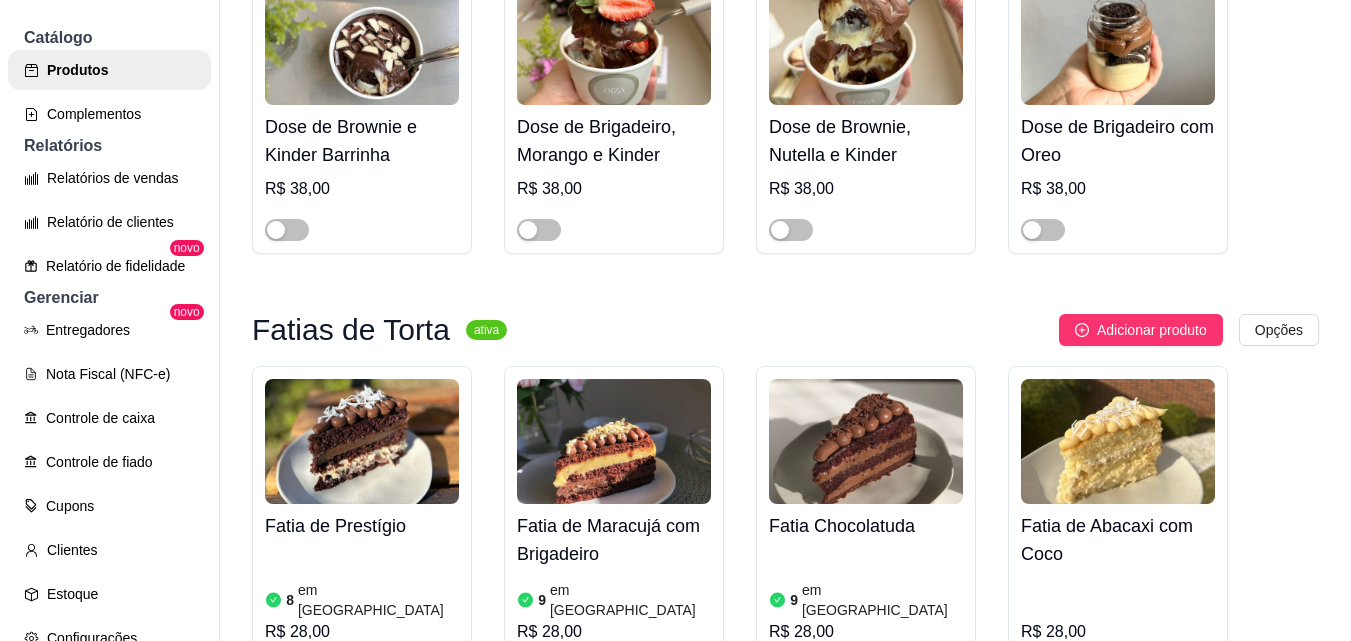 click on "Fatia de Abacaxi com Coco" at bounding box center (1118, 540) 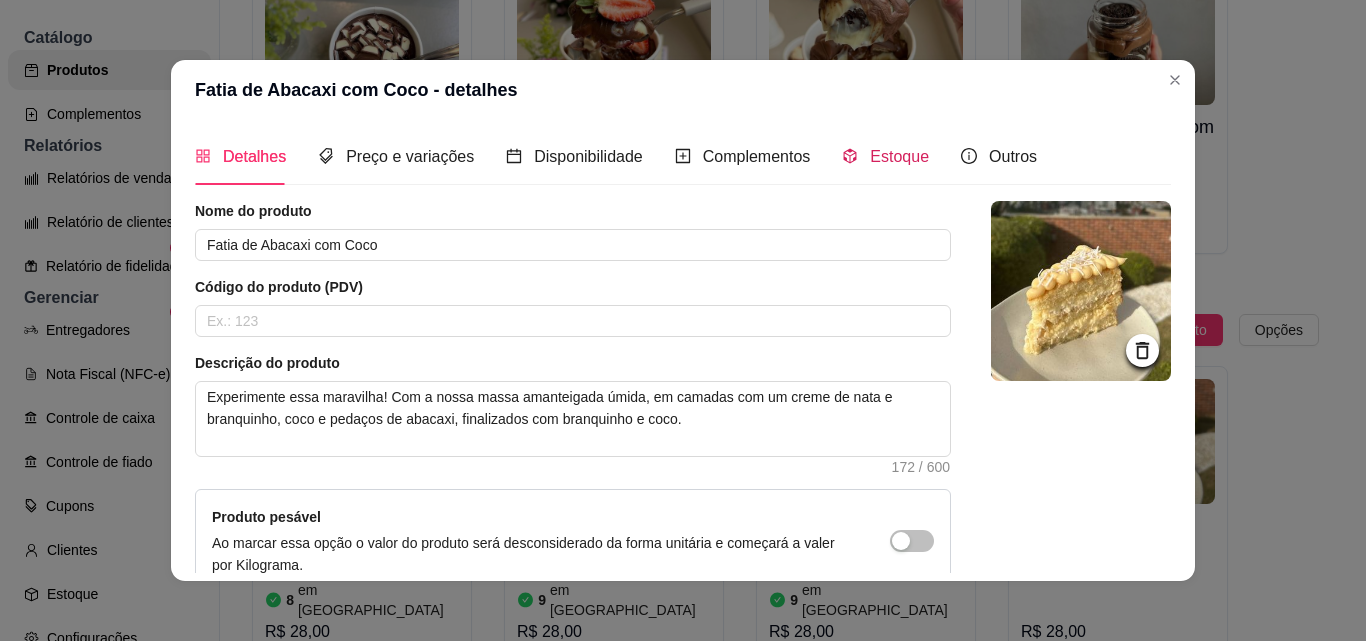 click on "Estoque" at bounding box center (899, 156) 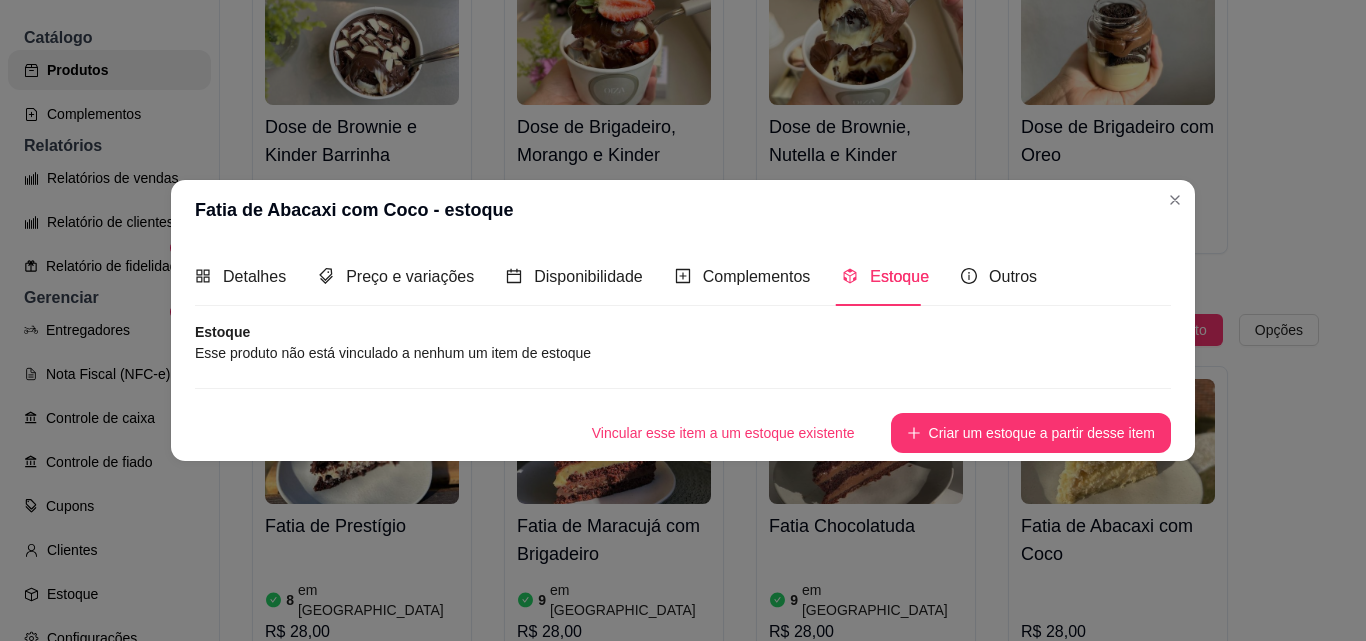 click on "Criar um estoque a partir desse item" at bounding box center [1031, 433] 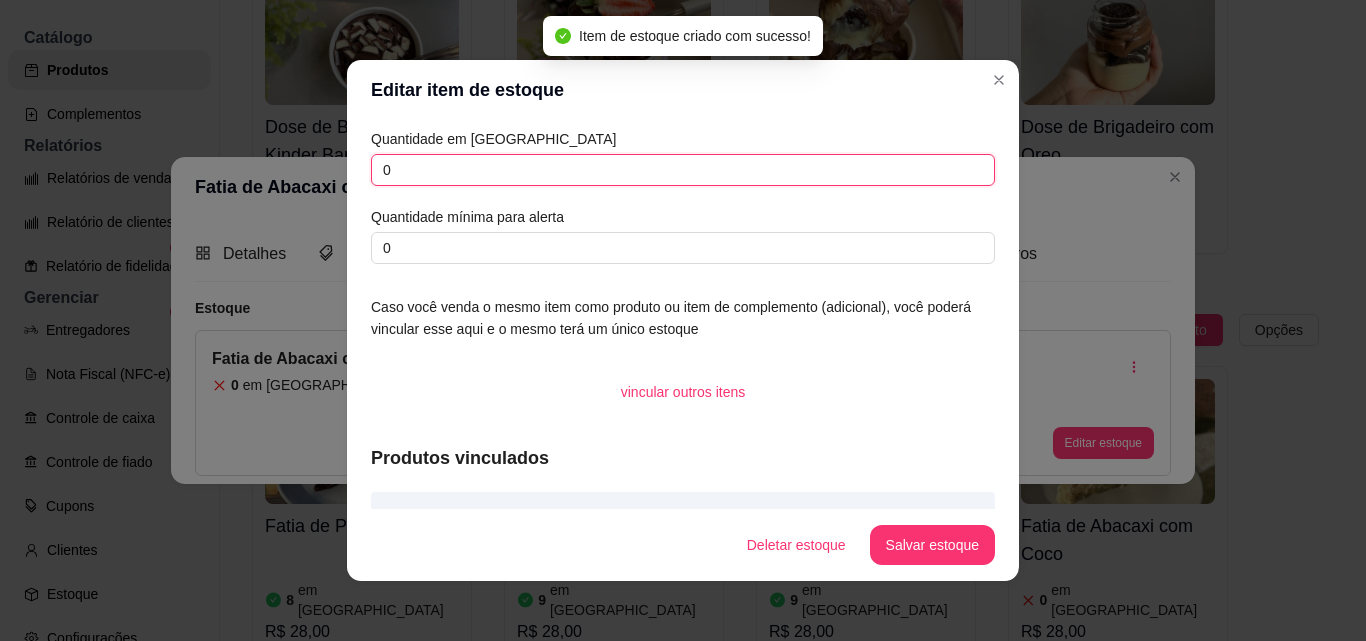 click on "0" at bounding box center (683, 170) 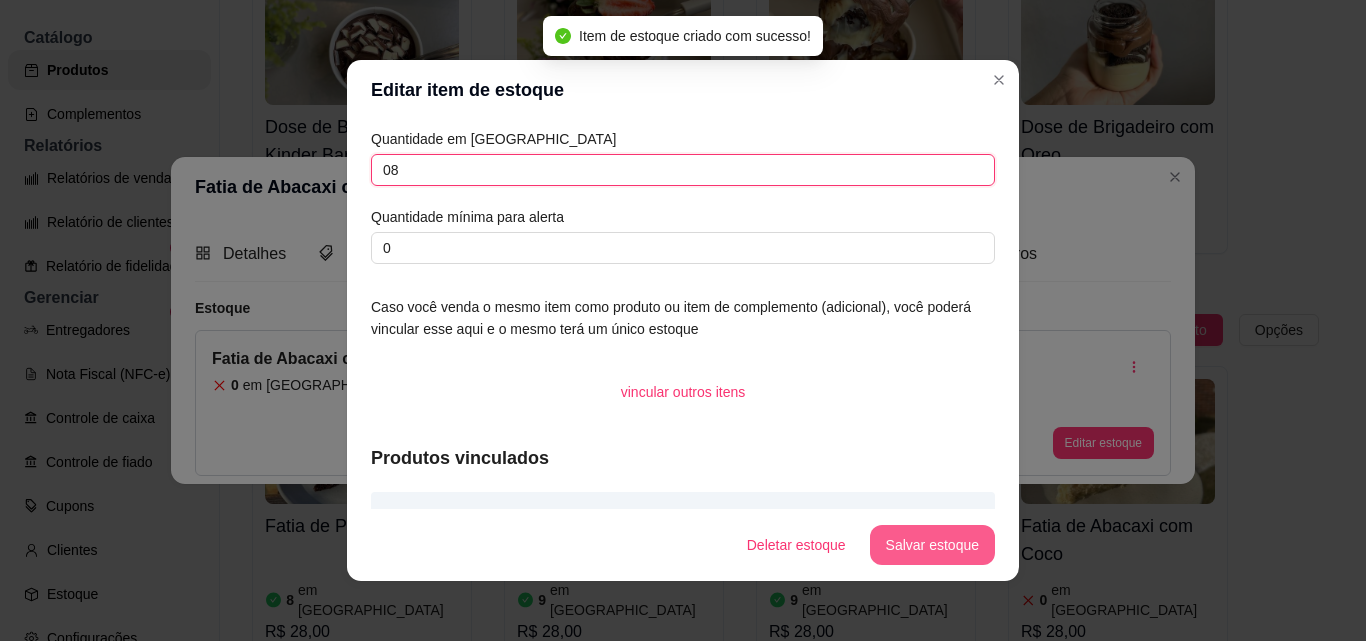 type on "08" 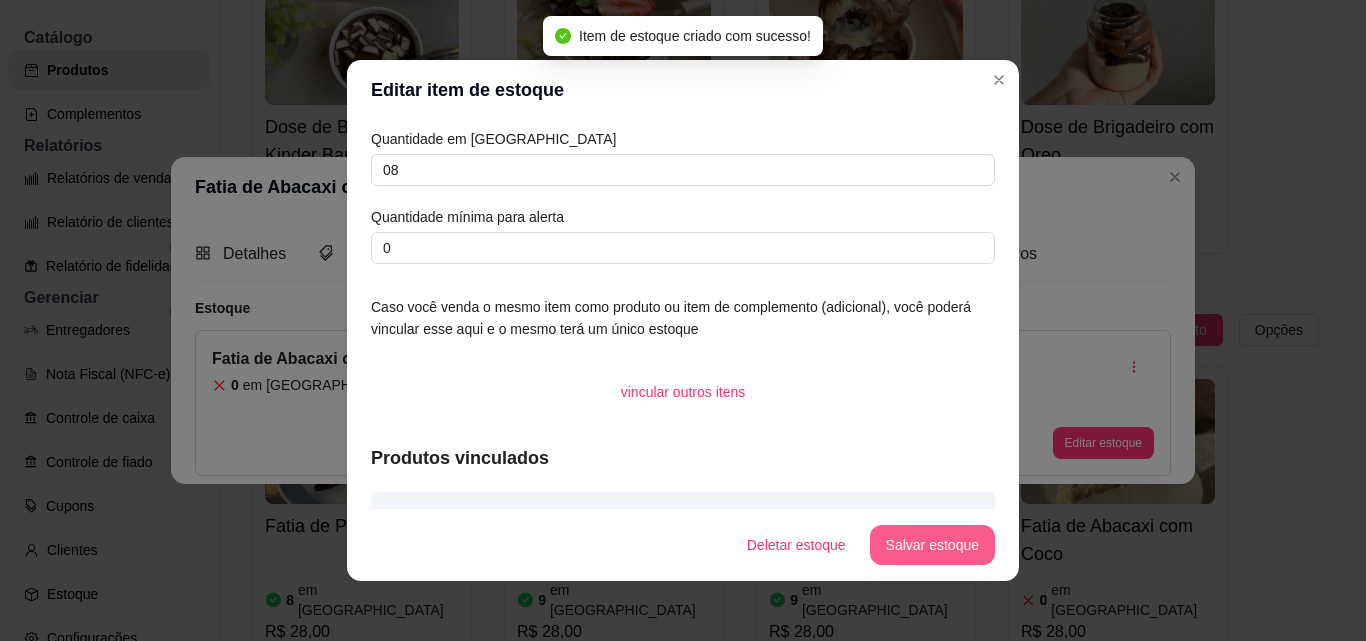 click on "Salvar estoque" at bounding box center [932, 545] 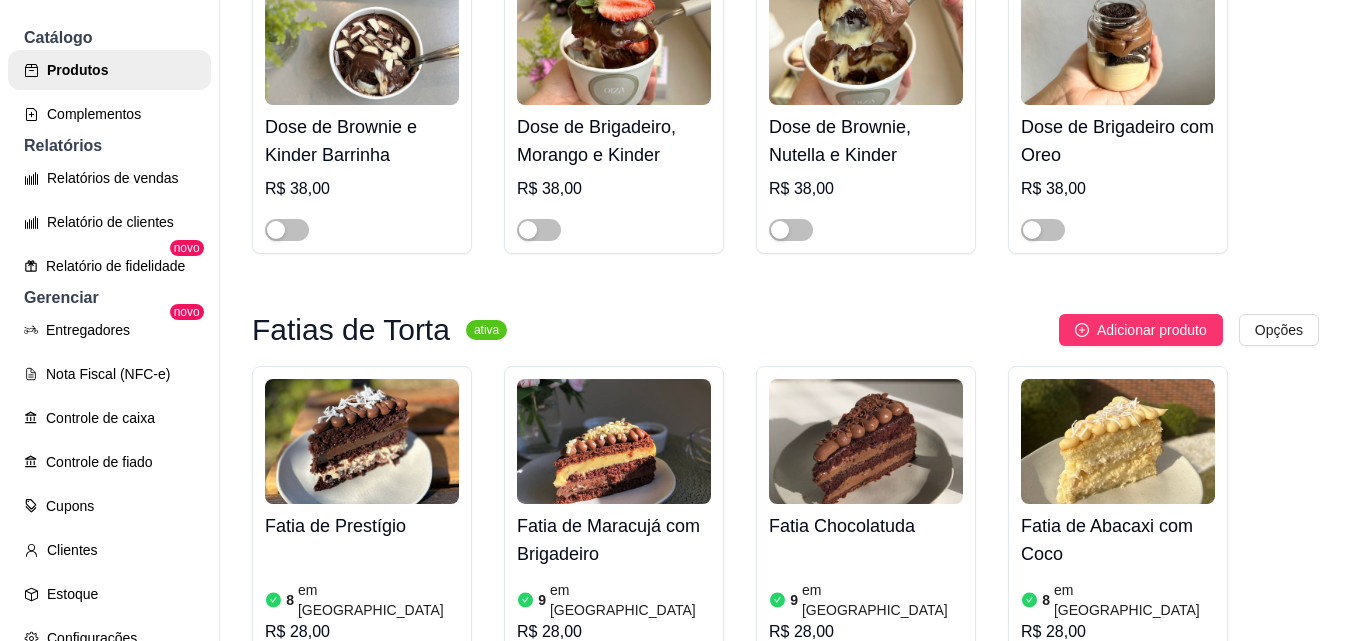 scroll, scrollTop: 4100, scrollLeft: 0, axis: vertical 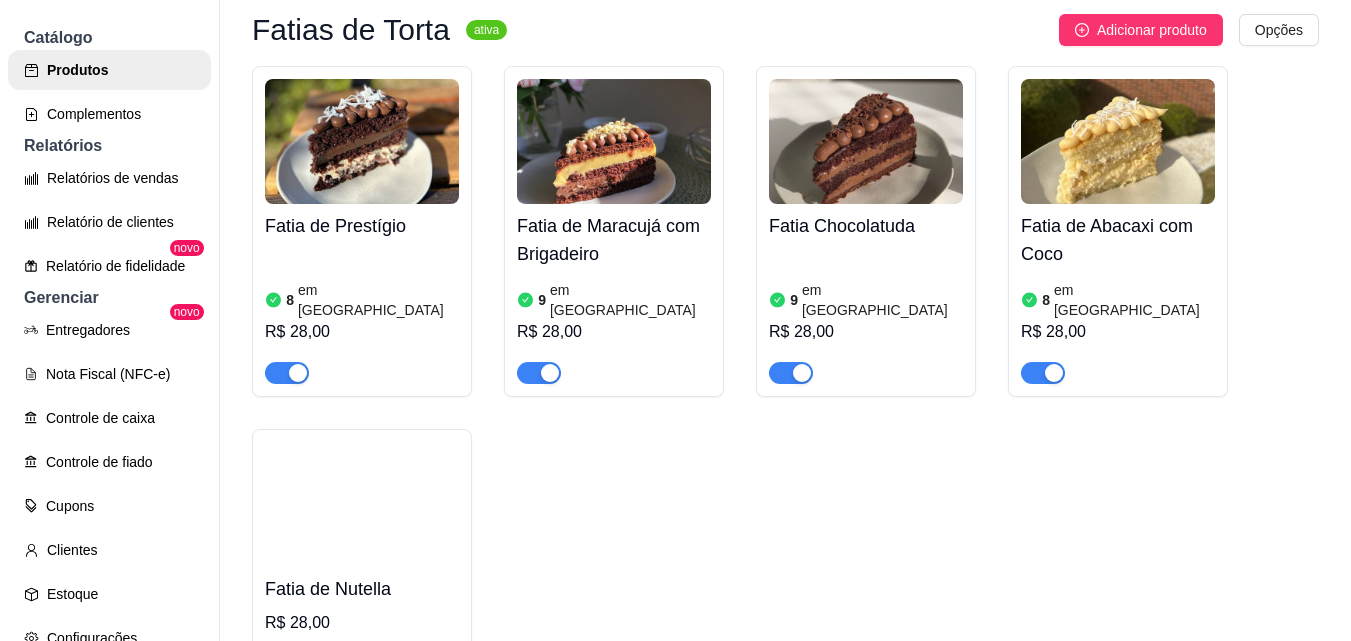 click on "Fatia de Nutella" at bounding box center [362, 589] 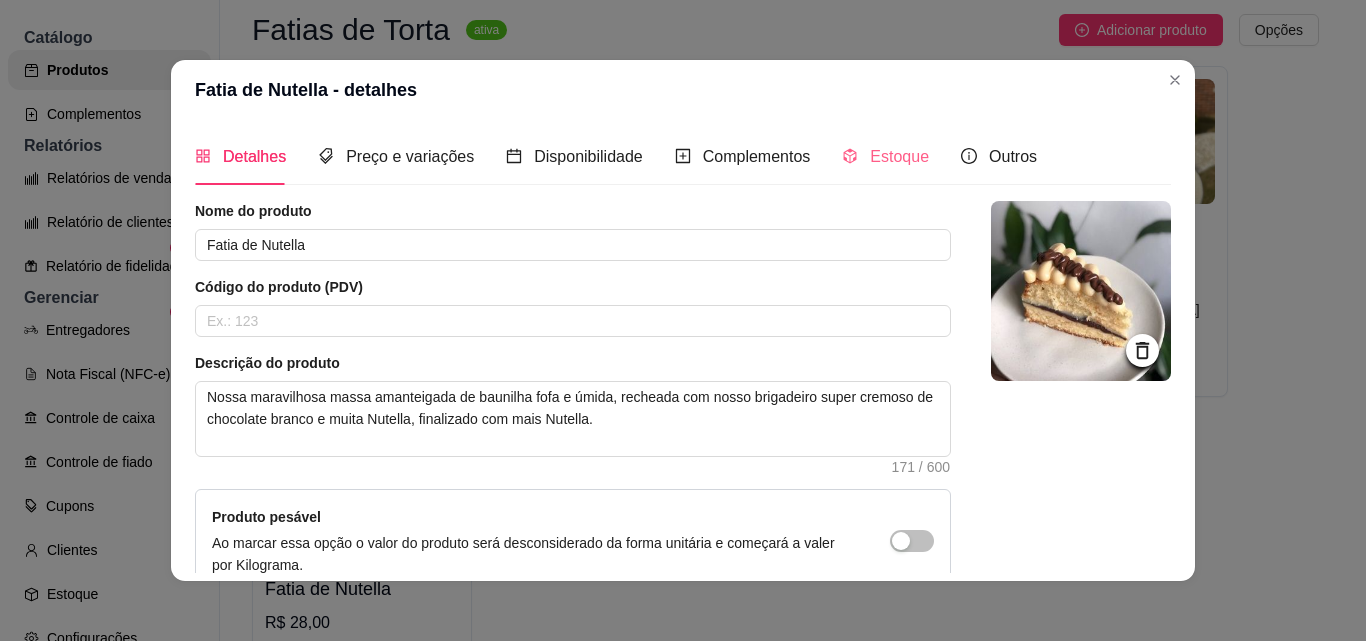 click on "Estoque" at bounding box center (885, 156) 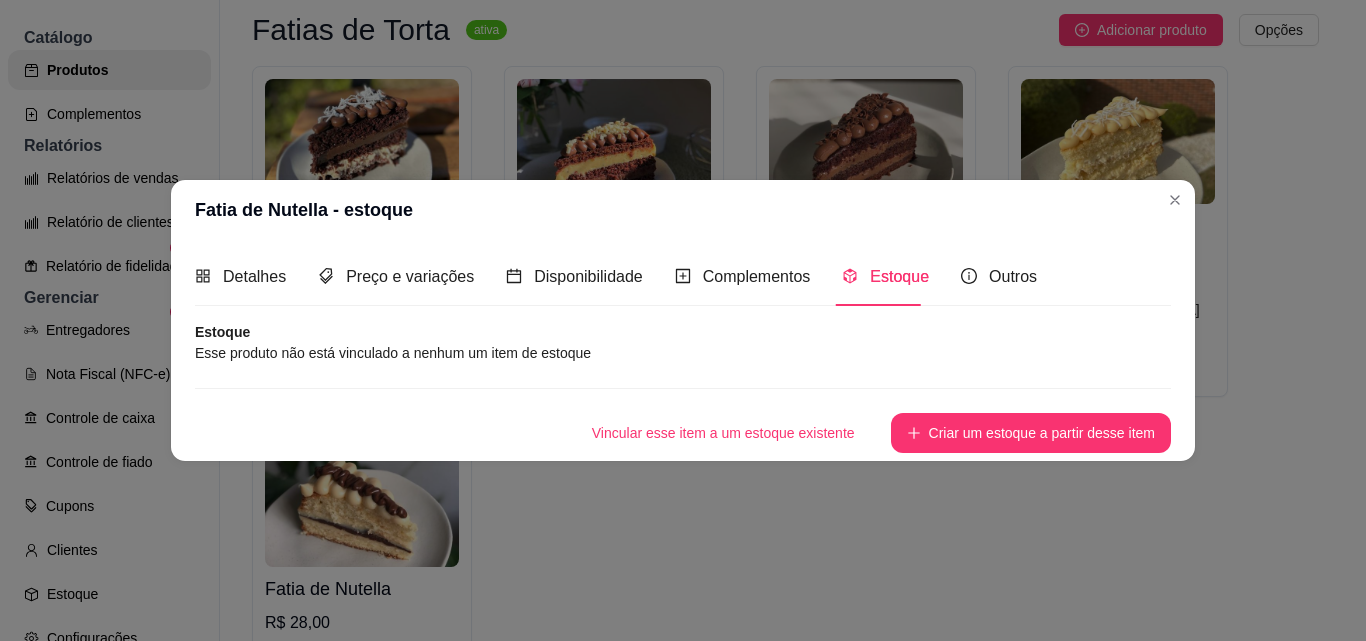 click on "Esse produto não está vinculado a nenhum um item de estoque" at bounding box center (683, 353) 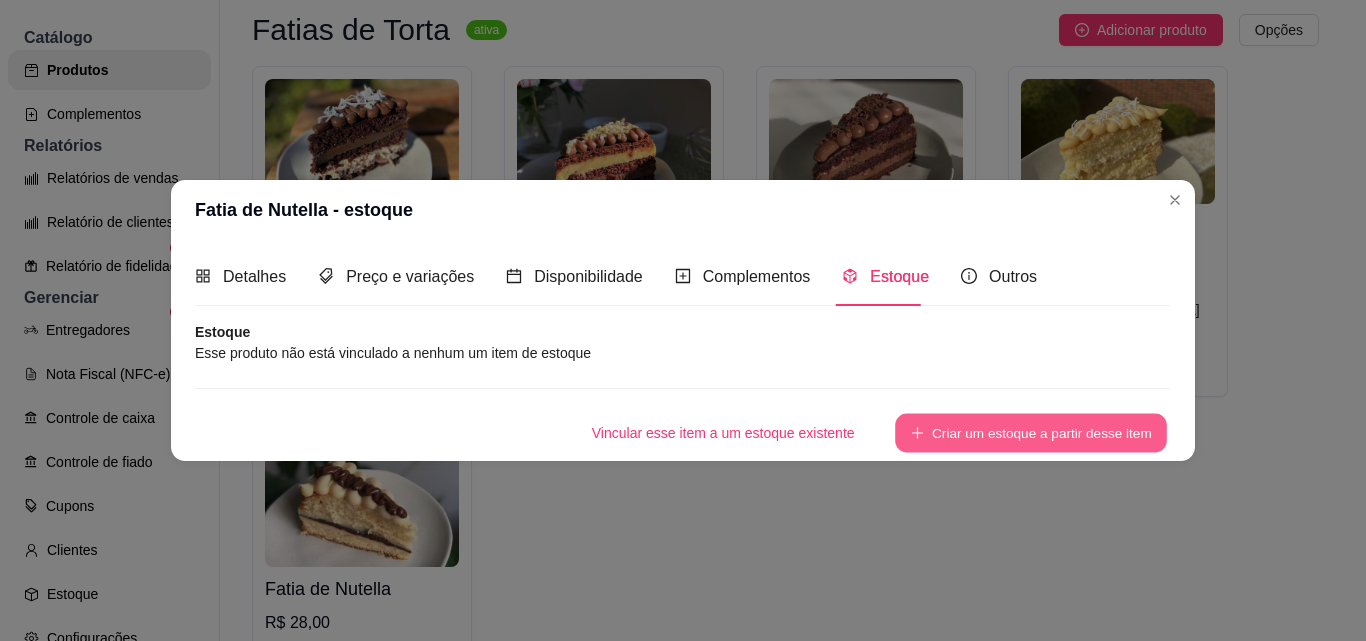 click on "Criar um estoque a partir desse item" at bounding box center [1031, 432] 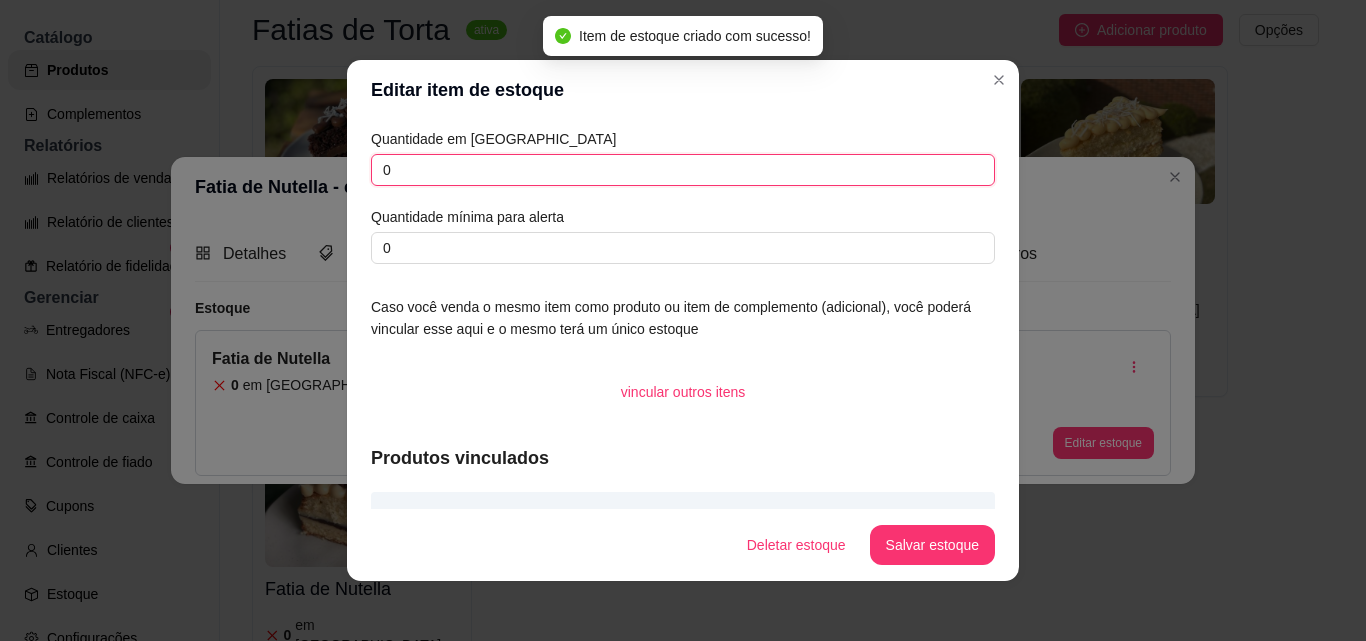 click on "0" at bounding box center [683, 170] 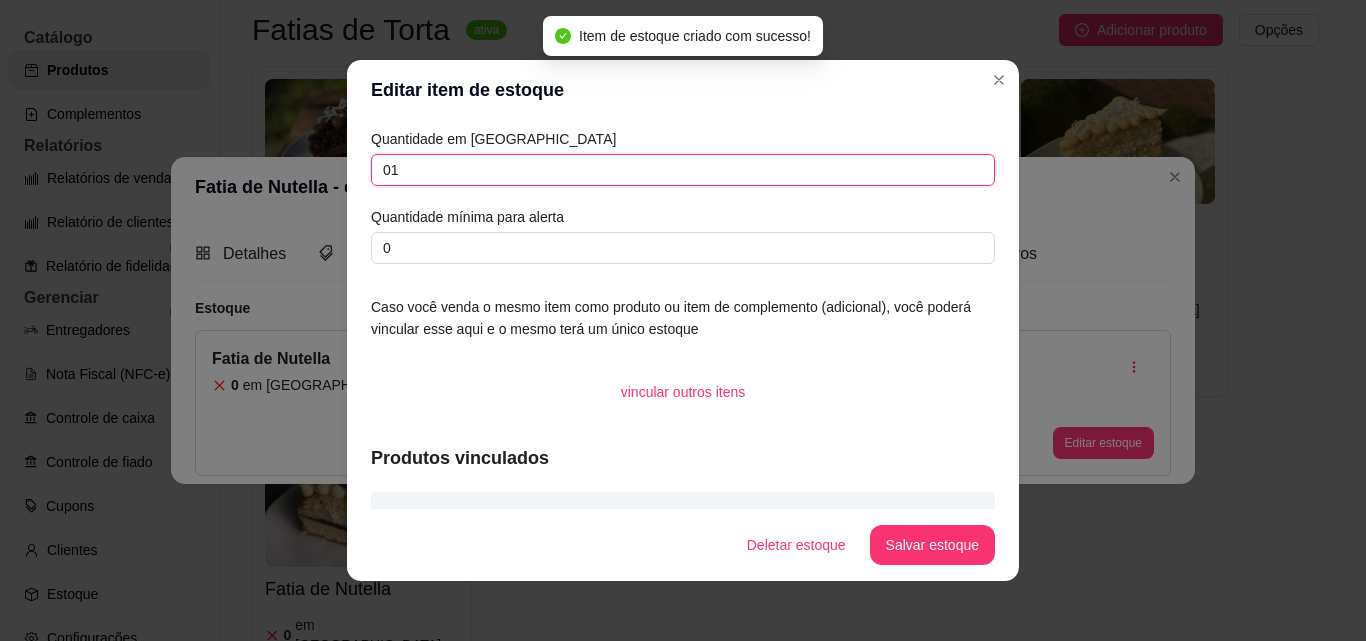 type on "0" 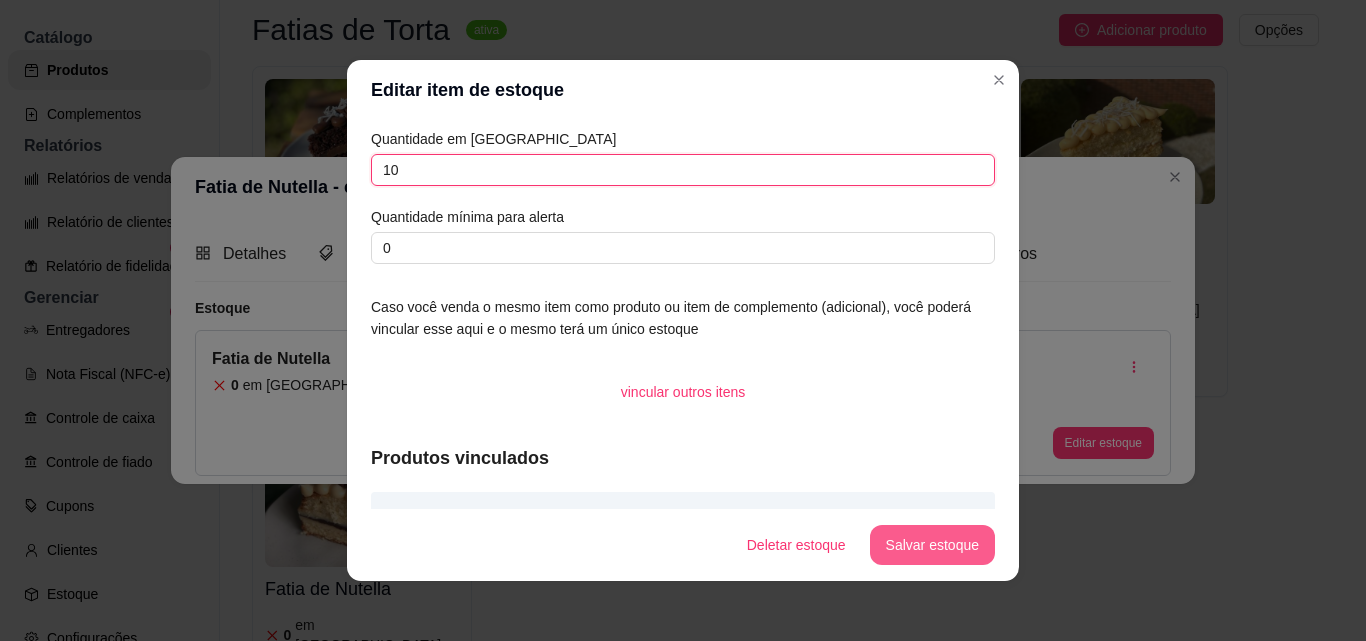 type on "10" 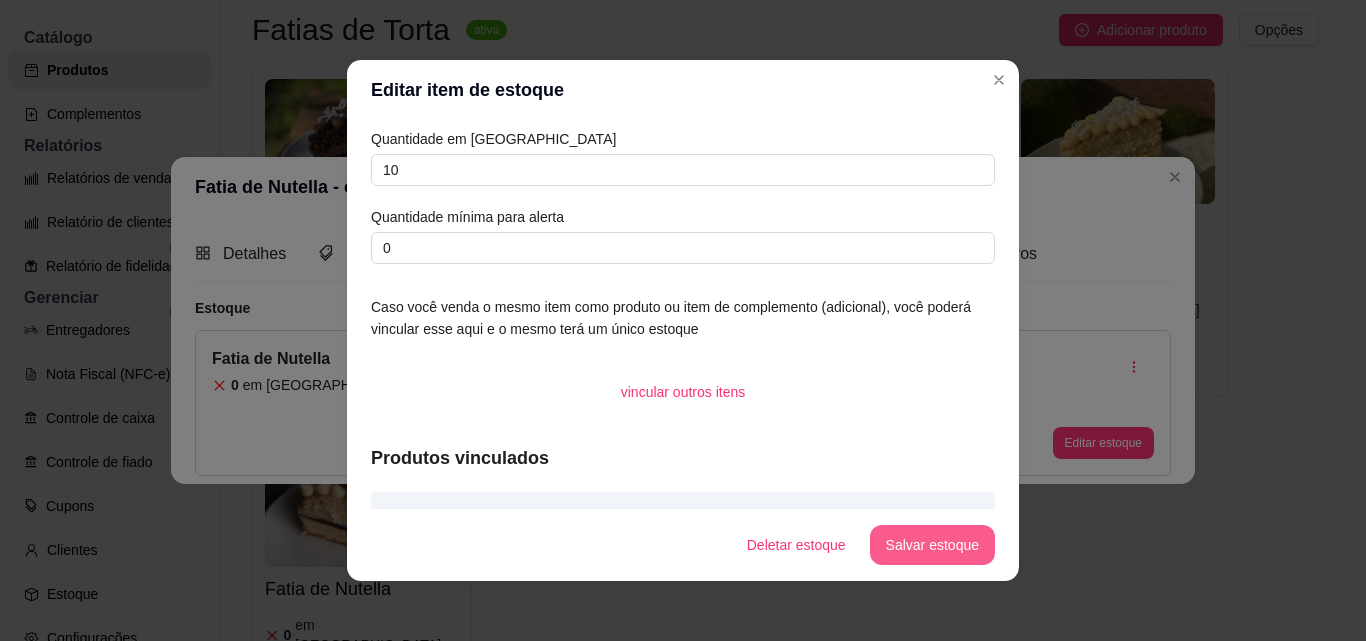 click on "Salvar estoque" at bounding box center [932, 545] 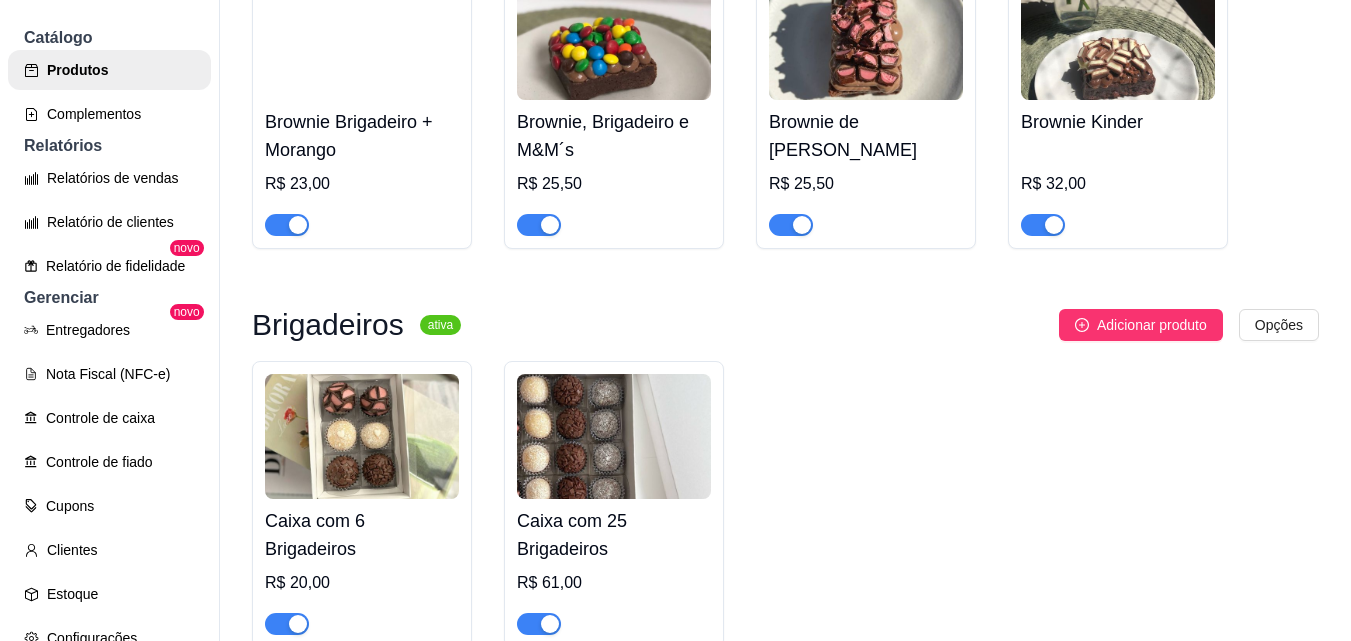scroll, scrollTop: 5800, scrollLeft: 0, axis: vertical 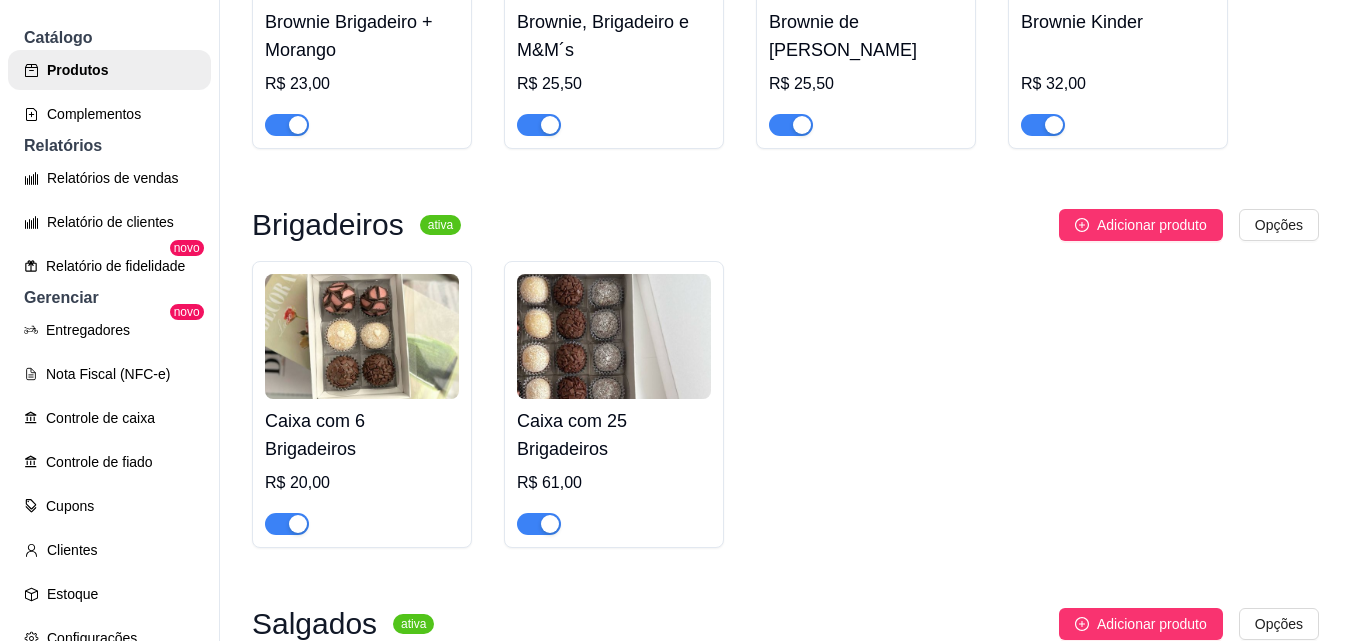 click on "Caixa com 25 Brigadeiros" at bounding box center (614, 435) 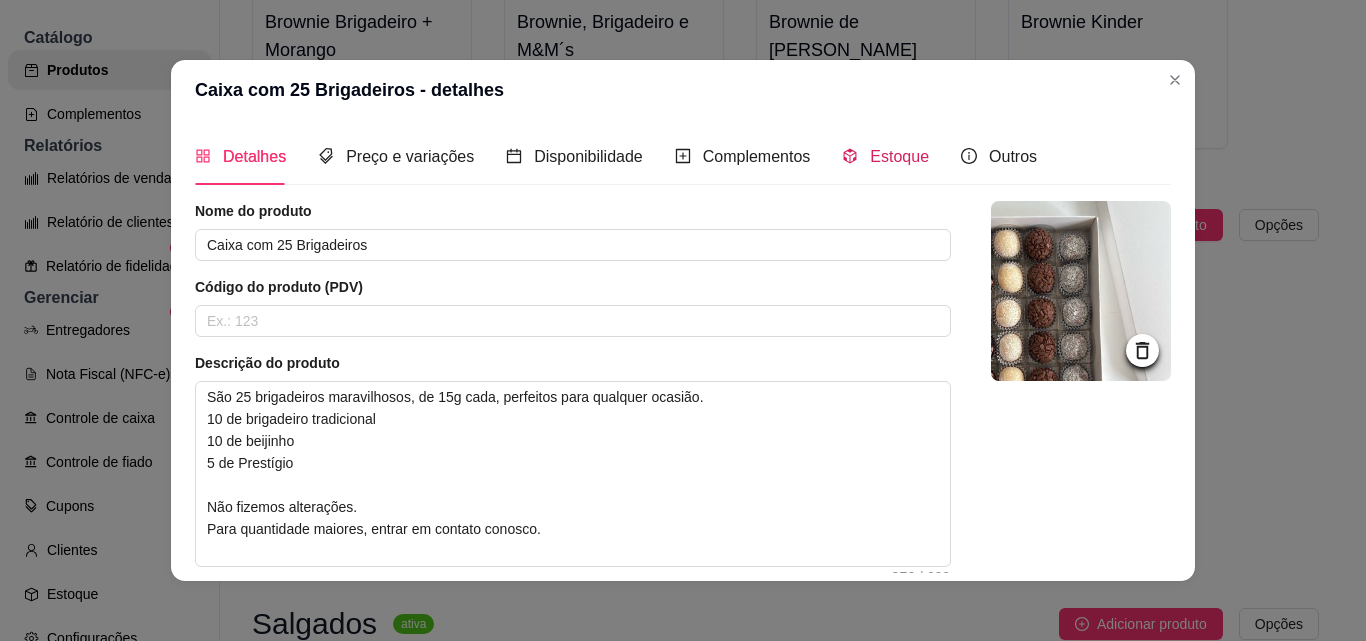 click on "Estoque" at bounding box center (885, 156) 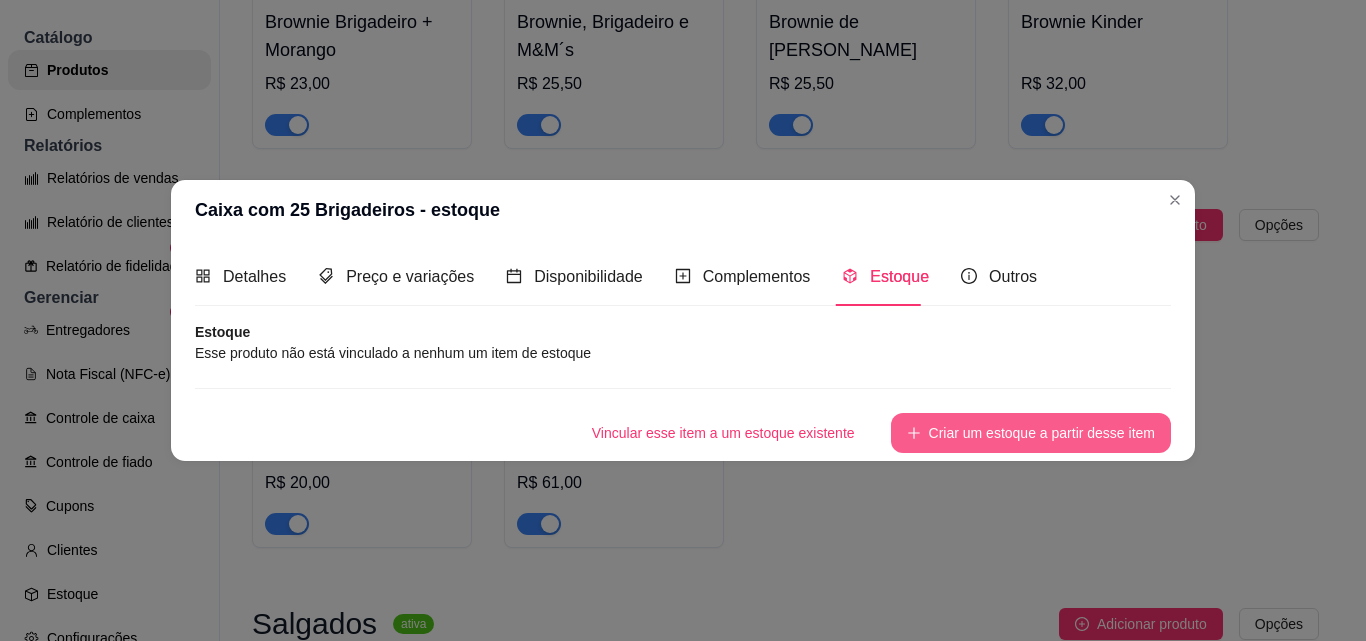 click on "Criar um estoque a partir desse item" at bounding box center [1031, 433] 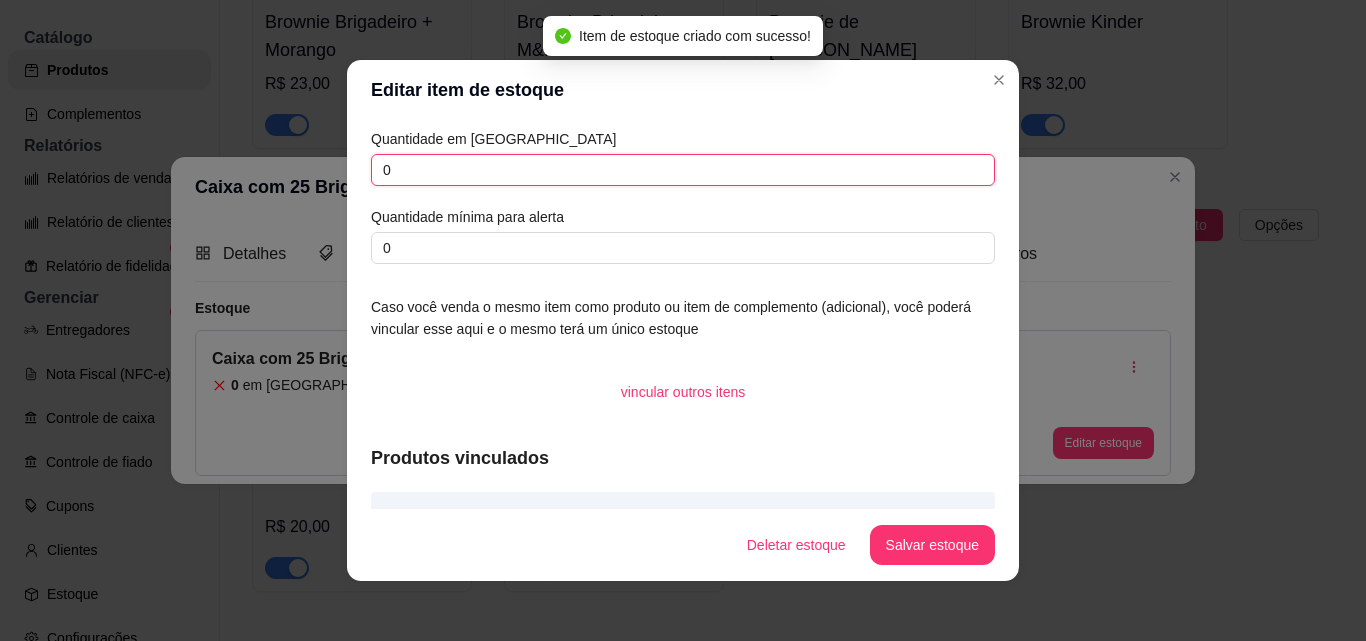 click on "0" at bounding box center (683, 170) 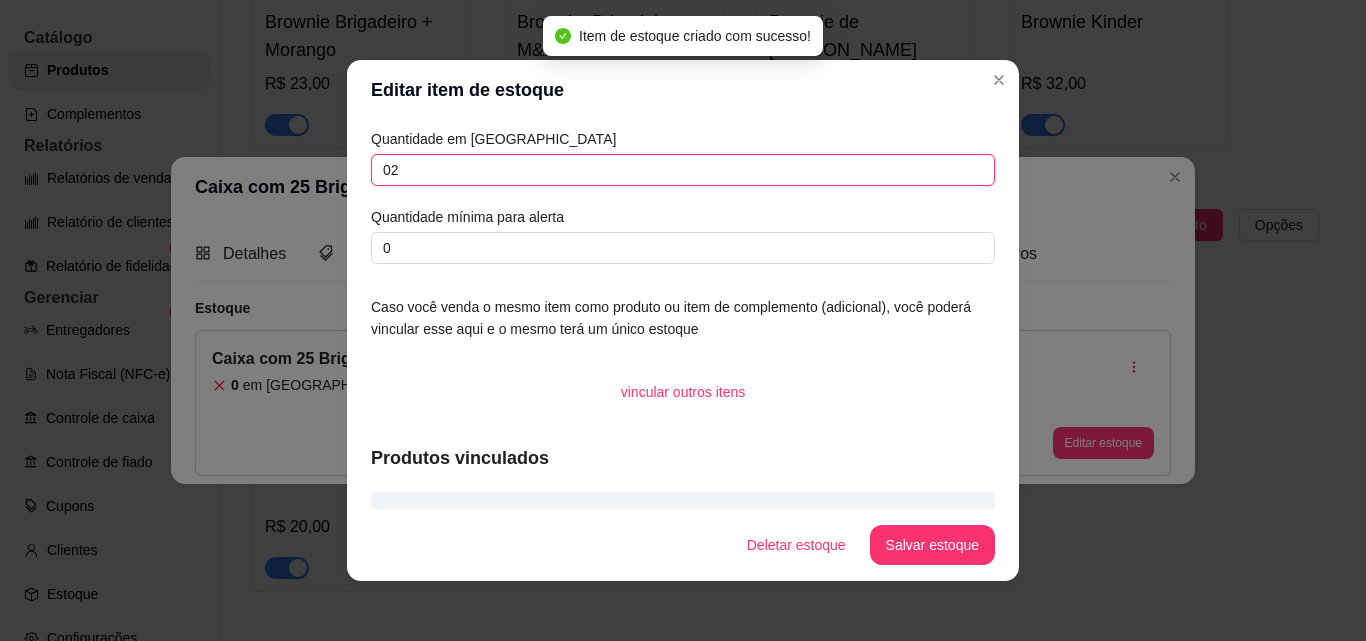 type on "02" 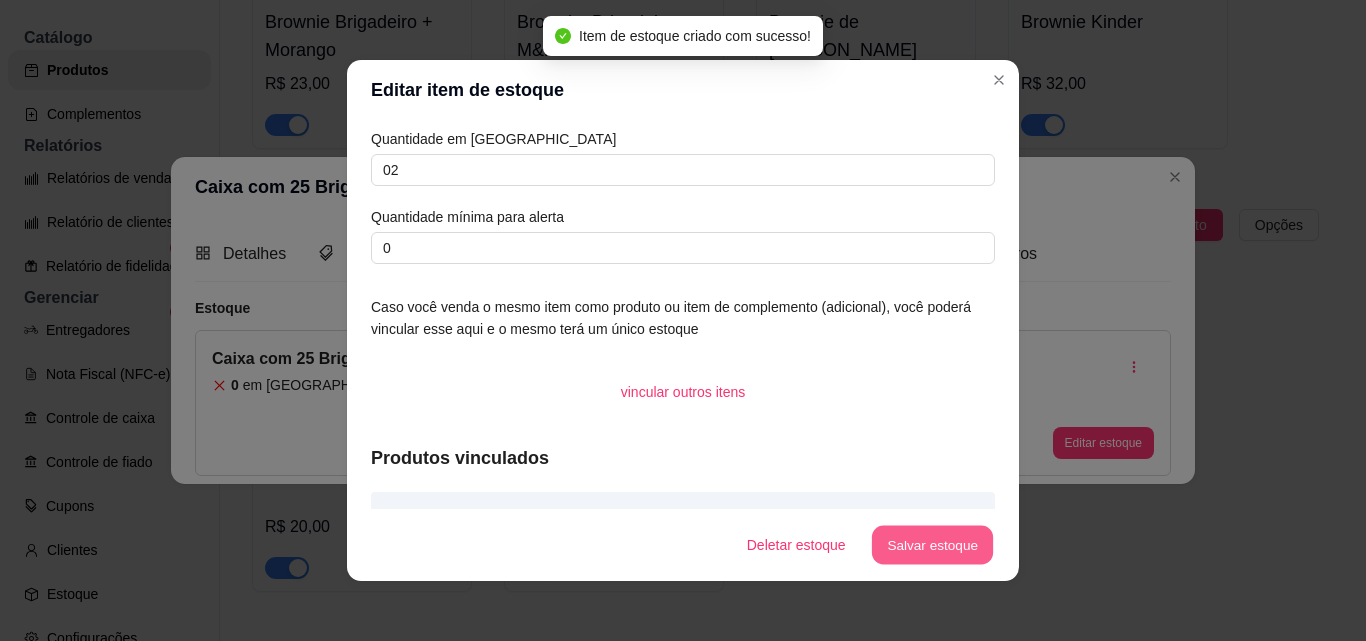 click on "Salvar estoque" at bounding box center (932, 545) 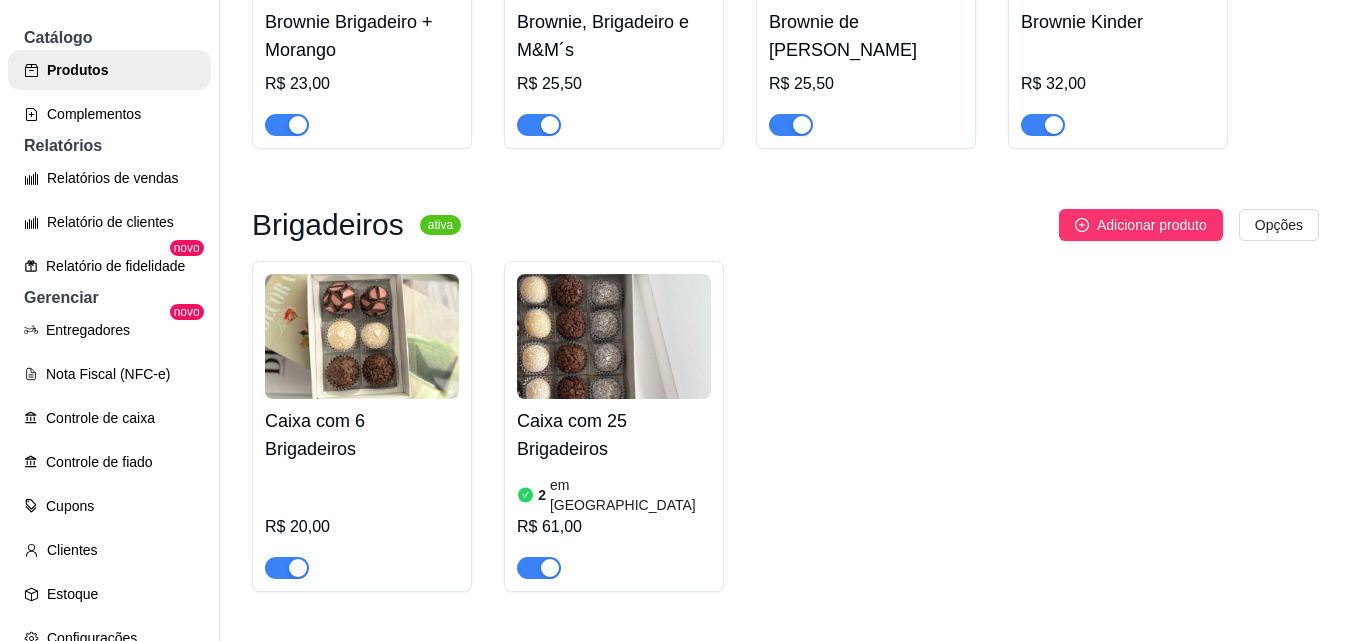 click on "Caixa com 6 Brigadeiros" at bounding box center (362, 435) 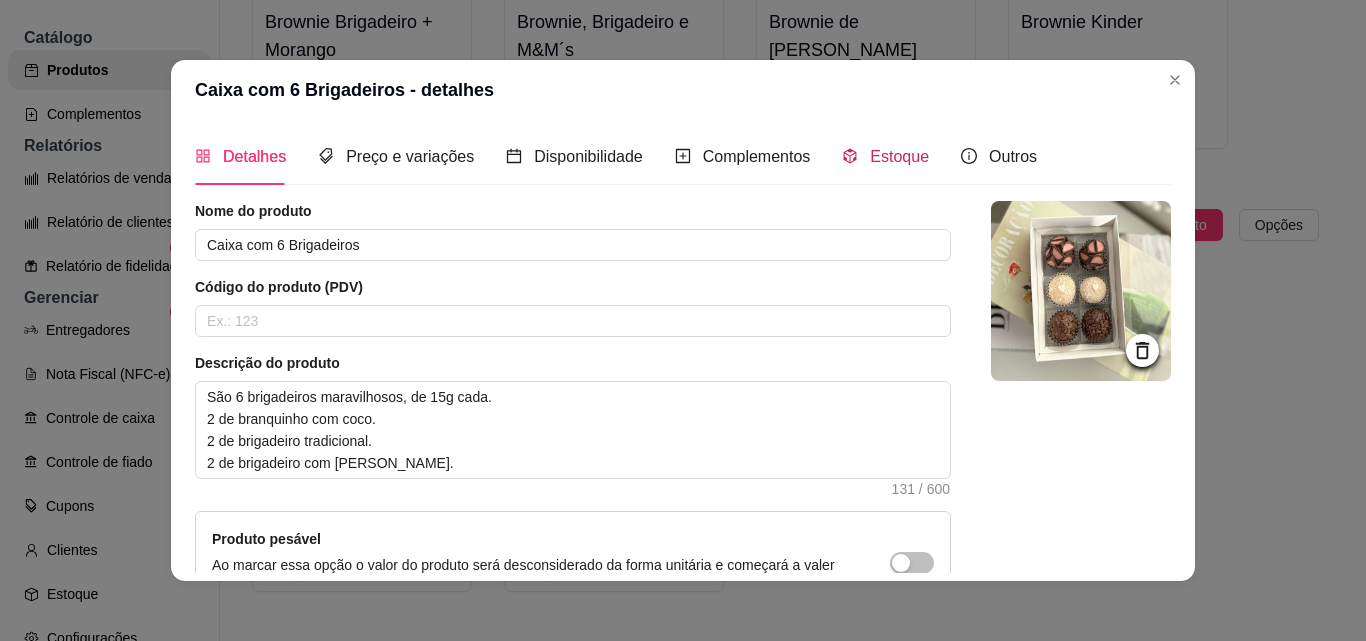 click on "Estoque" at bounding box center (899, 156) 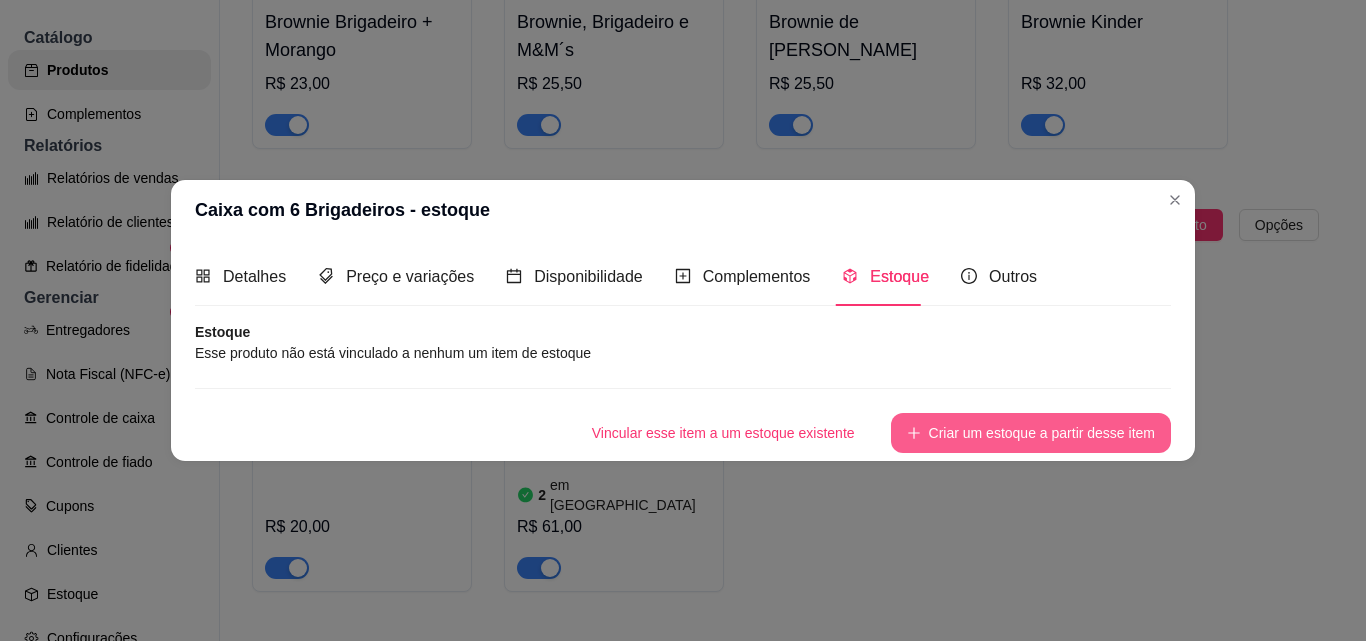 click on "Criar um estoque a partir desse item" at bounding box center (1031, 433) 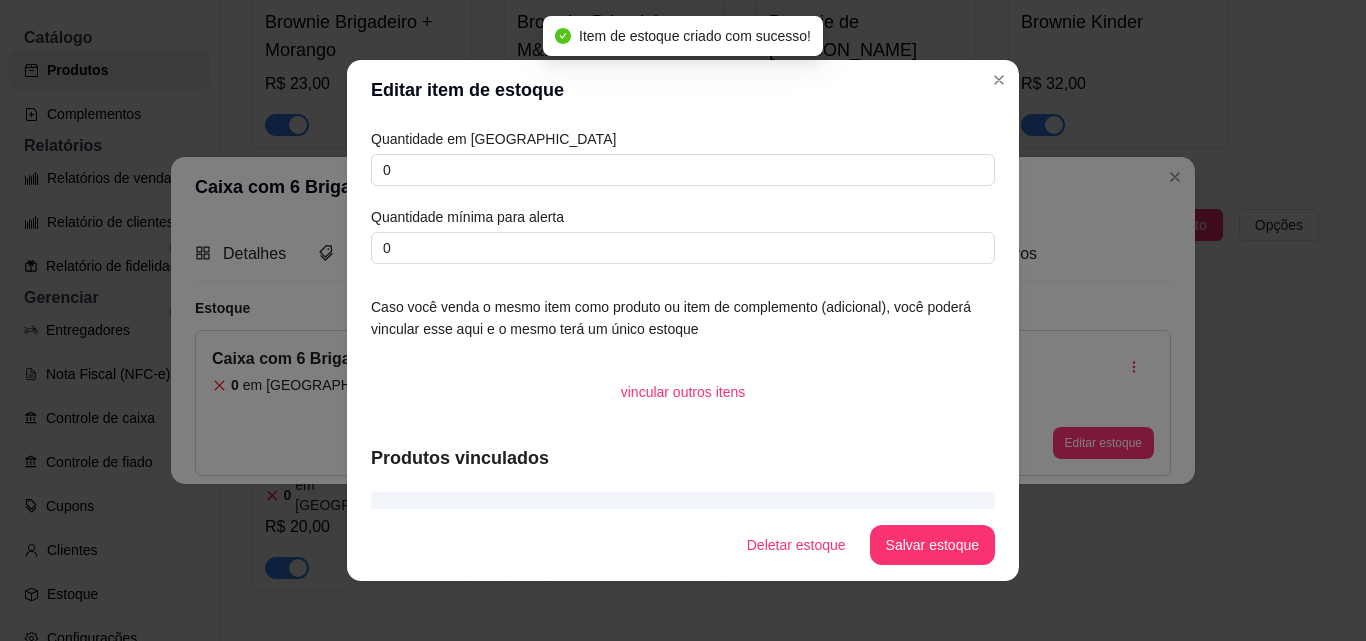click on "Quantidade   mínima para alerta" at bounding box center (683, 217) 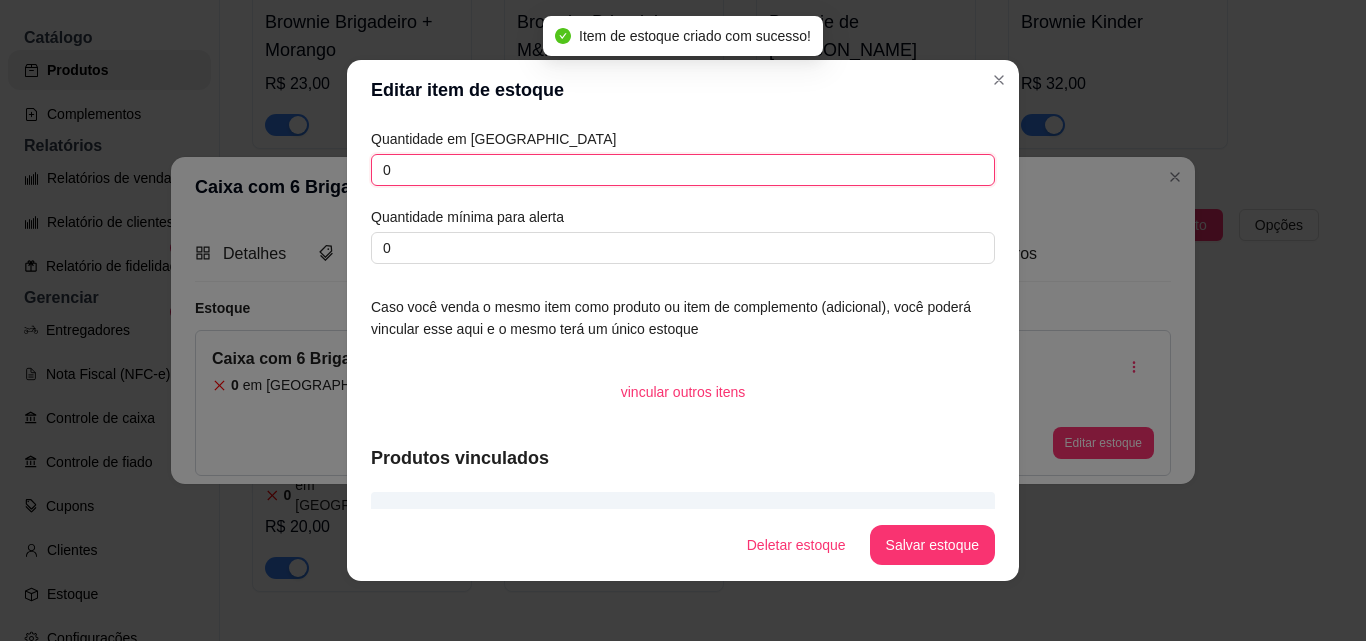 click on "0" at bounding box center [683, 170] 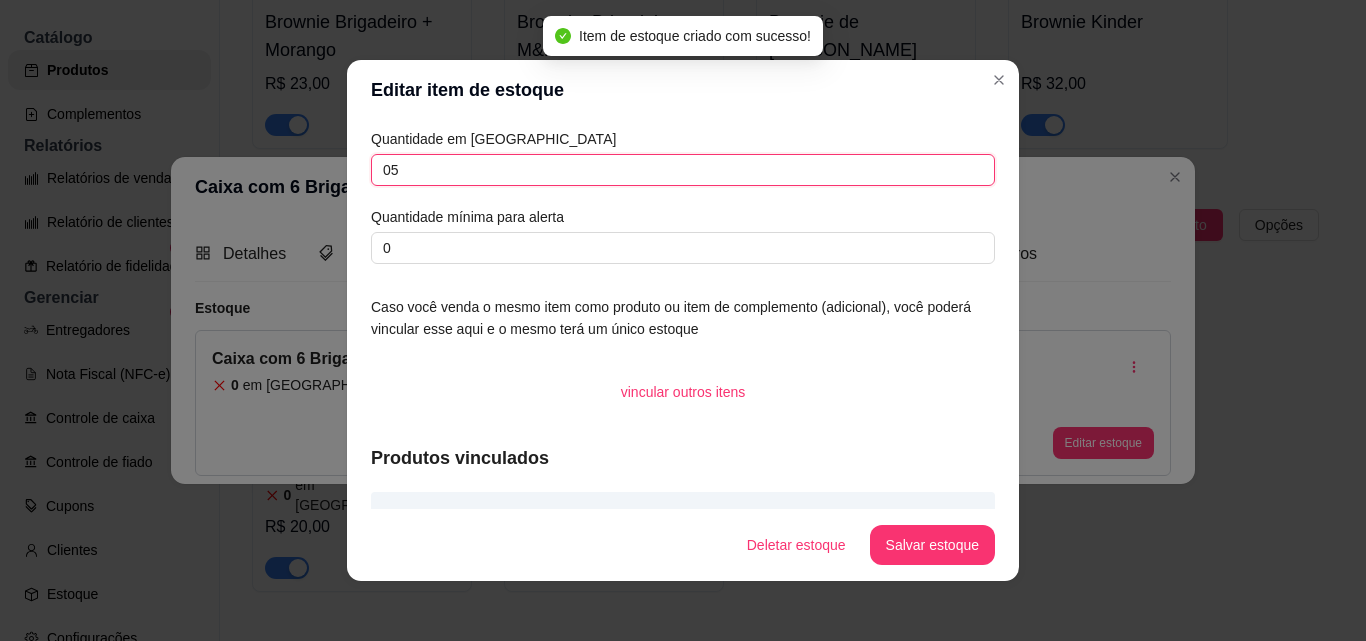 type on "05" 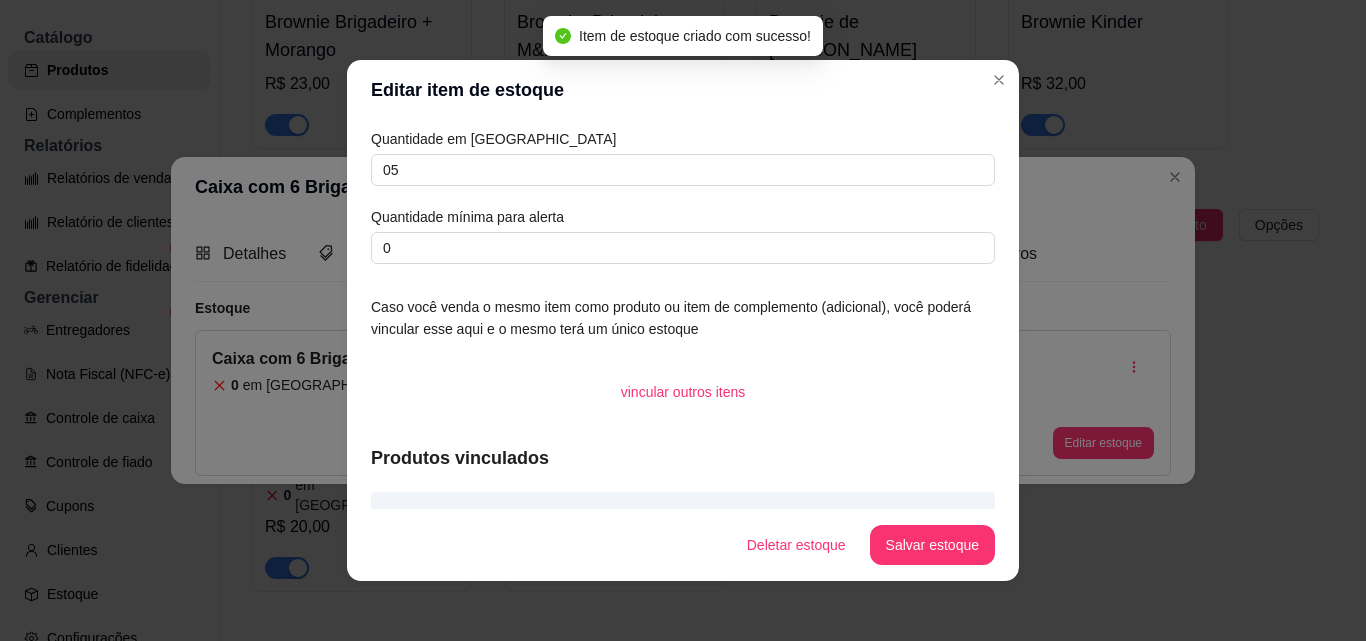 click on "Deletar estoque Salvar estoque" at bounding box center [683, 545] 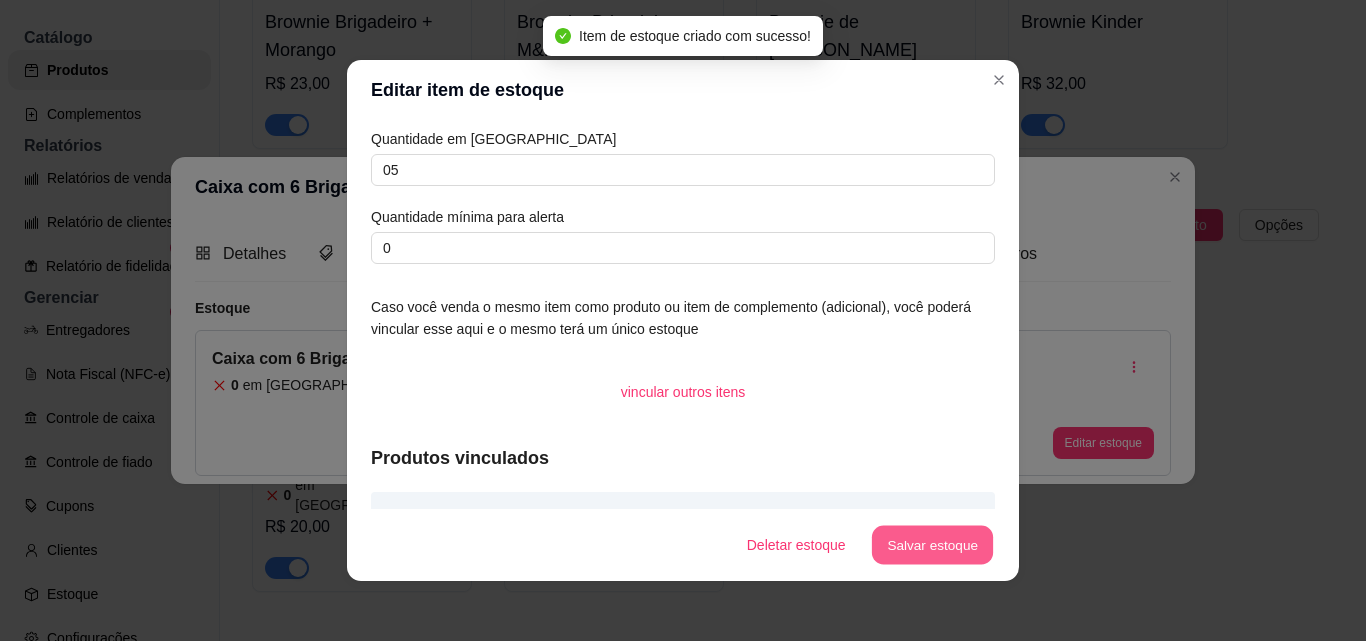 click on "Salvar estoque" at bounding box center (932, 545) 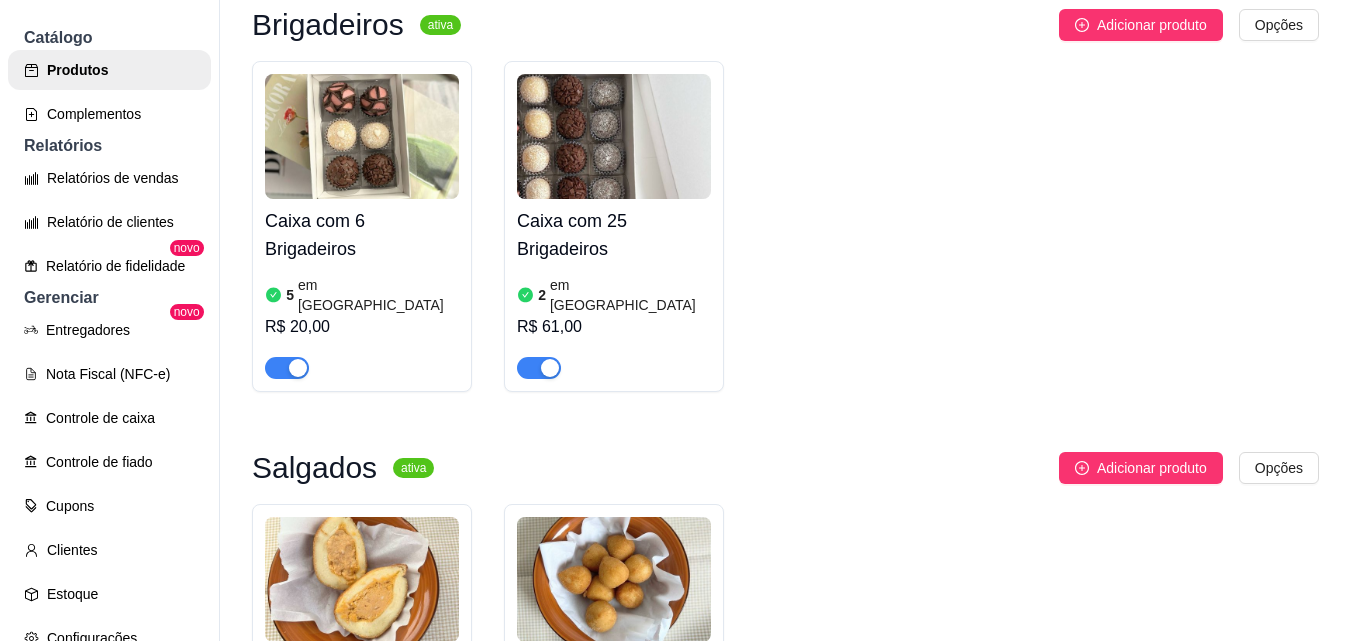 scroll, scrollTop: 6100, scrollLeft: 0, axis: vertical 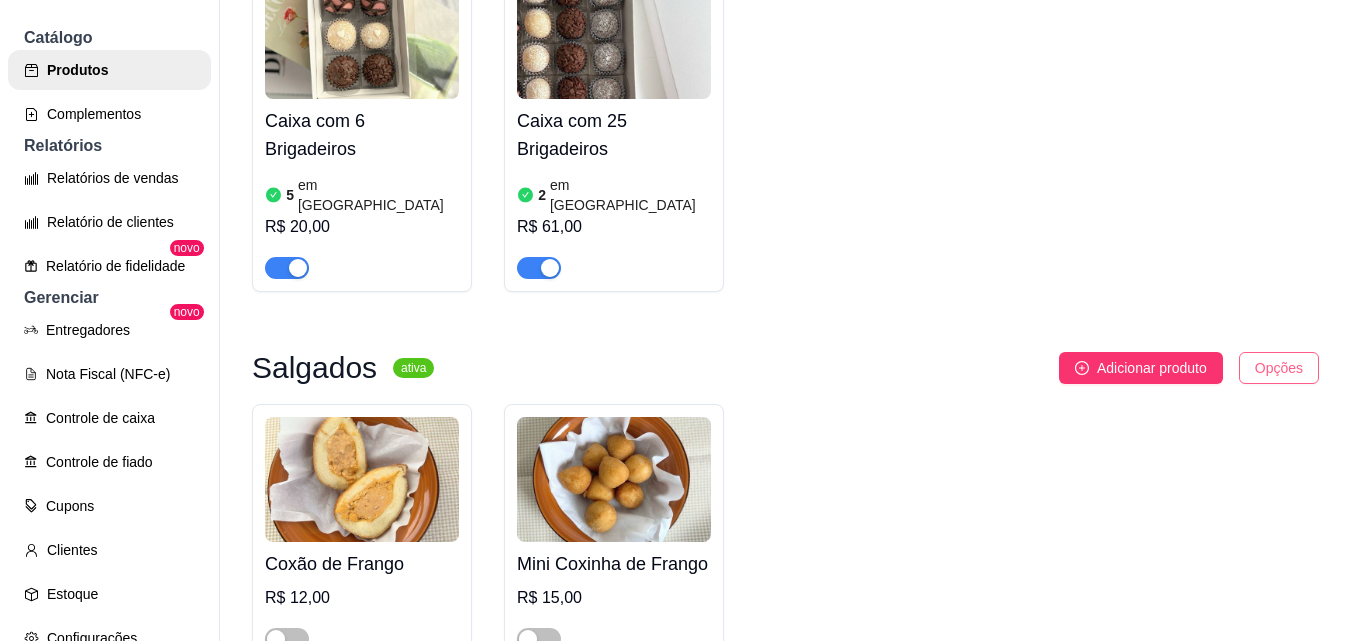 click on "O Oiza Confeita ... Loja Aberta Loja Período gratuito até 08/08   Dia a dia Pedidos balcão (PDV) Gestor de Pedidos Lista de Pedidos Salão / Mesas Diggy Bot novo KDS Catálogo Produtos Complementos Relatórios Relatórios de vendas Relatório de clientes Relatório de fidelidade novo Gerenciar Entregadores novo Nota Fiscal (NFC-e) Controle de caixa Controle de fiado Cupons Clientes Estoque Configurações Diggy Planos Precisa de ajuda? Sair Produtos Adicionar categoria Reodernar categorias Aqui você cadastra e gerencia seu produtos e categorias Favoritos da Oiza ativa Adicionar produto Opções Dose de Brownie, Nutella e Kinder   10 em estoque R$ 38,00 Torta no Pote Branquinho e Morango   10 em estoque R$ 17,50 Brigadeirão com Morango   10 em estoque R$ 16,00 Fatia de Prestígio   8 em estoque R$ 28,00 Bolo de Chocolate com Brigadeiro   3 em estoque R$ 80,00 Especial de Inverno ativa Adicionar produto Opções Fatia de Bolo com Calda Quente   6 em estoque R$ 16,15 Brownie com Brigadeiro Quente   10" at bounding box center [675, 320] 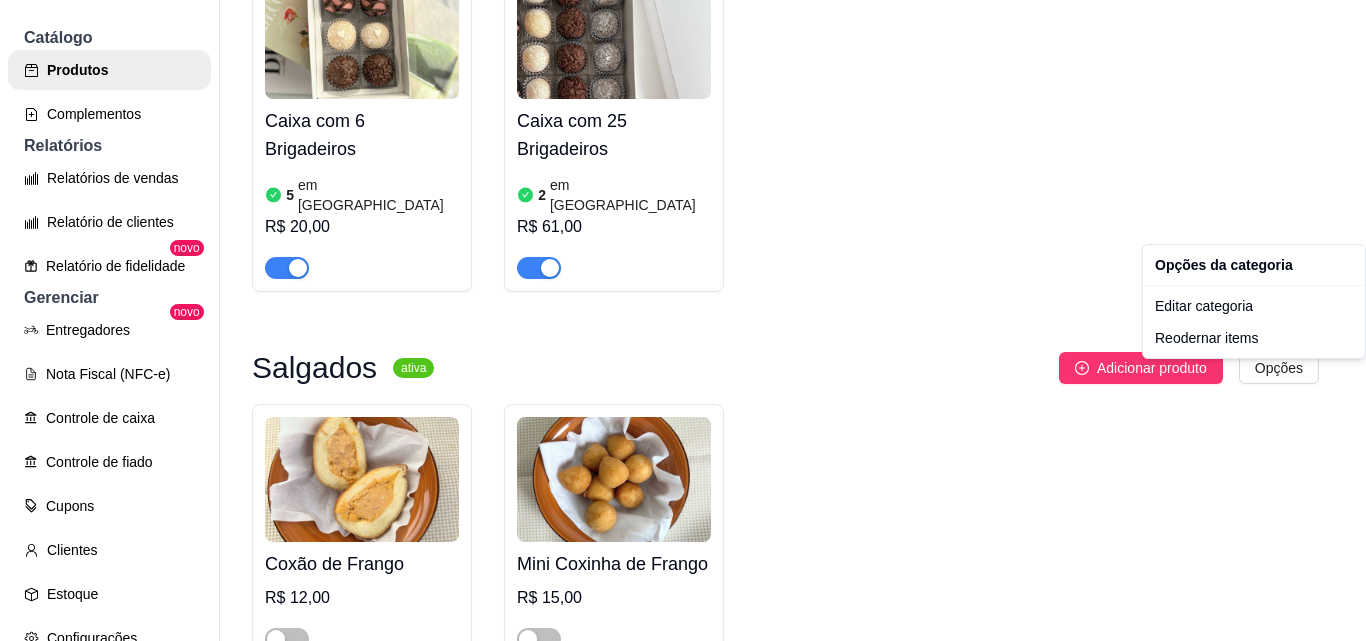 click on "O Oiza Confeita ... Loja Aberta Loja Período gratuito até 08/08   Dia a dia Pedidos balcão (PDV) Gestor de Pedidos Lista de Pedidos Salão / Mesas Diggy Bot novo KDS Catálogo Produtos Complementos Relatórios Relatórios de vendas Relatório de clientes Relatório de fidelidade novo Gerenciar Entregadores novo Nota Fiscal (NFC-e) Controle de caixa Controle de fiado Cupons Clientes Estoque Configurações Diggy Planos Precisa de ajuda? Sair Produtos Adicionar categoria Reodernar categorias Aqui você cadastra e gerencia seu produtos e categorias Favoritos da Oiza ativa Adicionar produto Opções Dose de Brownie, Nutella e Kinder   10 em estoque R$ 38,00 Torta no Pote Branquinho e Morango   10 em estoque R$ 17,50 Brigadeirão com Morango   10 em estoque R$ 16,00 Fatia de Prestígio   8 em estoque R$ 28,00 Bolo de Chocolate com Brigadeiro   3 em estoque R$ 80,00 Especial de Inverno ativa Adicionar produto Opções Fatia de Bolo com Calda Quente   6 em estoque R$ 16,15 Brownie com Brigadeiro Quente   10" at bounding box center [683, 320] 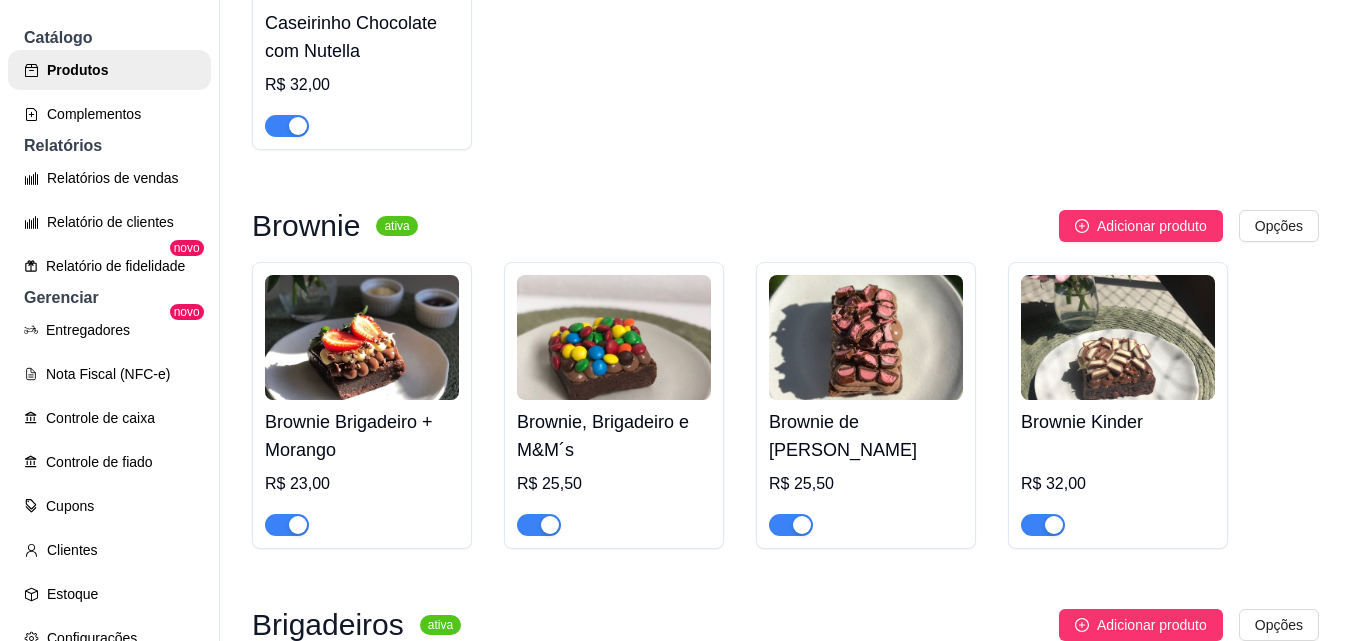 scroll, scrollTop: 5200, scrollLeft: 0, axis: vertical 